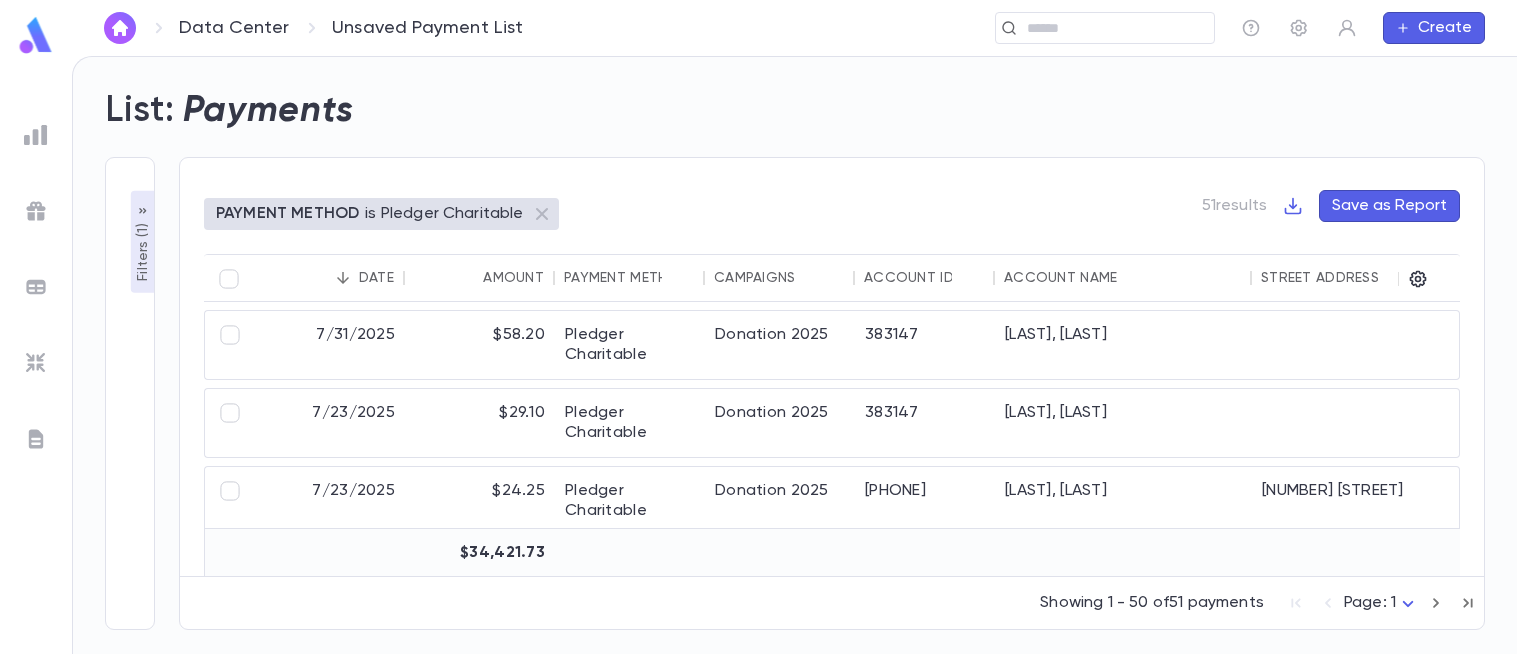 scroll, scrollTop: 0, scrollLeft: 0, axis: both 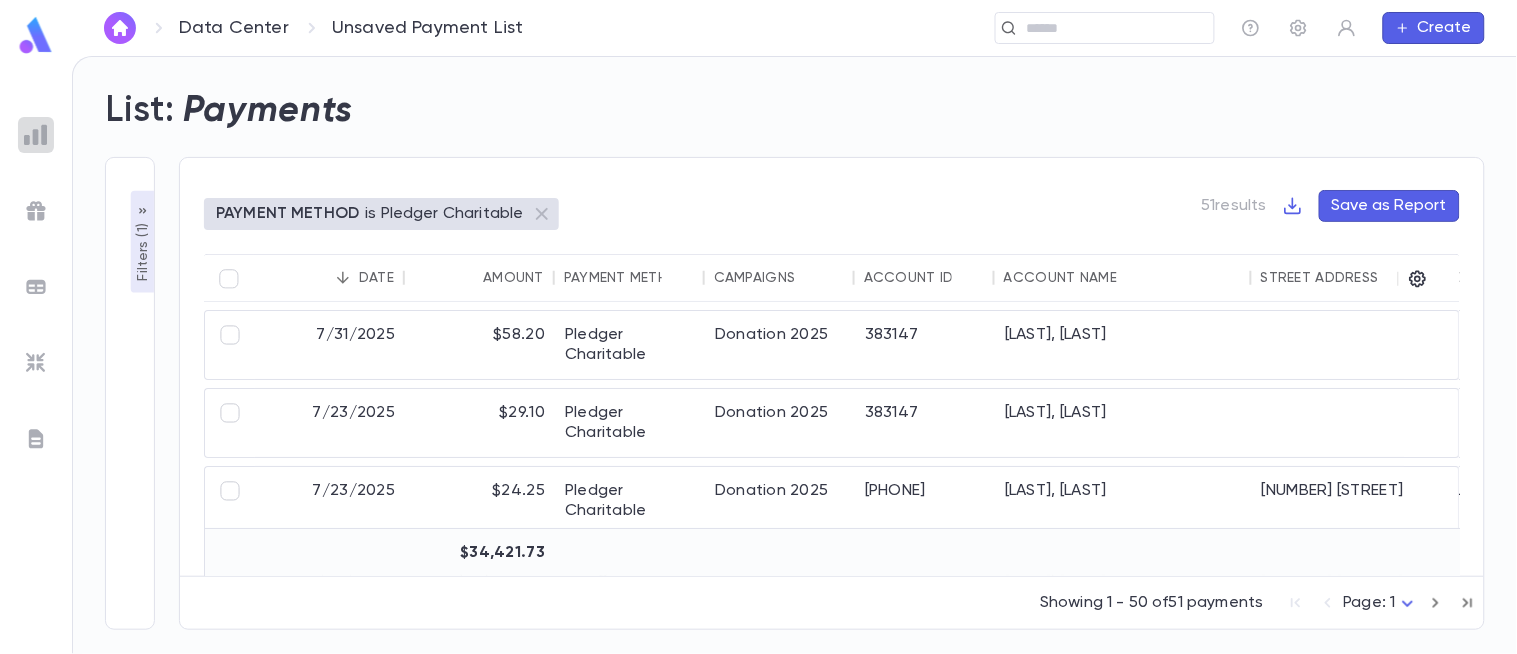 click at bounding box center (36, 135) 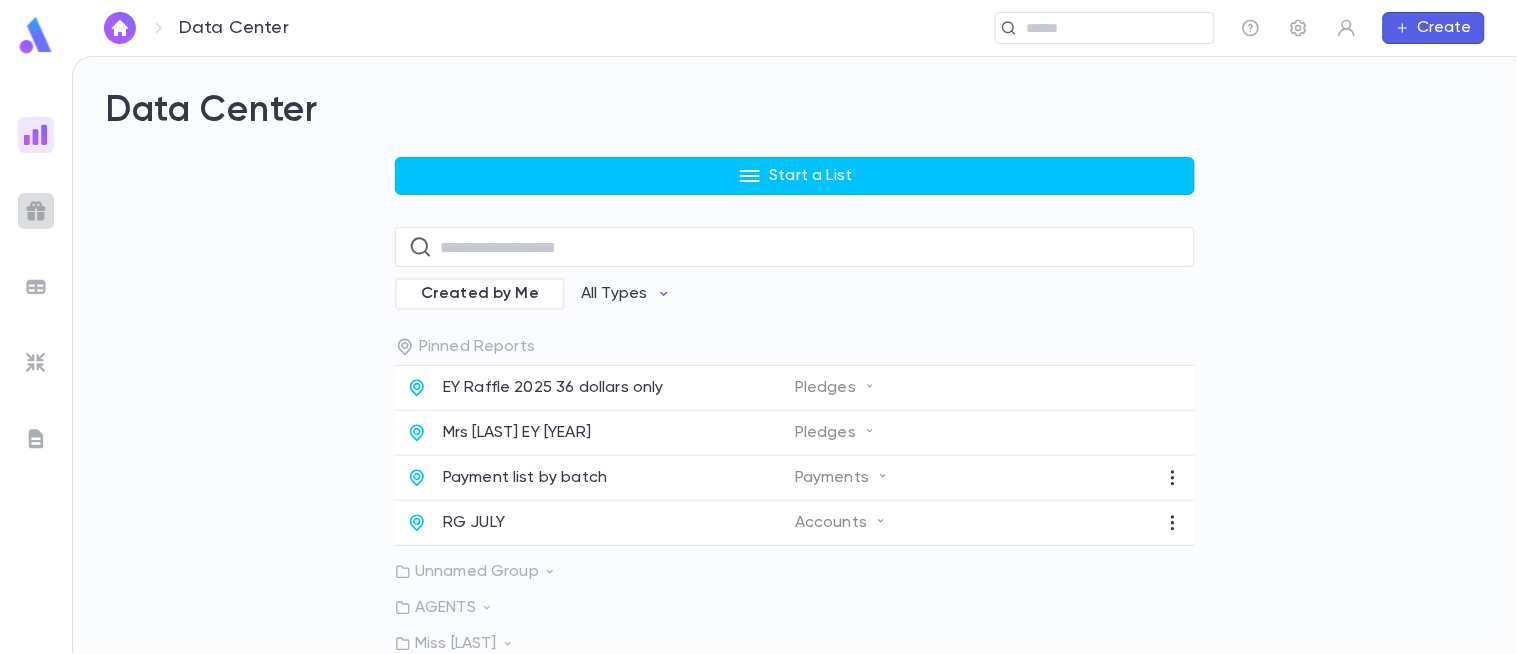 click at bounding box center [36, 211] 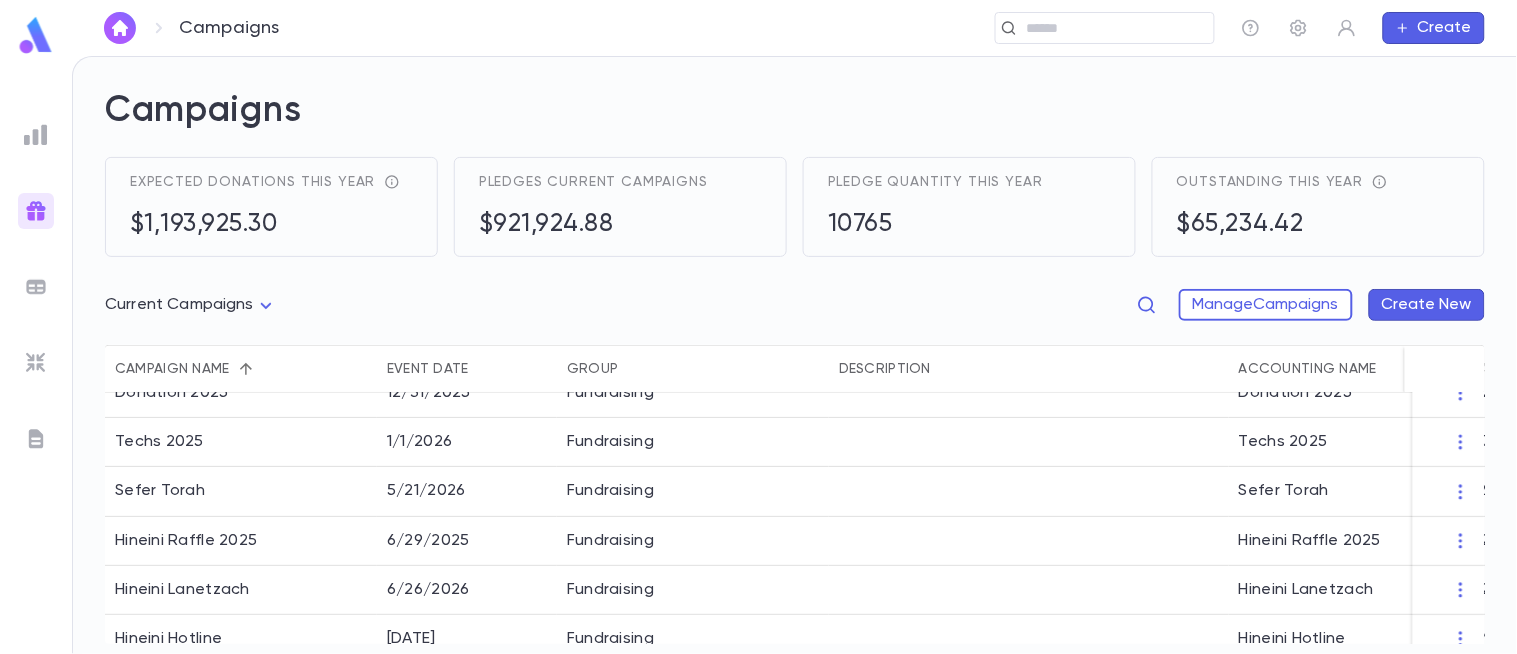 scroll, scrollTop: 0, scrollLeft: 0, axis: both 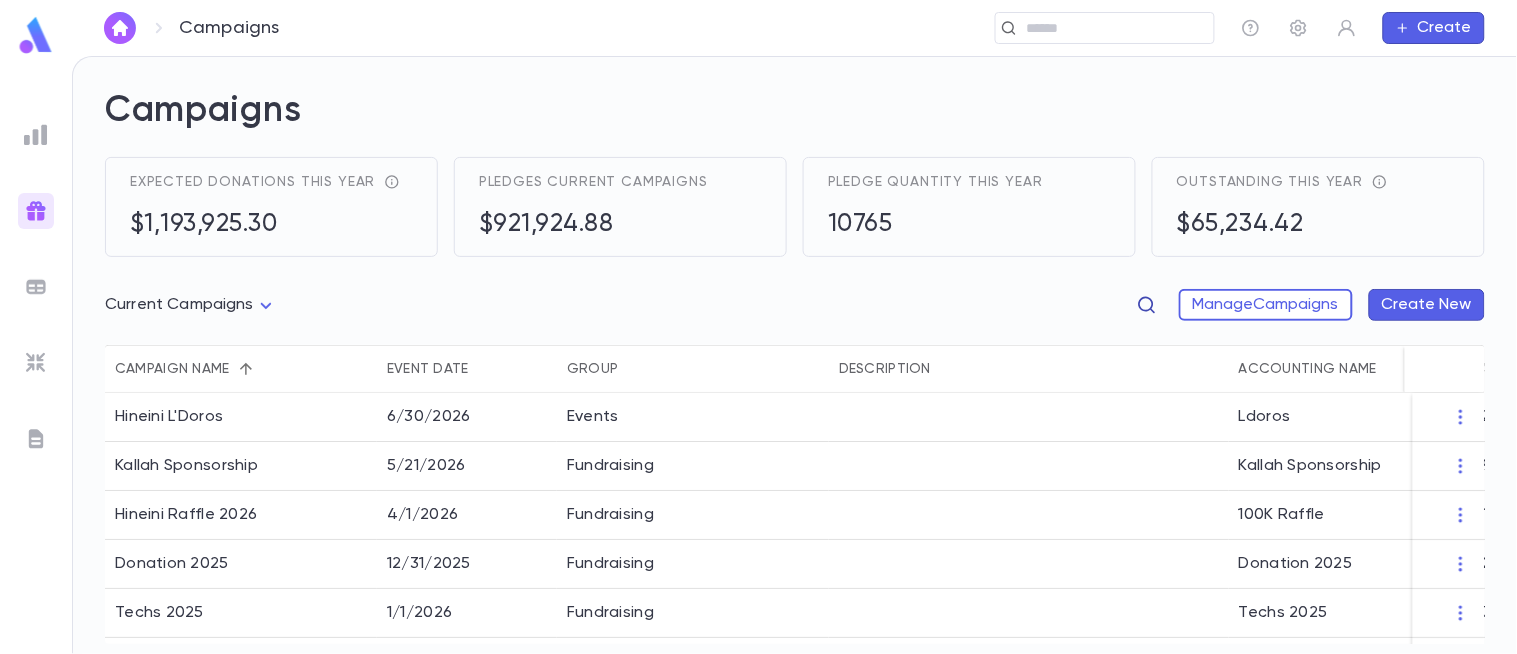 click 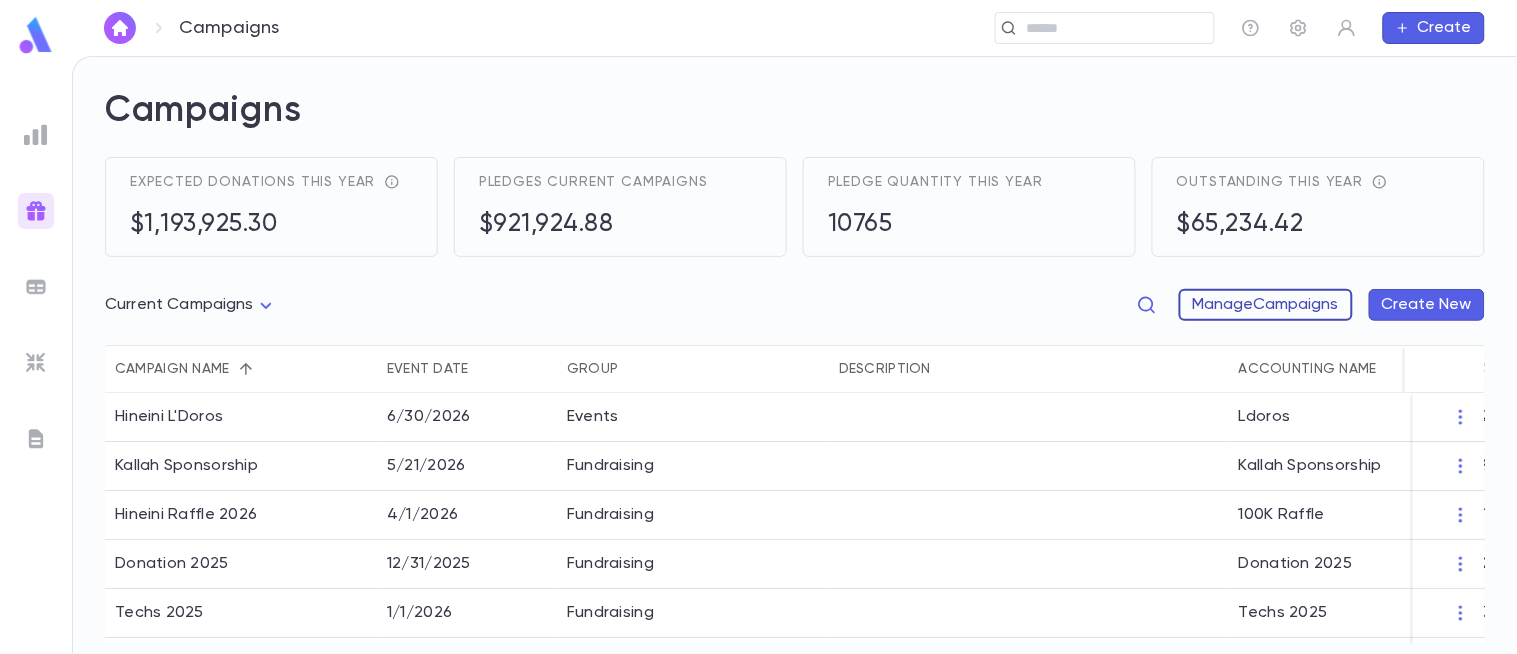 click on "Manage  Campaigns" at bounding box center [1266, 305] 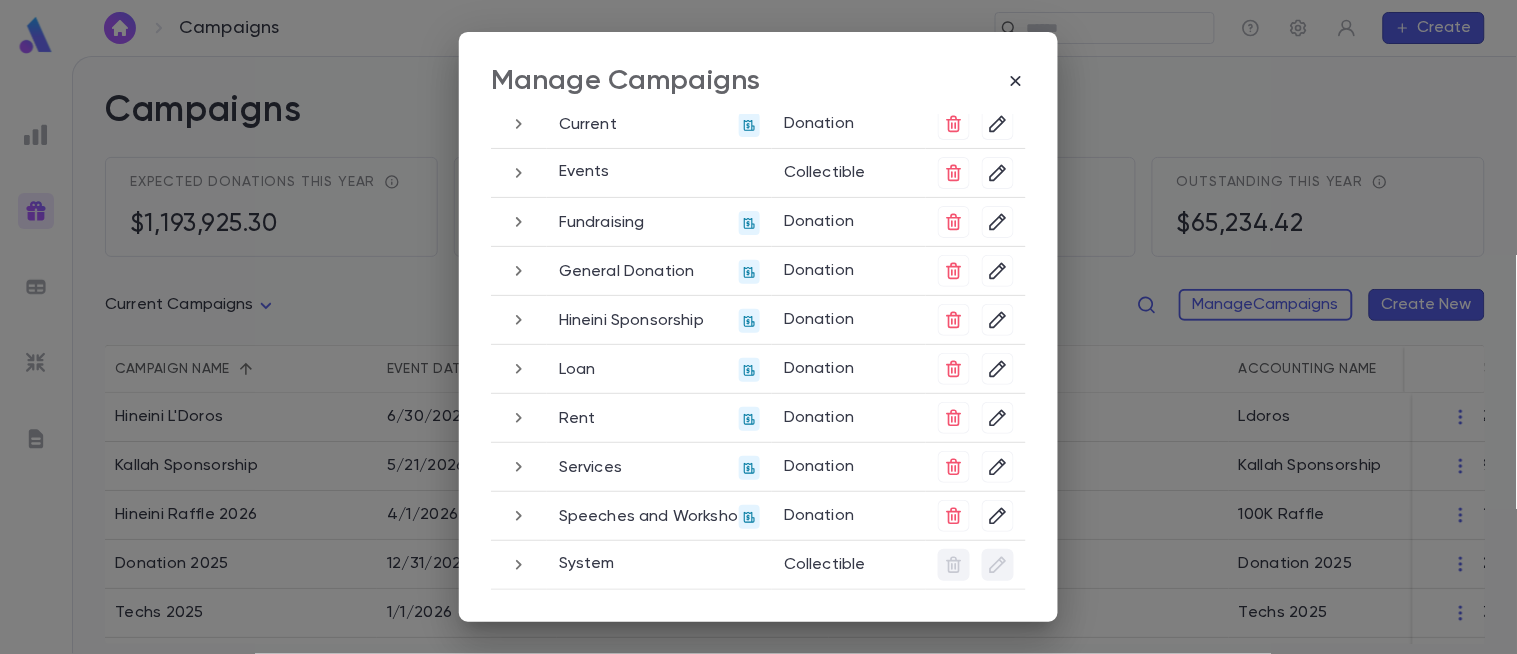 scroll, scrollTop: 0, scrollLeft: 0, axis: both 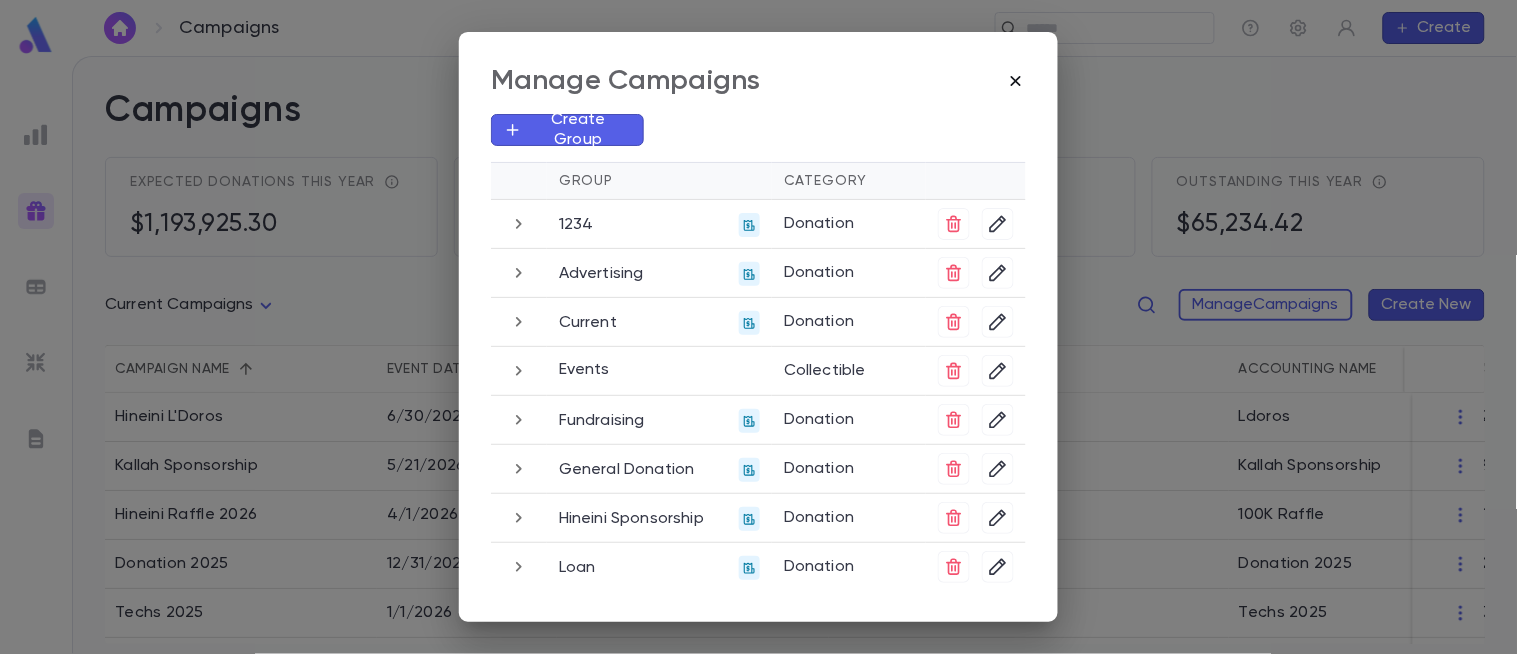 click 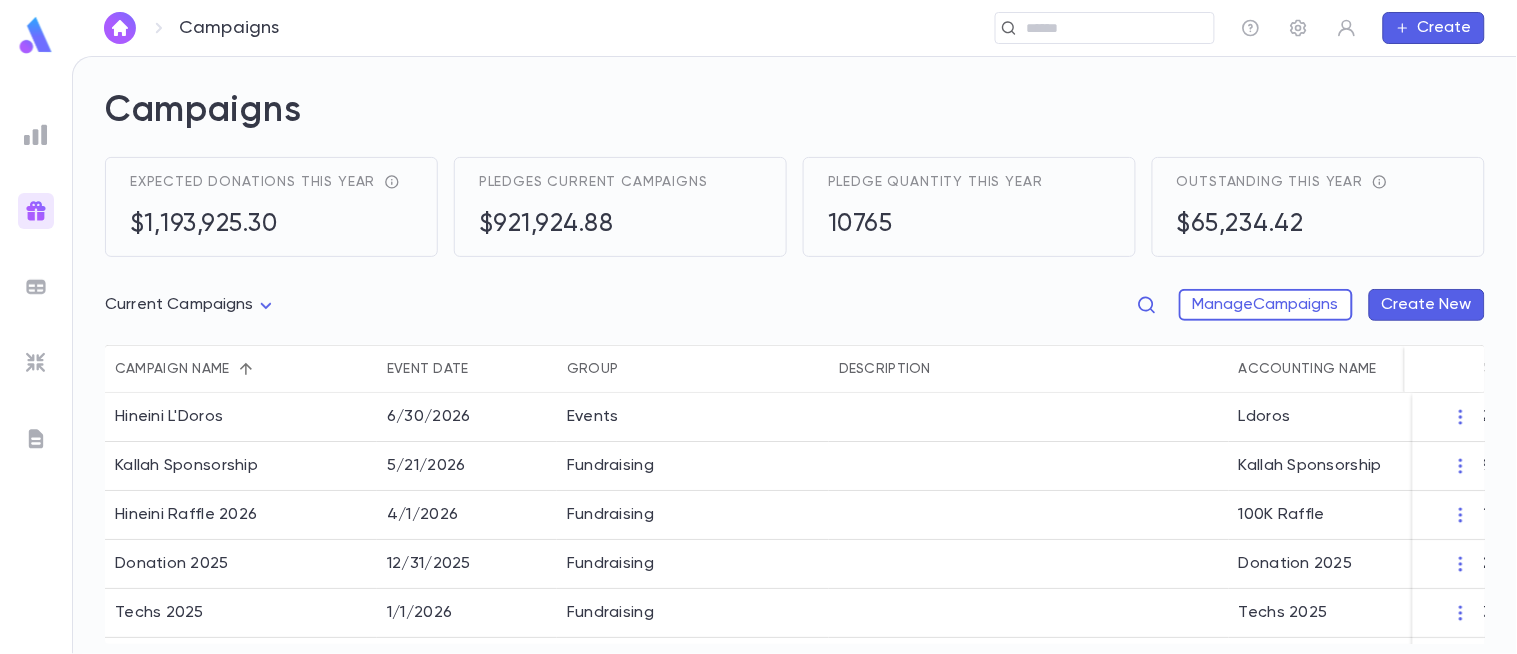 type 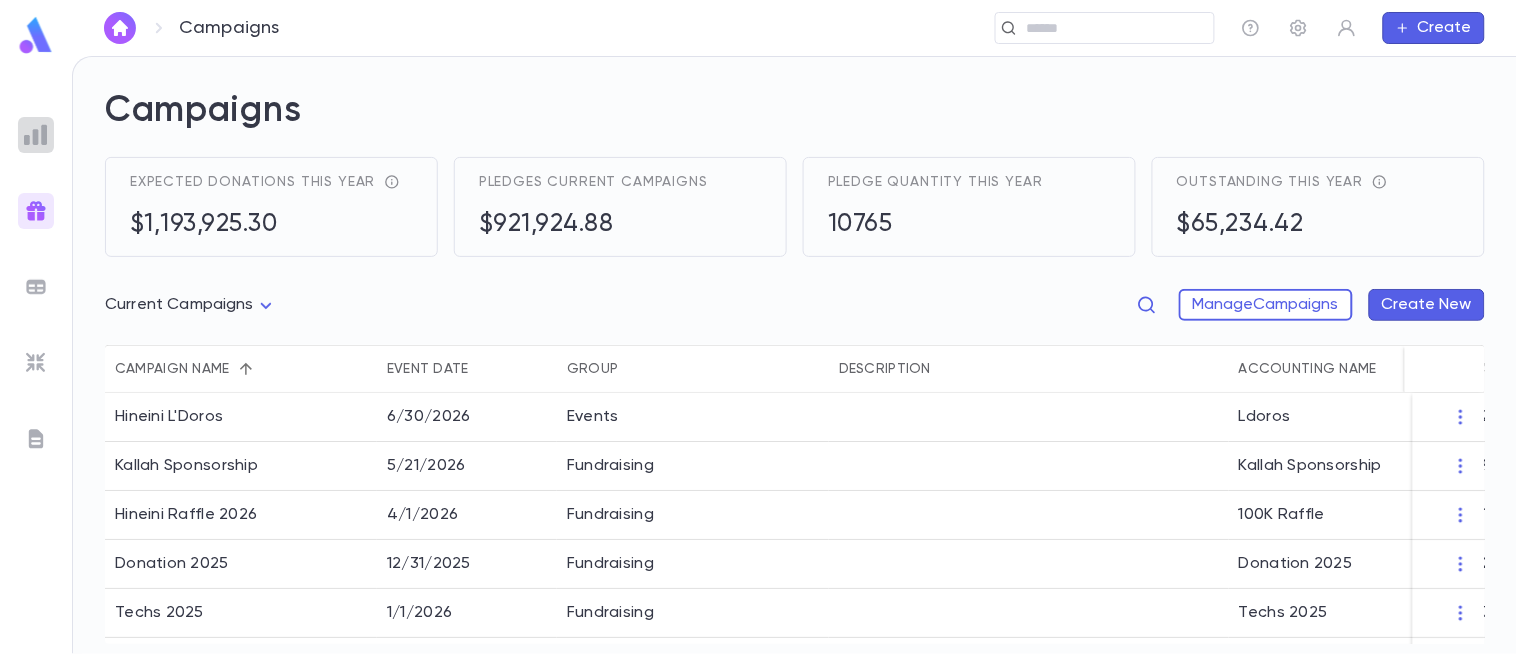 click at bounding box center (36, 135) 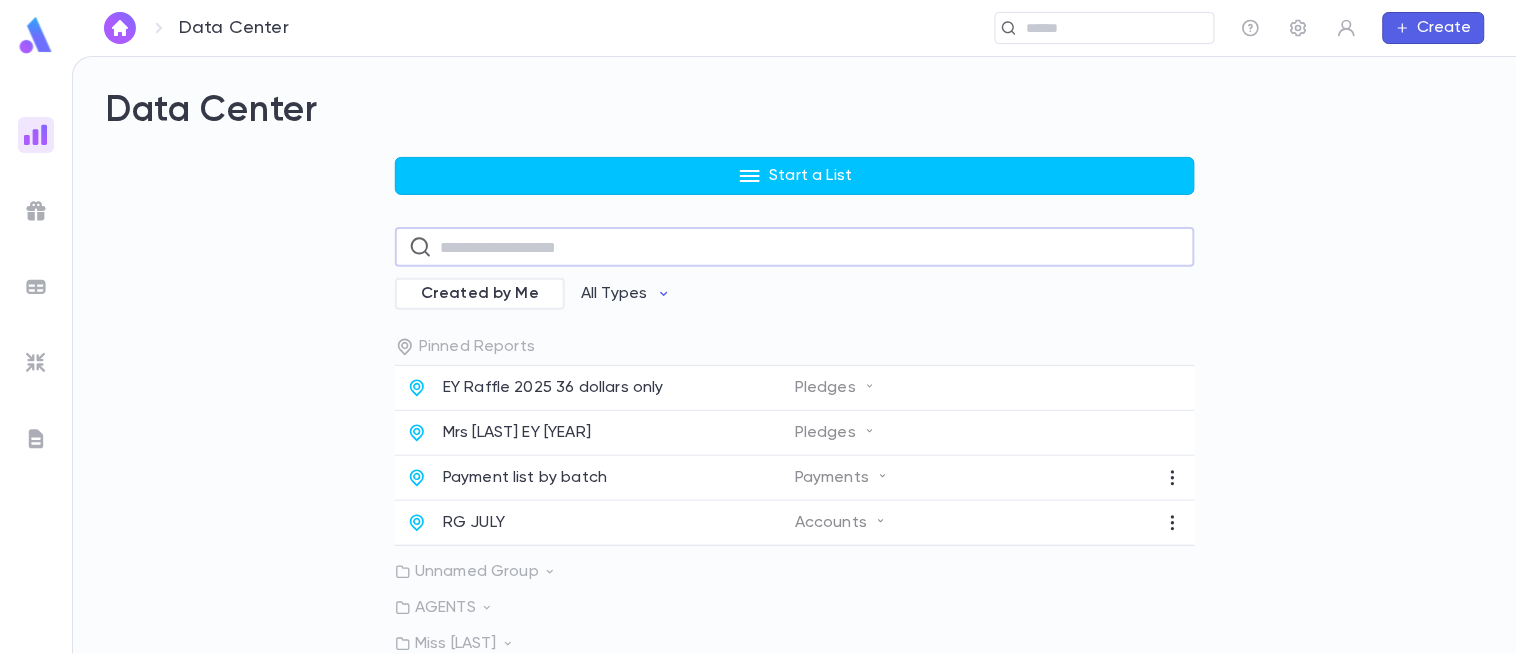 click at bounding box center [810, 247] 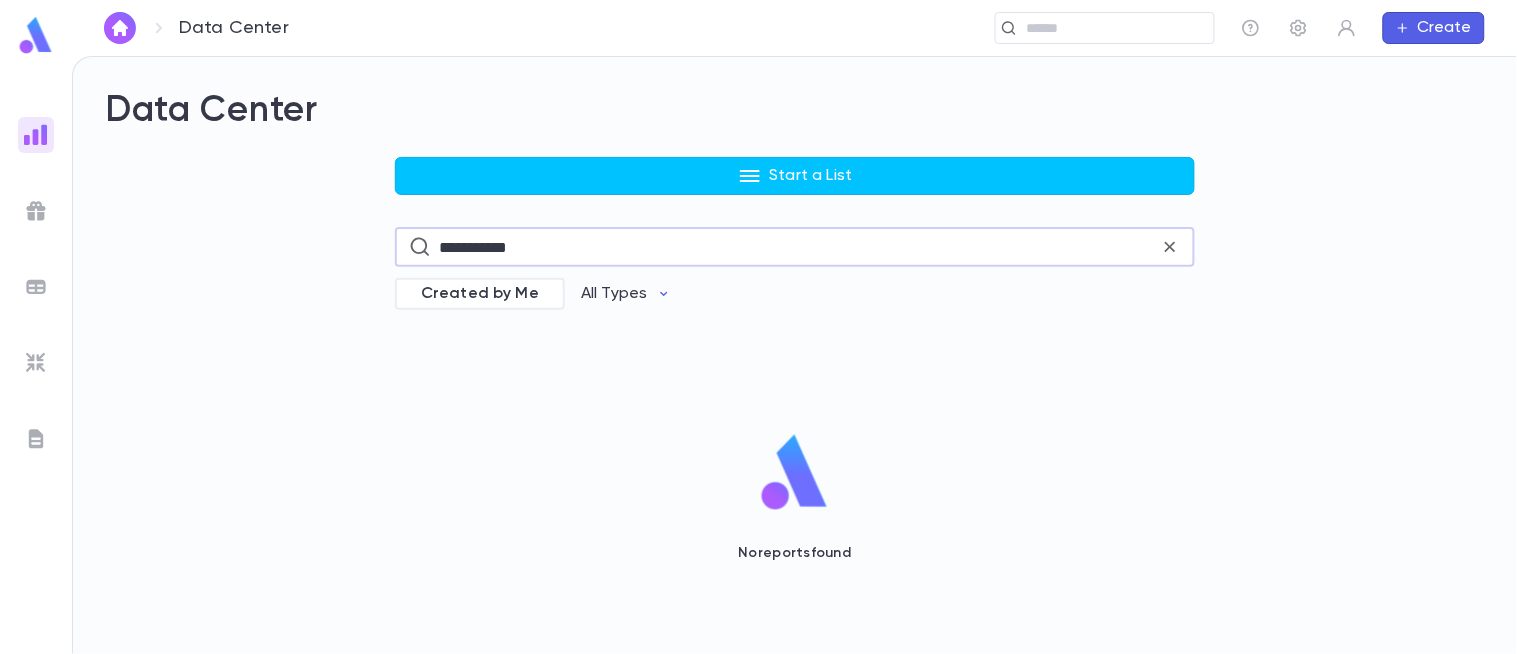 type on "**********" 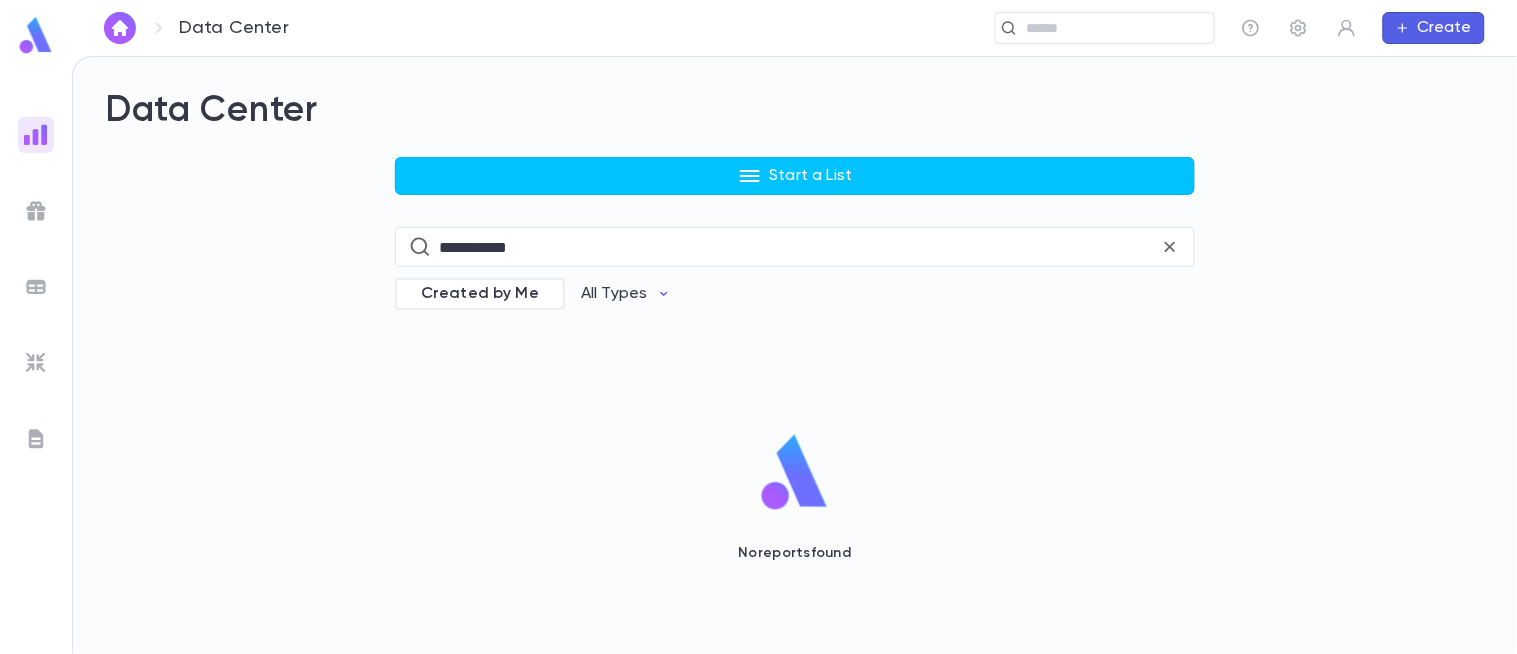 click on "**********" at bounding box center (795, 385) 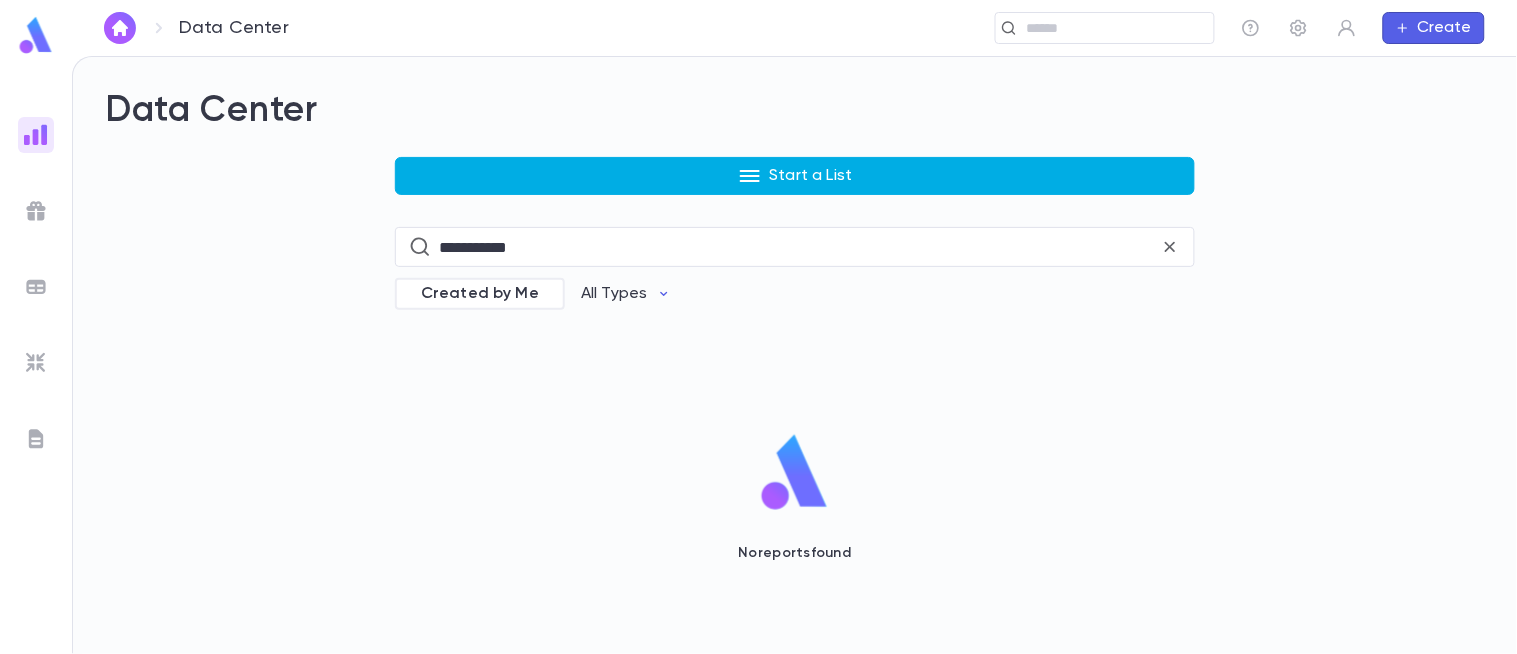 click 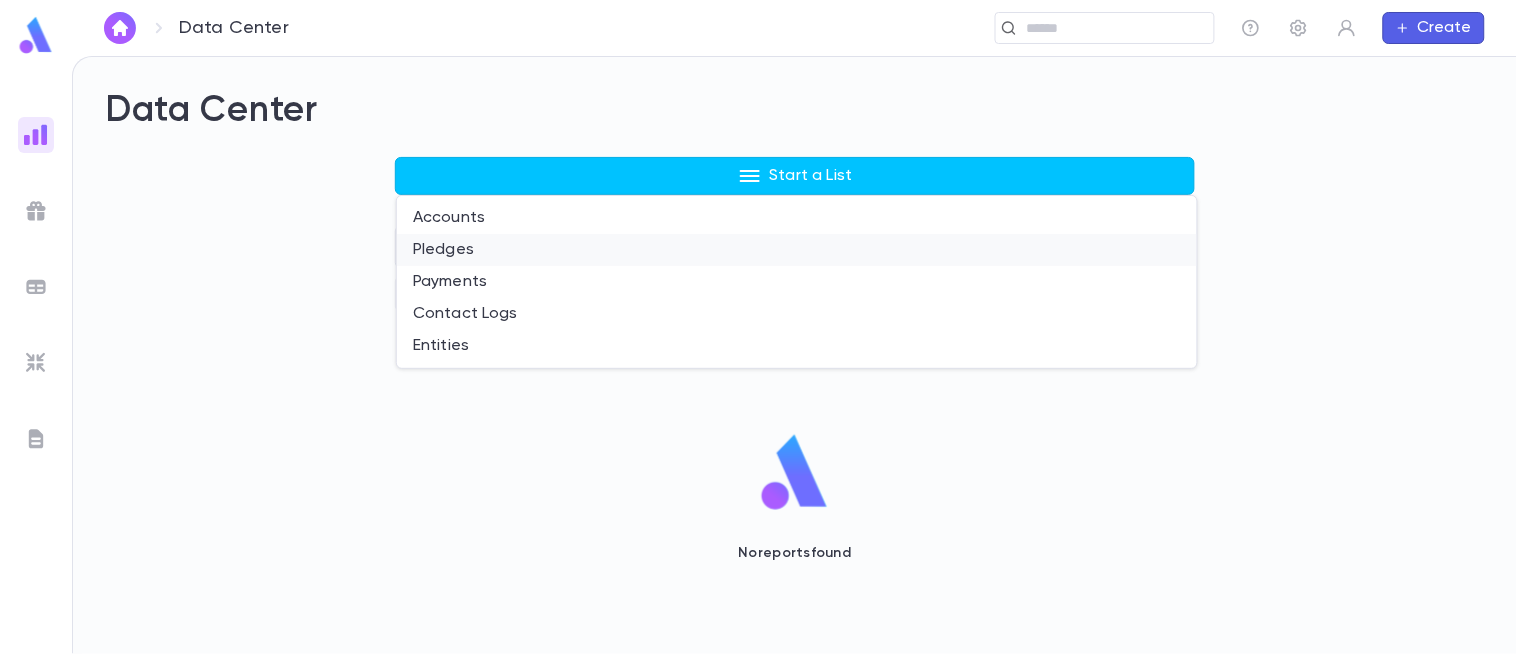 click on "Pledges" at bounding box center [797, 250] 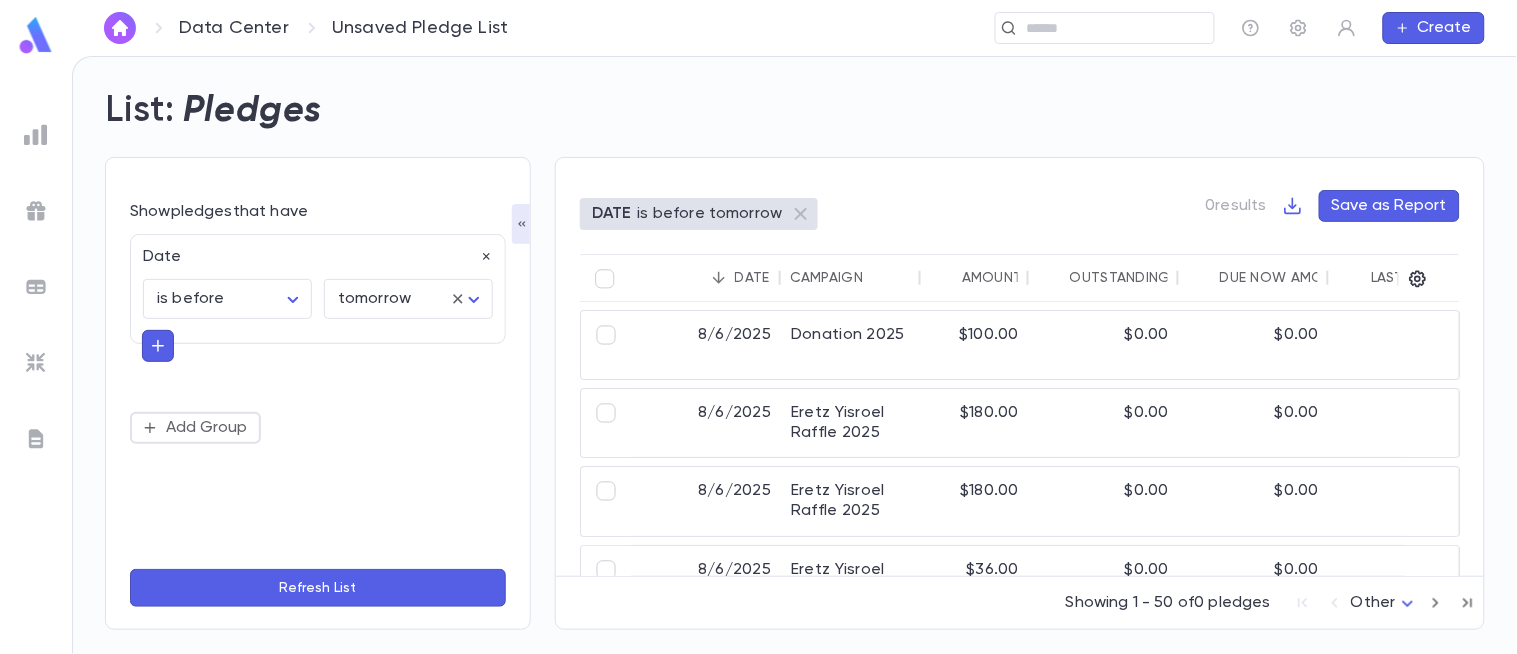 click 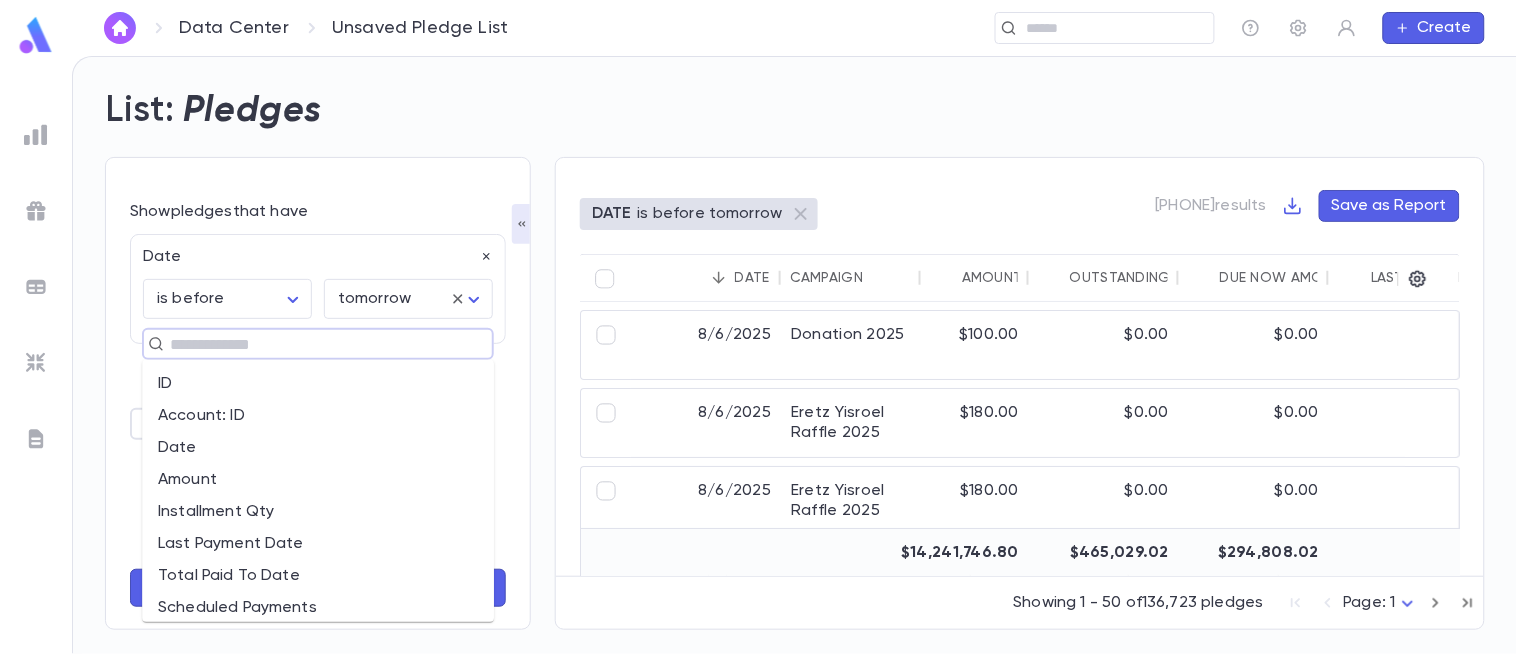 click at bounding box center (309, 344) 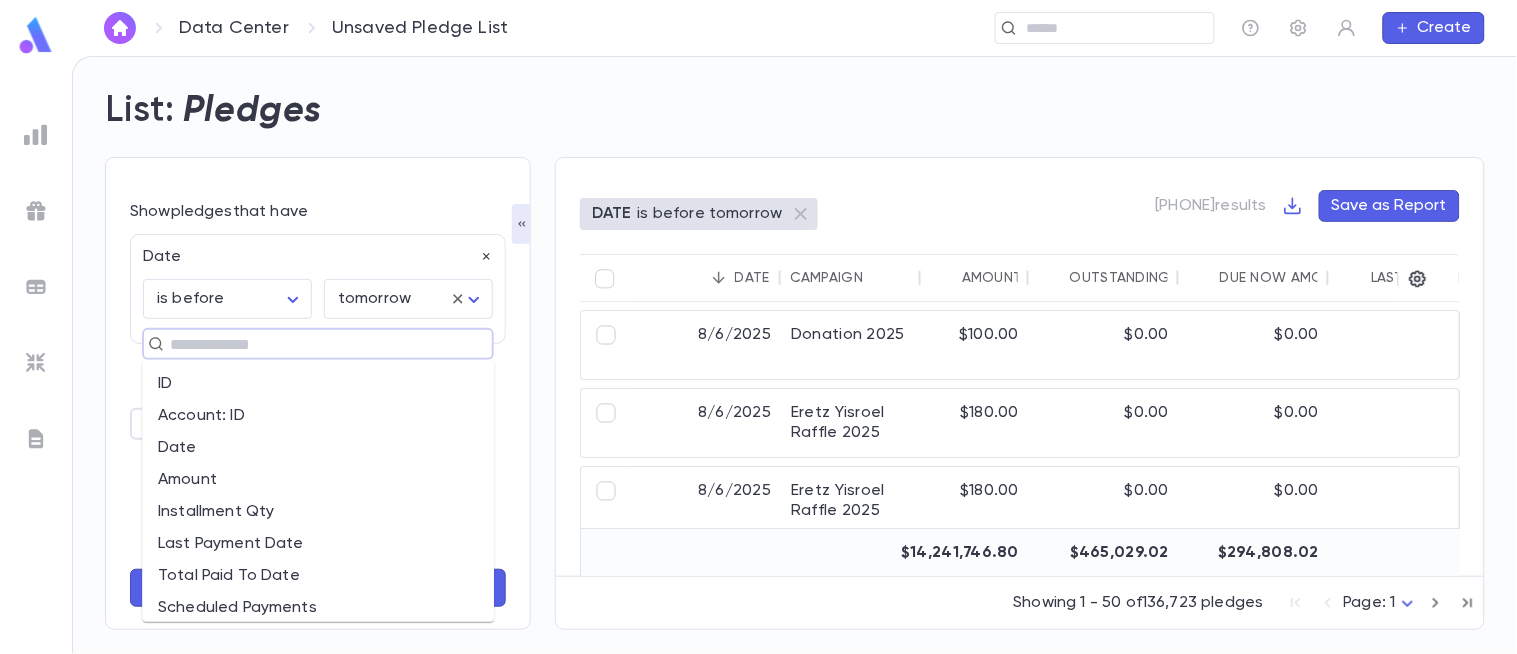 click on "Account: ID" at bounding box center (318, 416) 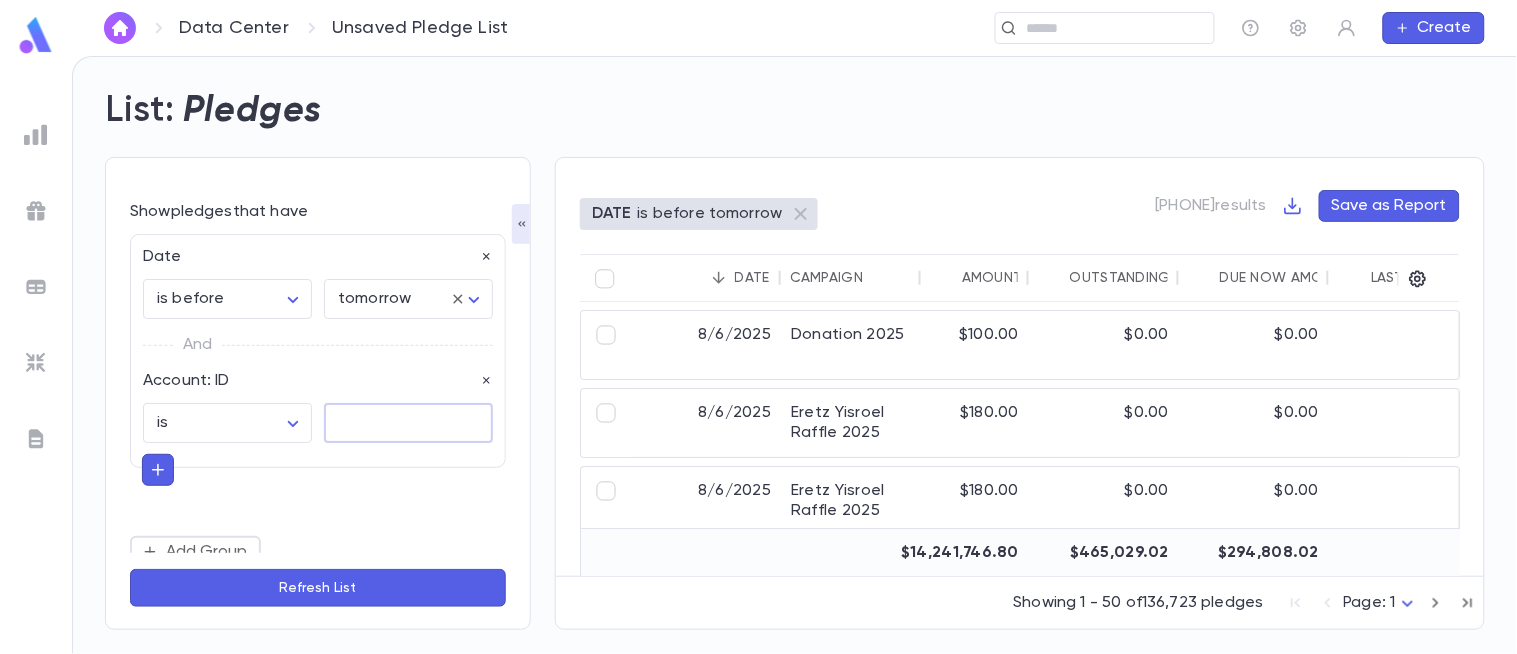 click at bounding box center [408, 423] 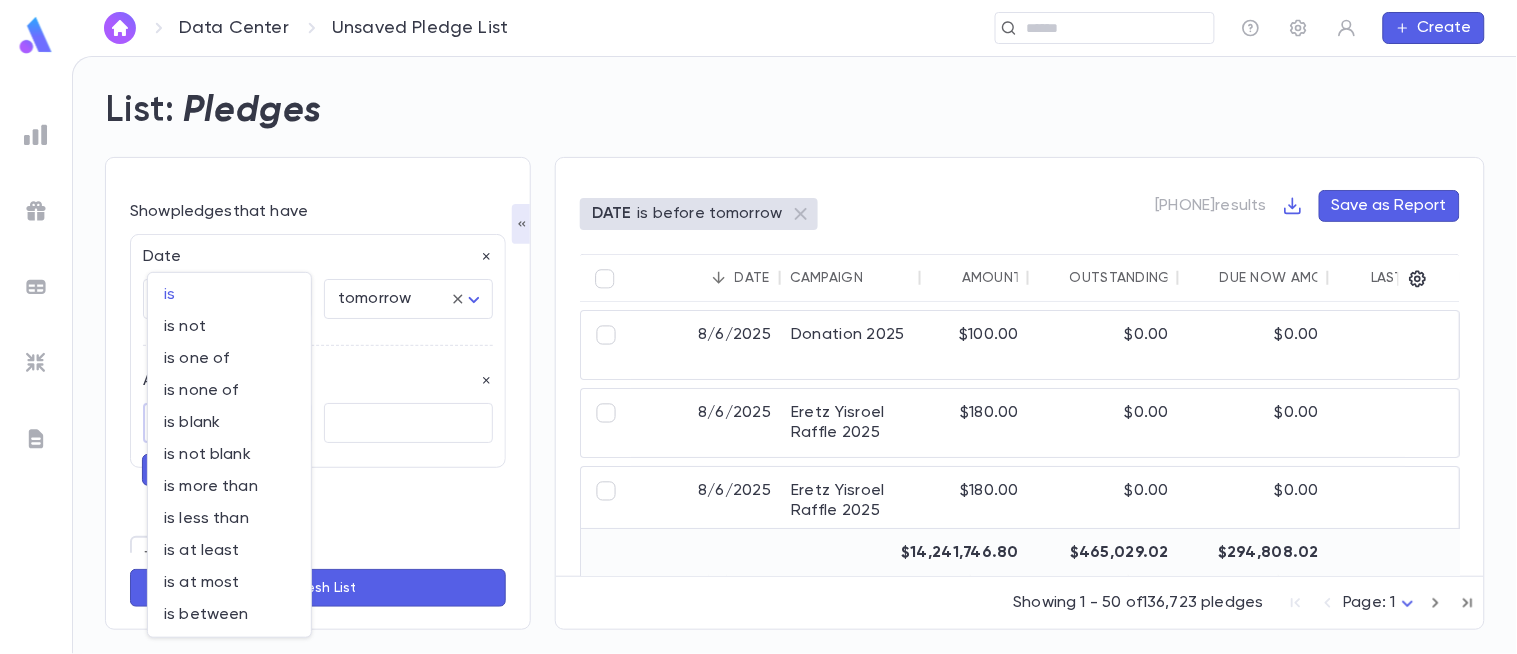 click on "Data Center Unsaved Pledge List ​  Create List:  Pledges Show  pledges  that have Date is before ******** ​ tomorrow ******** ​ And Account:  ID is ****** ​ ​ Add Group Refresh List DATE is before tomorrow 136723  results Save as Report Date Campaign Amount Outstanding Due Now Amount Last Payment Date Account ID Account Name Street Address City State Zip 8/6/2025 Donation 2025 $100.00 $0.00 $0.00 8/6/2025 377902 Willner, Yisroel [NUMBER] [STREET] [CITY] [STATE] [ZIP] 8/6/2025 Eretz Yisroel Raffle 2025 $180.00 $0.00 $0.00 7/6/2026 353395 Szanto, Meir and Shifra [NUMBER] [STREET] [CITY] [STATE] [ZIP] 8/6/2025 Eretz Yisroel Raffle 2025 $180.00 $0.00 $0.00 8/6/2025 354995 Koslowitz, Yitzy [NUMBER] [STREET] [CITY] [STATE] [ZIP] 8/6/2025 Eretz Yisroel Raffle 2025 $0.00" at bounding box center (758, 355) 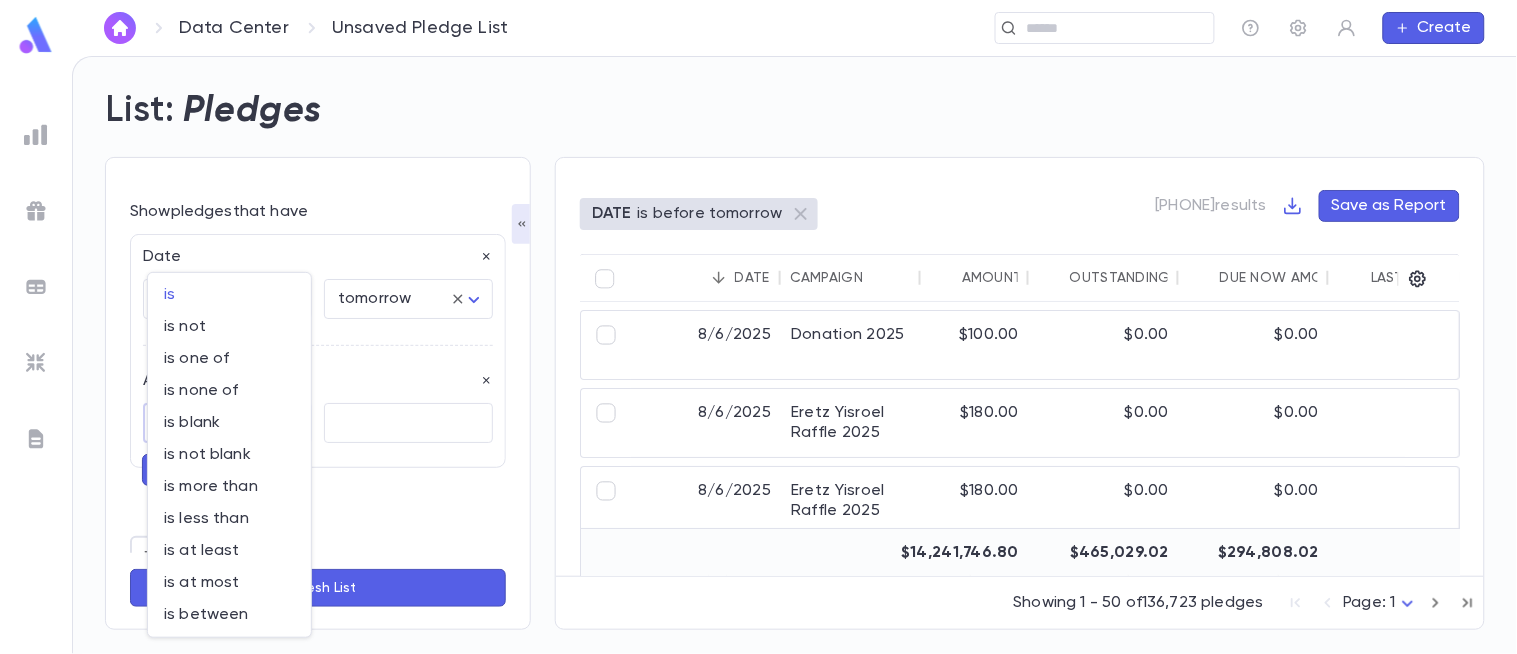 click at bounding box center (758, 327) 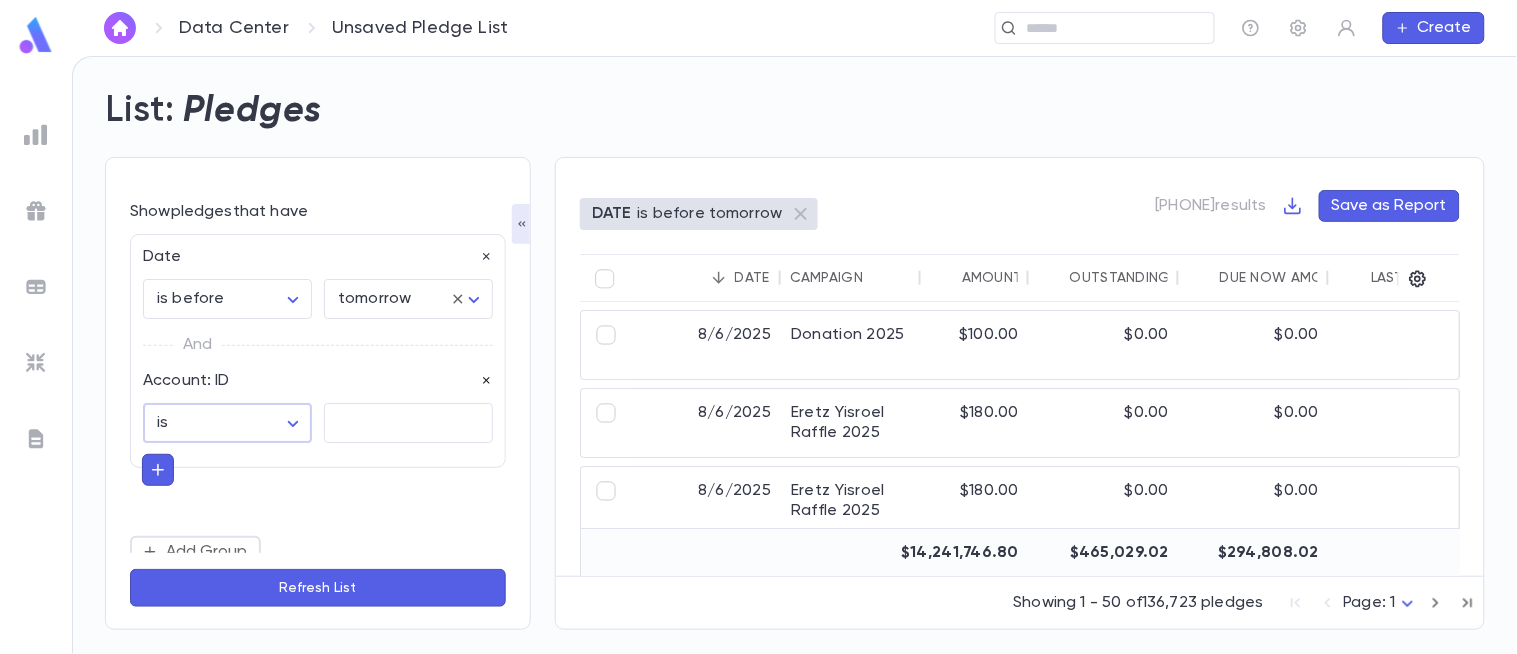 click 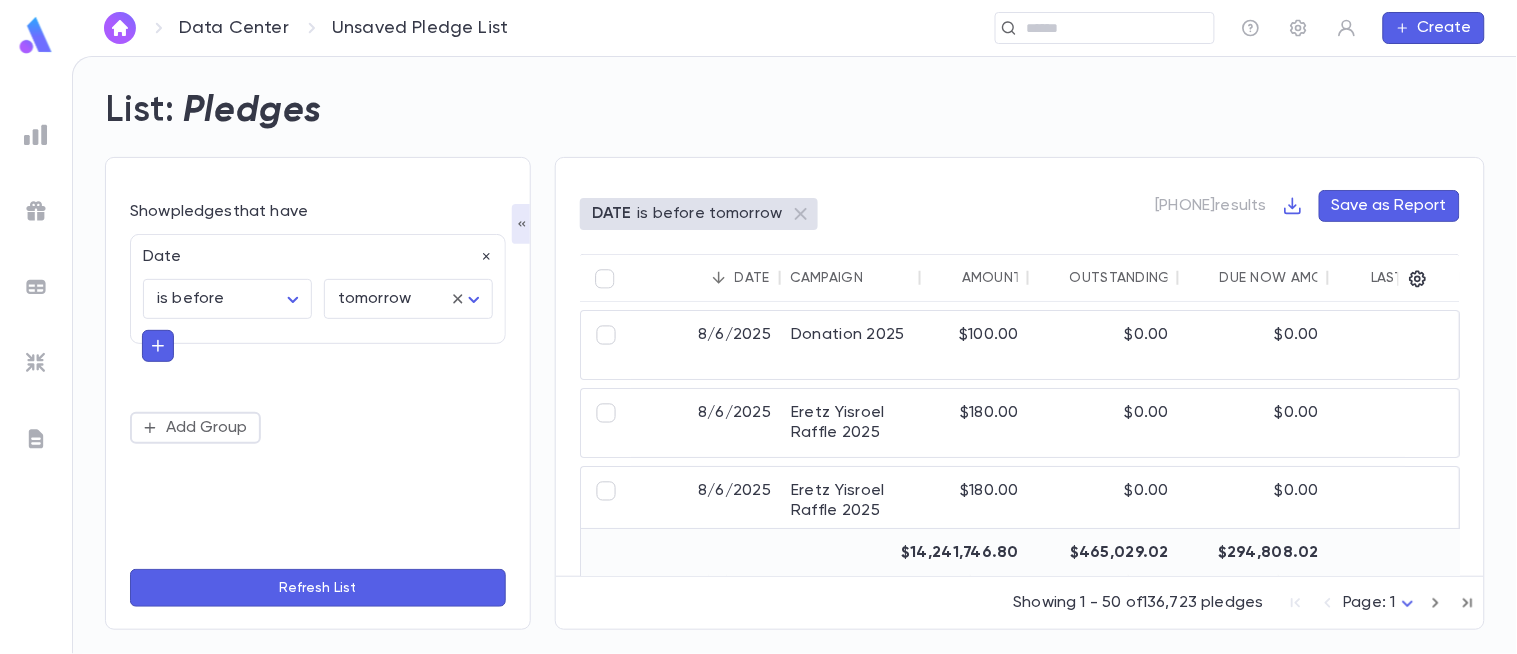 click 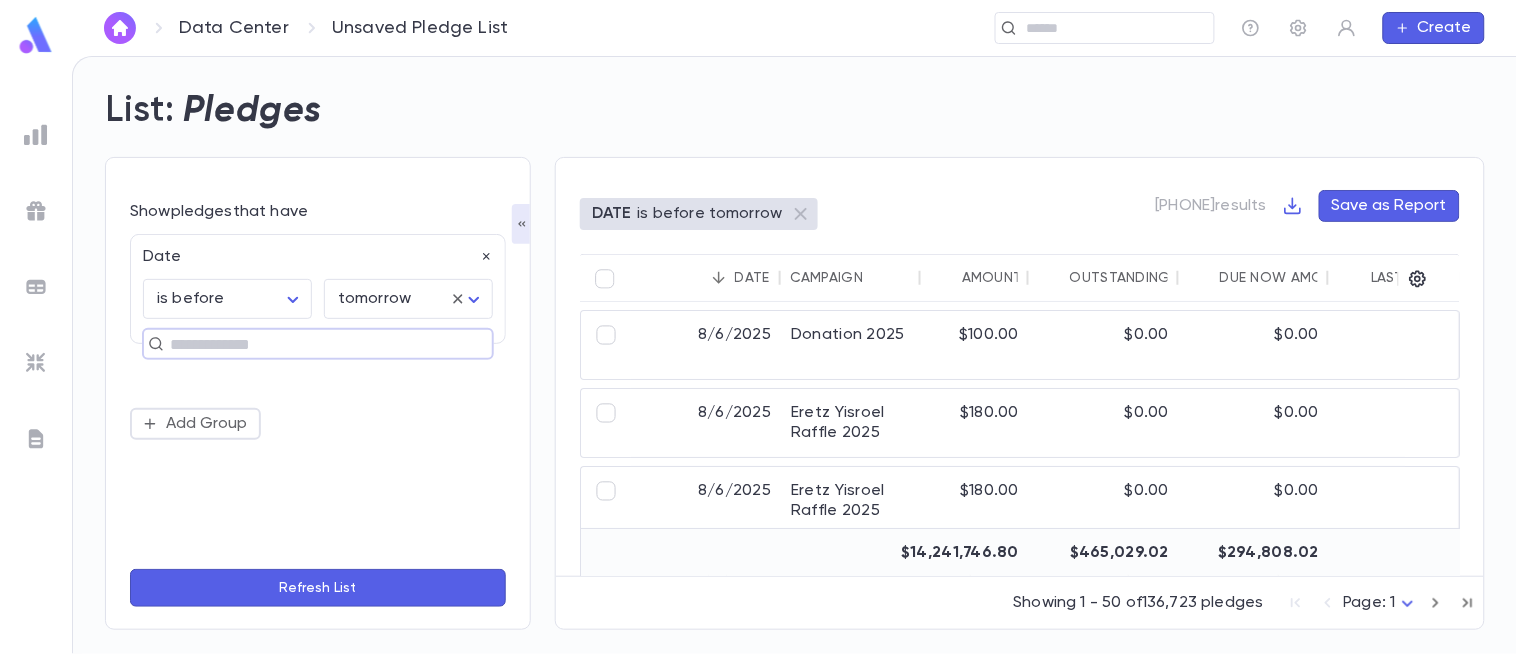 click at bounding box center [309, 344] 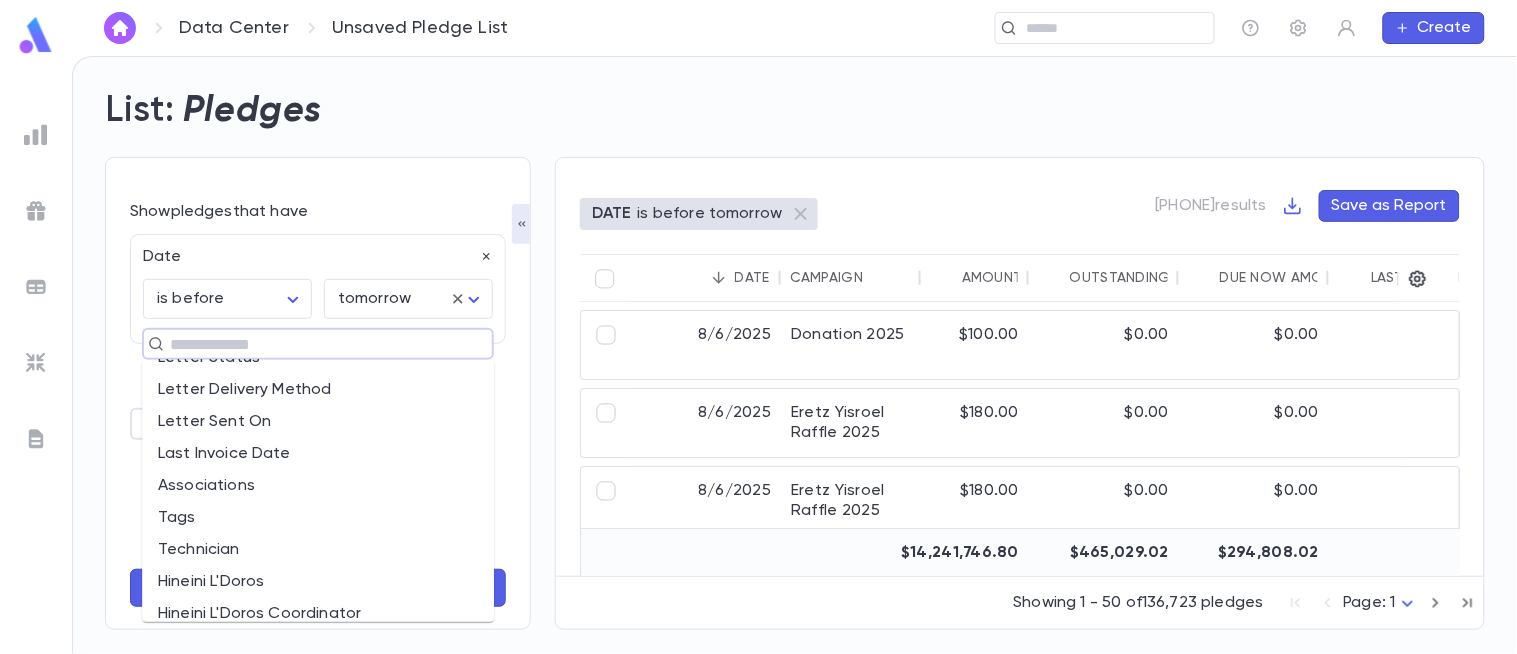 scroll, scrollTop: 1481, scrollLeft: 0, axis: vertical 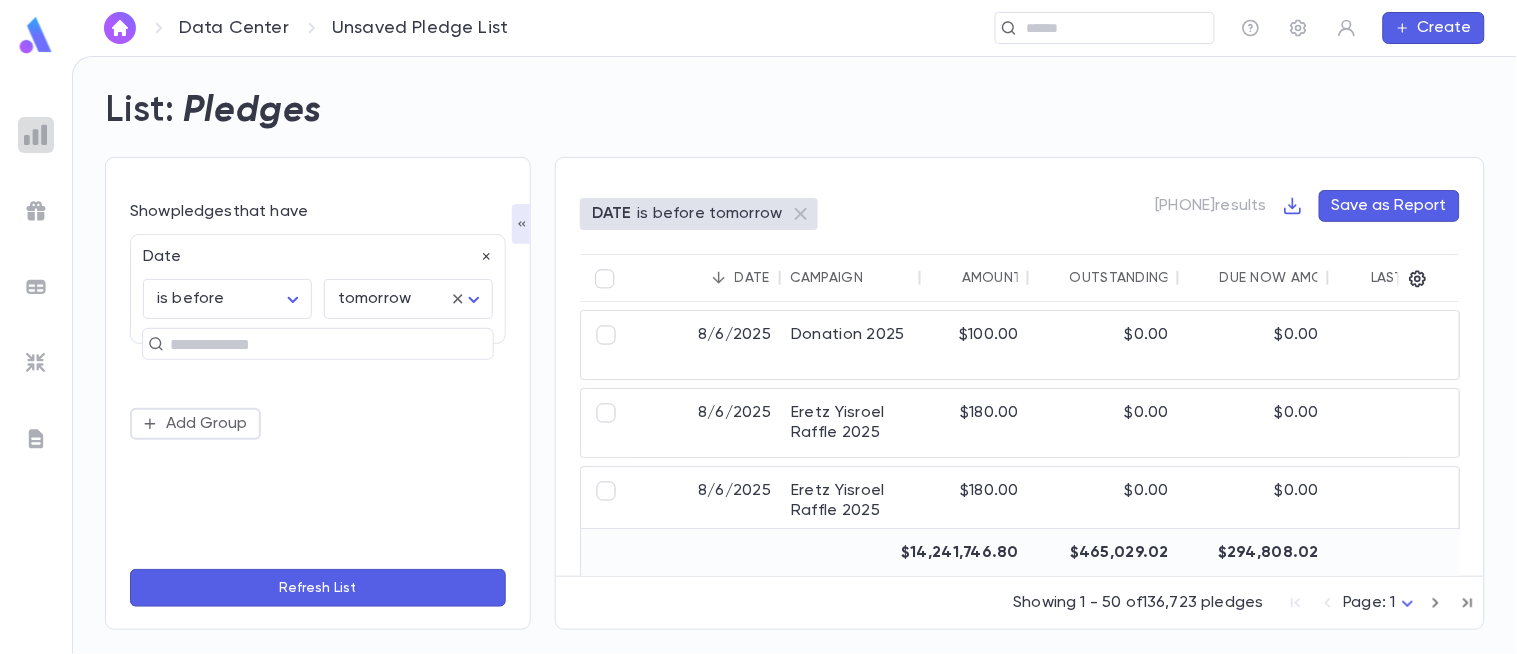 click at bounding box center (36, 135) 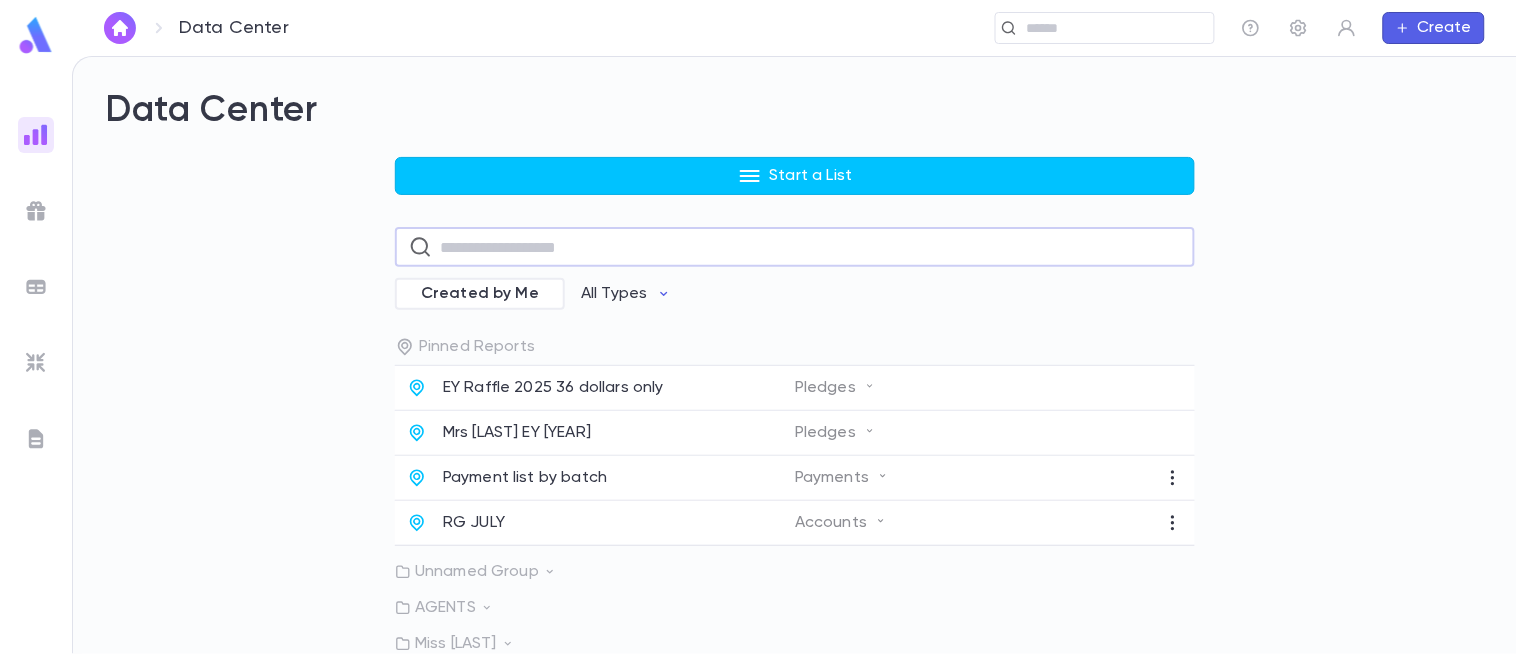 click at bounding box center (810, 247) 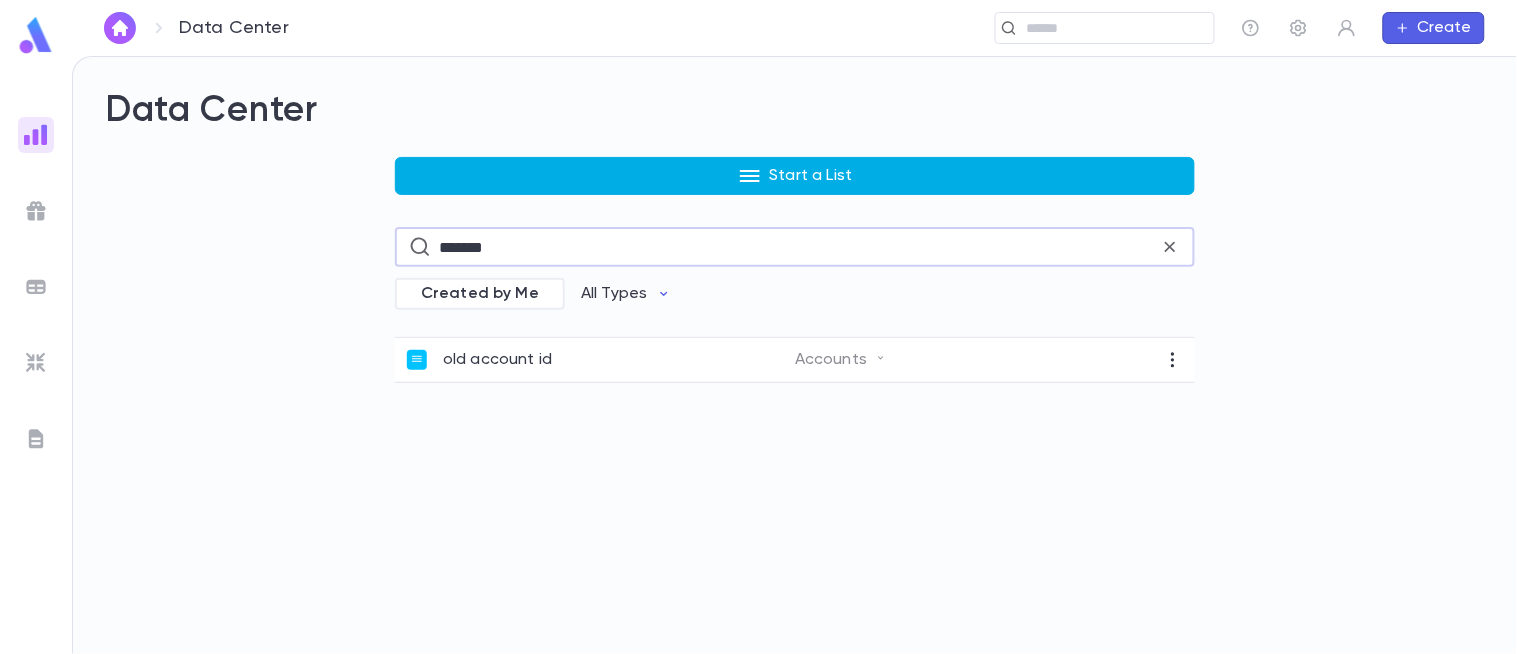 type on "*******" 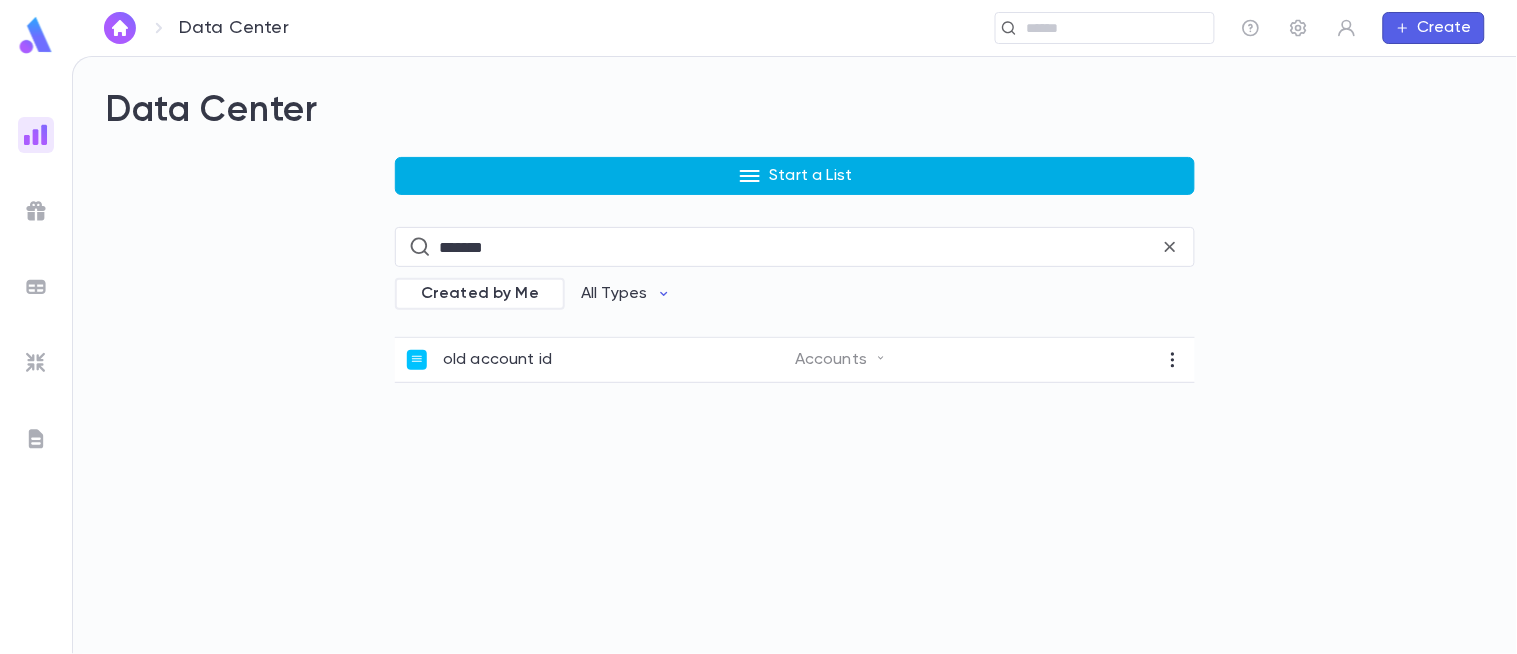 click on "Start a List" at bounding box center [811, 176] 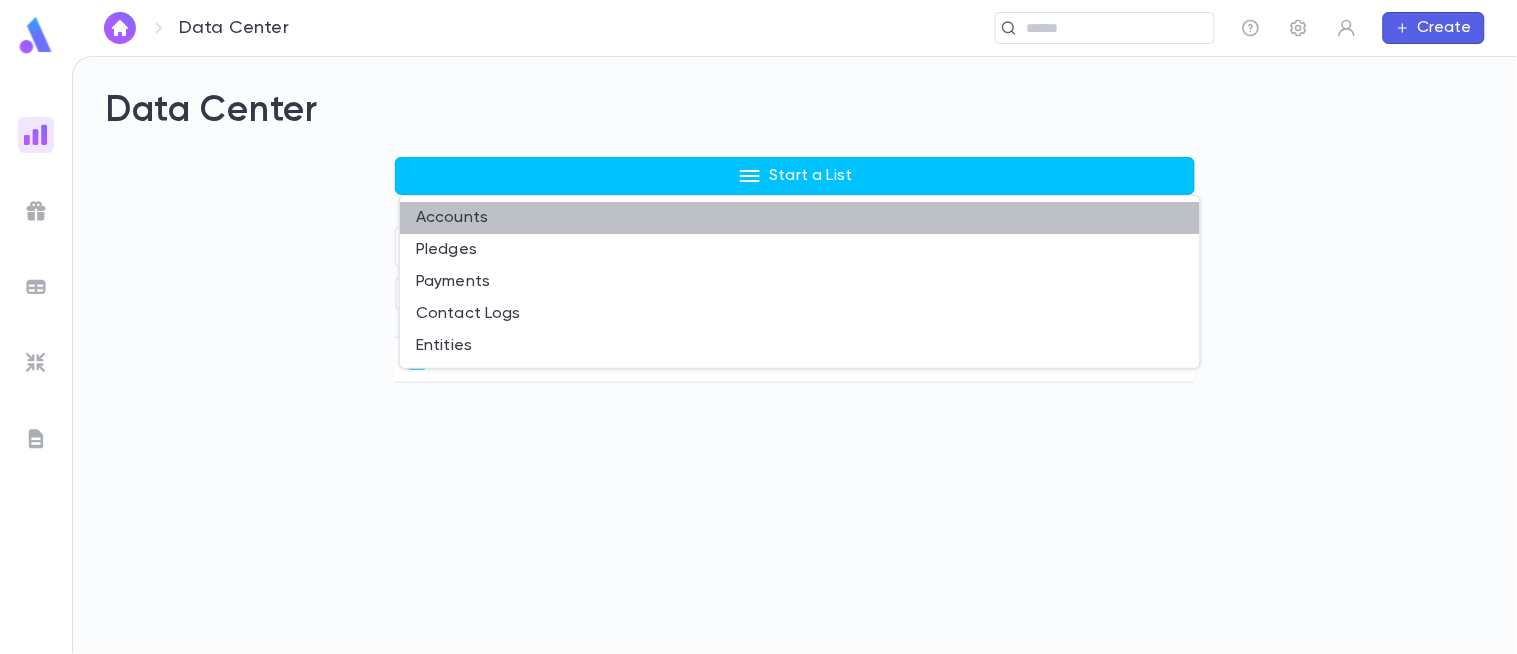 click on "Accounts" at bounding box center (800, 218) 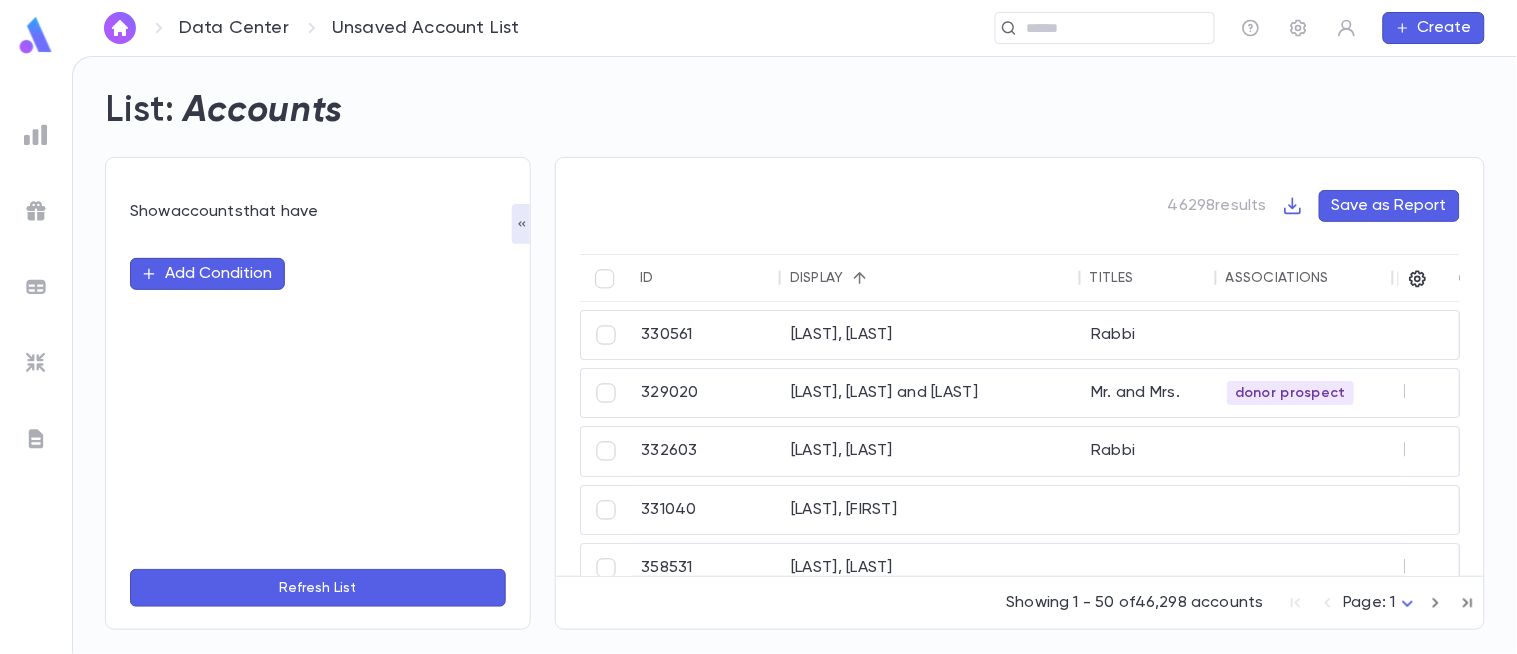 click on "Add Condition" at bounding box center [207, 274] 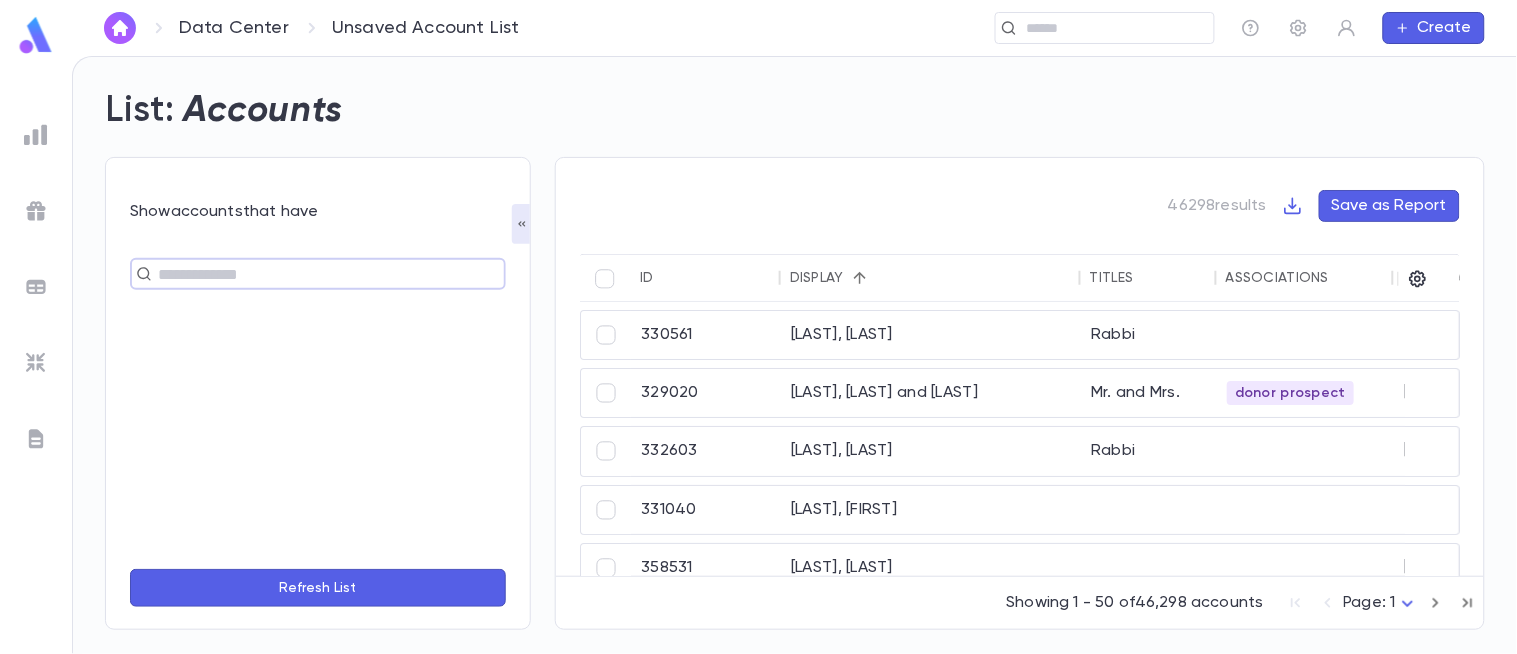 click at bounding box center [309, 274] 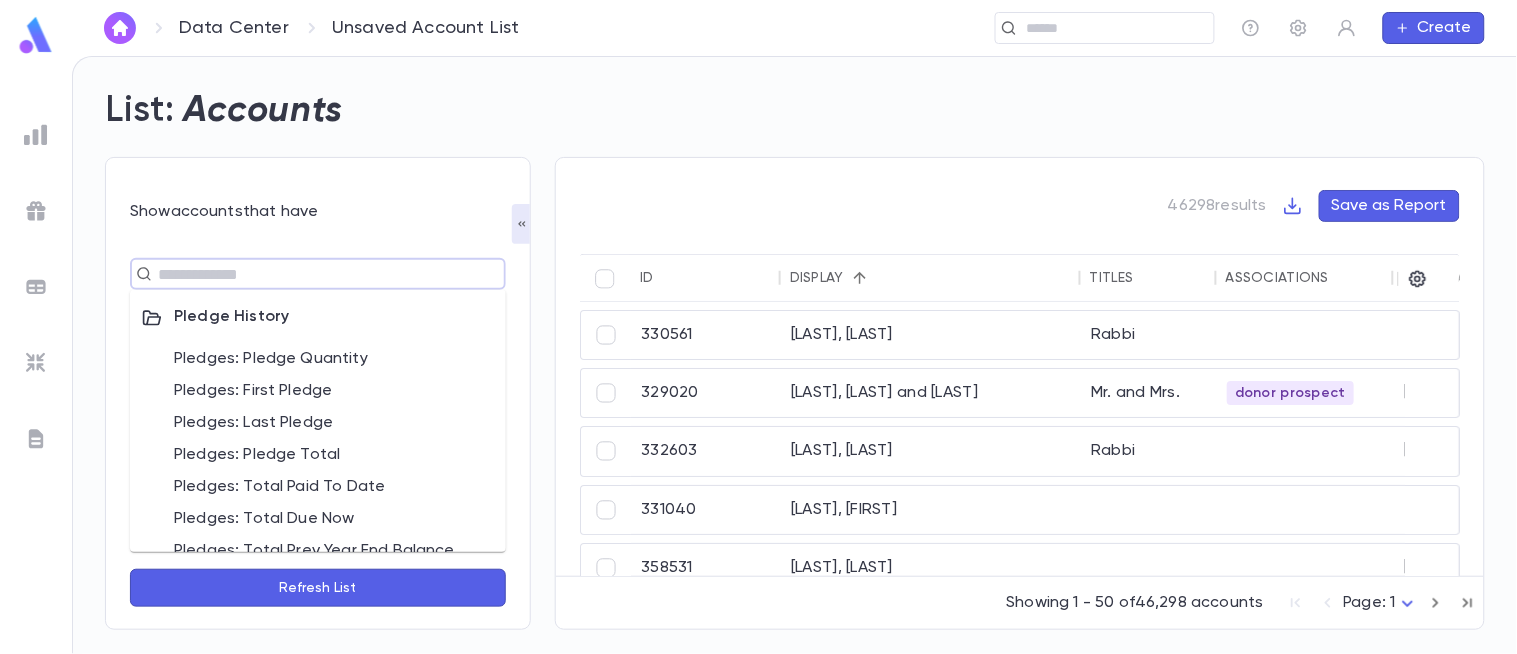 scroll, scrollTop: 1066, scrollLeft: 0, axis: vertical 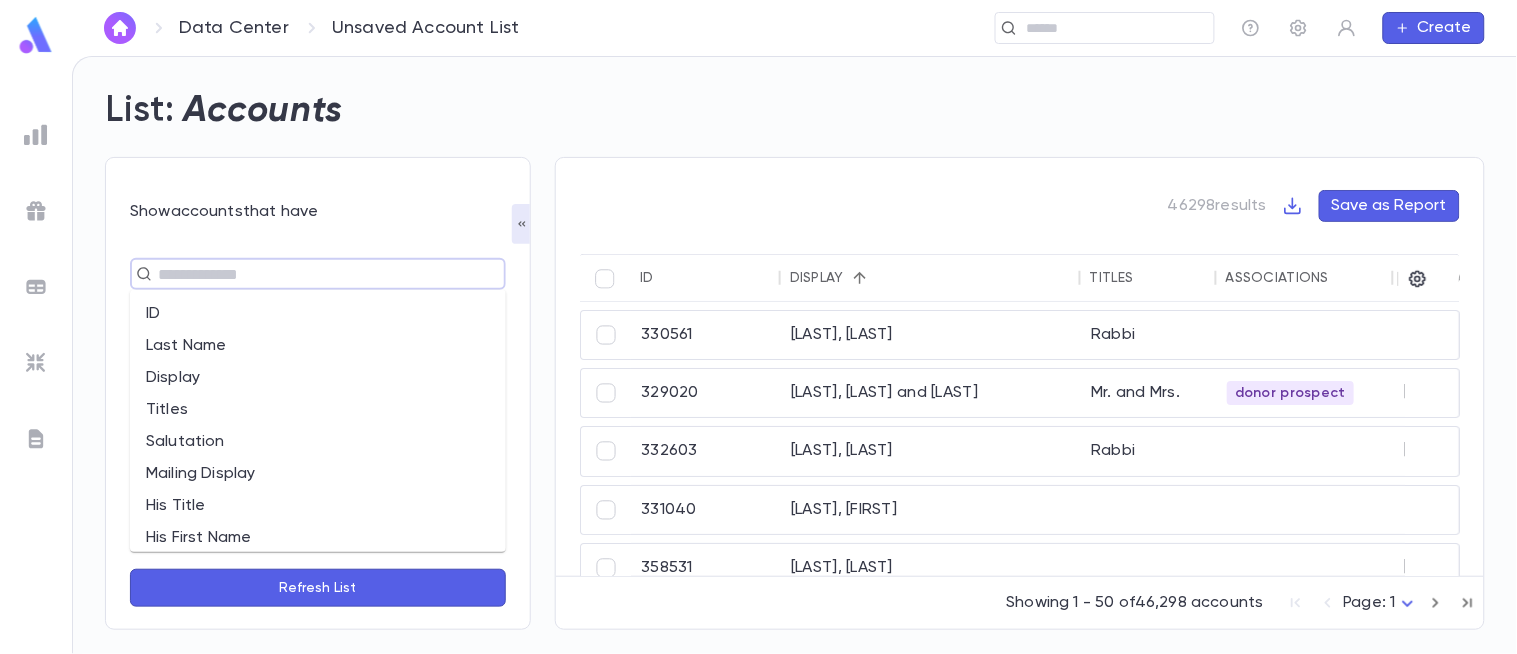 click at bounding box center [309, 274] 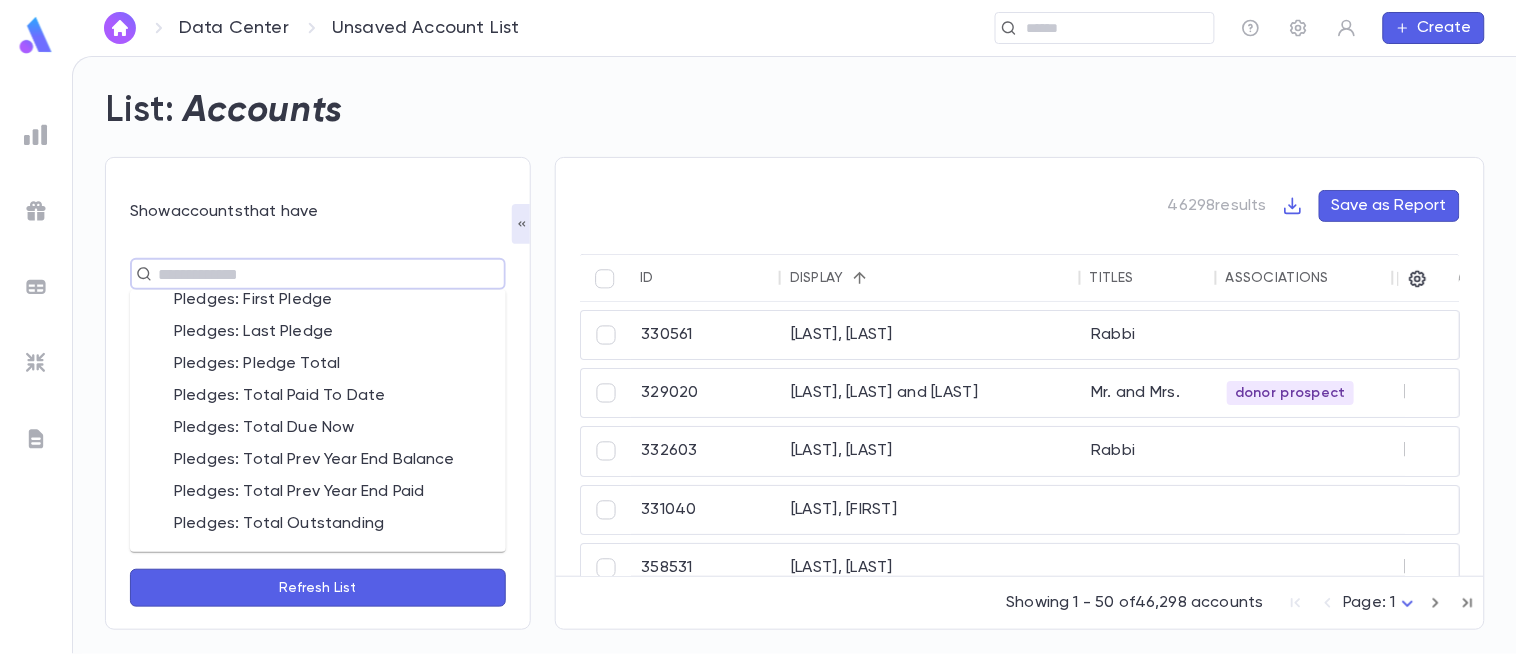 scroll, scrollTop: 1078, scrollLeft: 0, axis: vertical 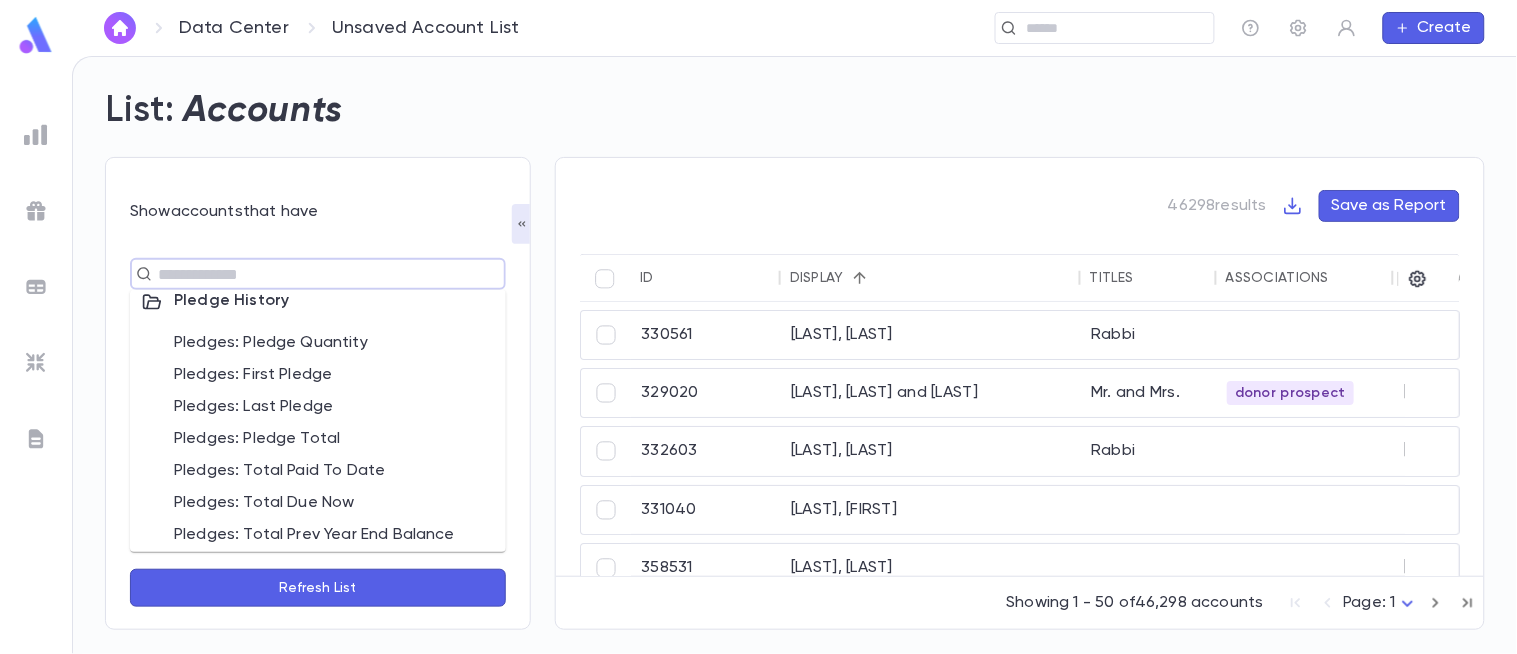 click on "Pledges: Last Pledge" at bounding box center [318, 408] 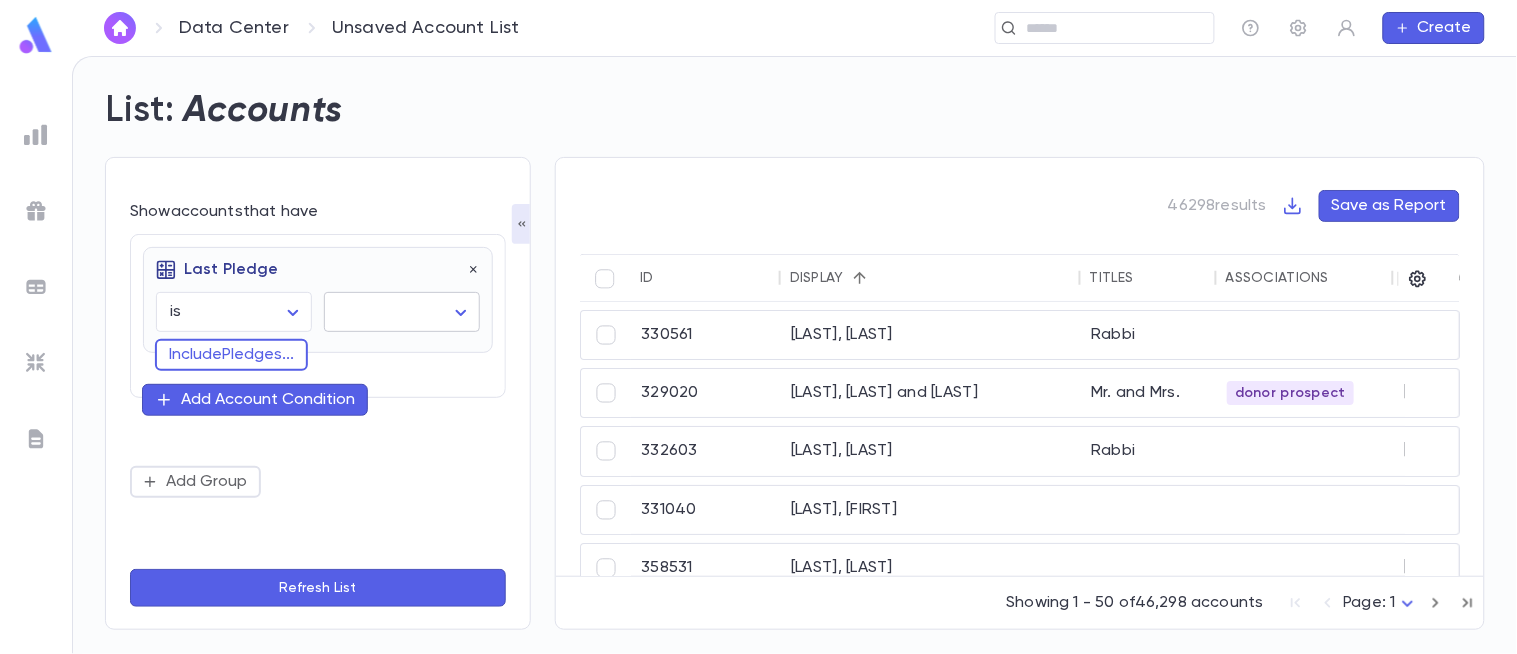 click on "Data Center | Admire
Willner, Yisroel
[NUMBER] [STREET] [CITY] [STATE] [ZIP]
[NUMBER] [STREET] [CITY] [STATE] [ZIP]
[NUMBER] [STREET] [CITY] [STATE] [ZIP]
([PHONE]), Gella Brocha
(Declined), Joseph [NUMBER] -, Chaya [NUMBER]" at bounding box center [758, 355] 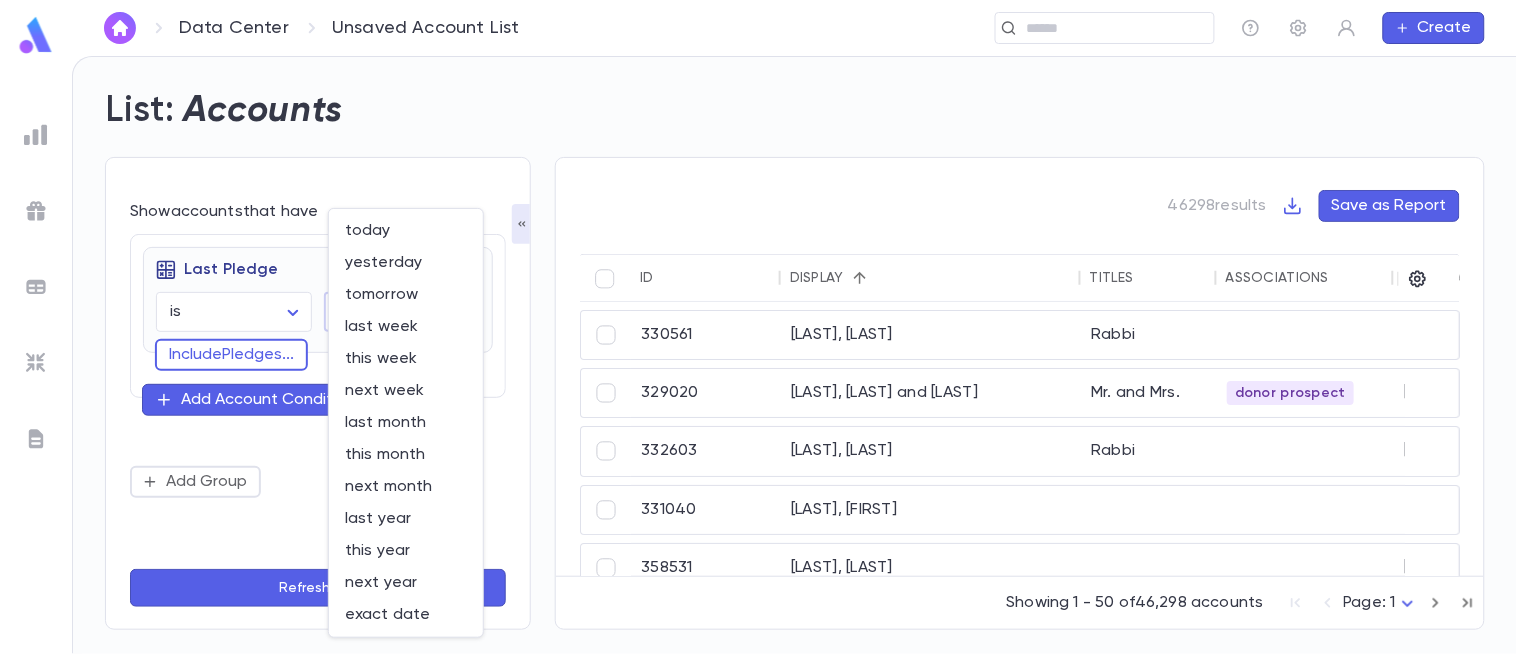 click at bounding box center [758, 327] 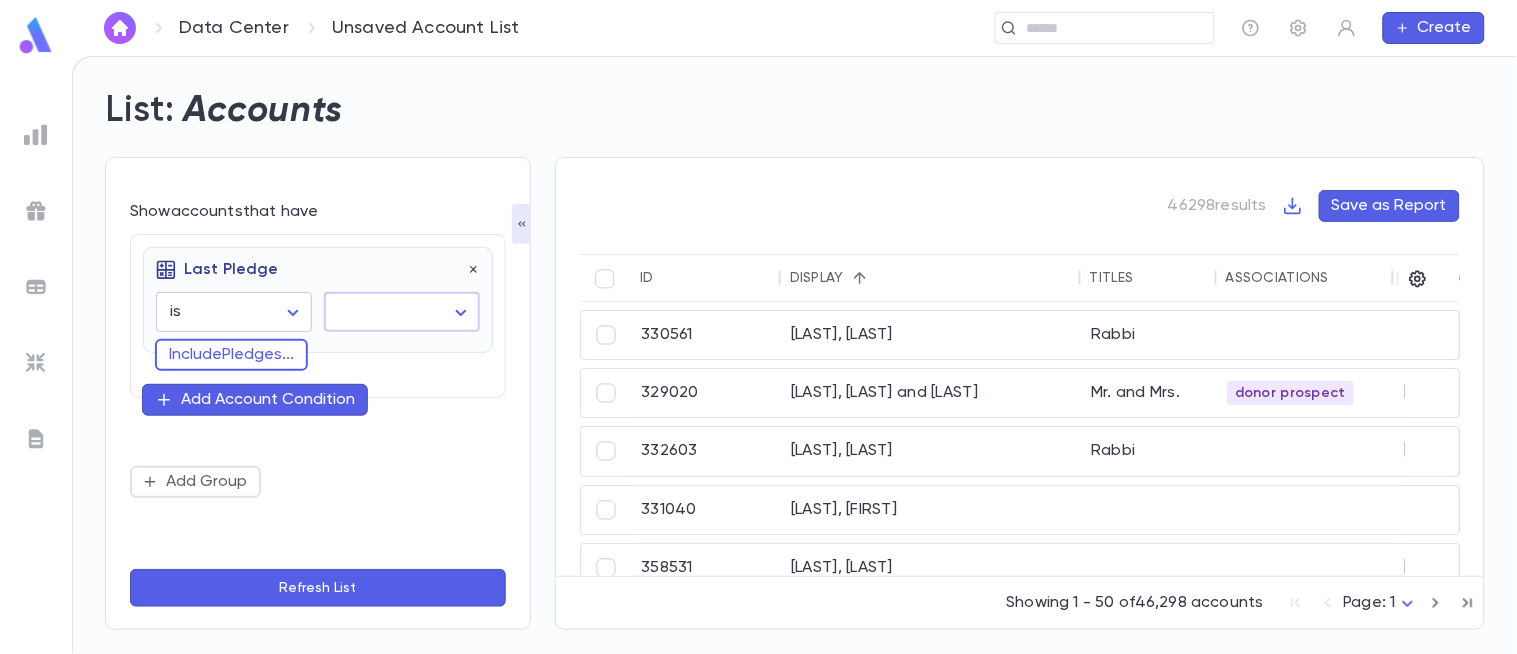 click on "Data Center | Admire
Willner, Yisroel
[NUMBER] [STREET] [CITY] [STATE] [ZIP]
[NUMBER] [STREET] [CITY] [STATE] [ZIP]
[NUMBER] [STREET] [CITY] [STATE] [ZIP]
([PHONE]), Gella Brocha
(Declined), Joseph [NUMBER] -, Chaya [NUMBER]" at bounding box center [758, 355] 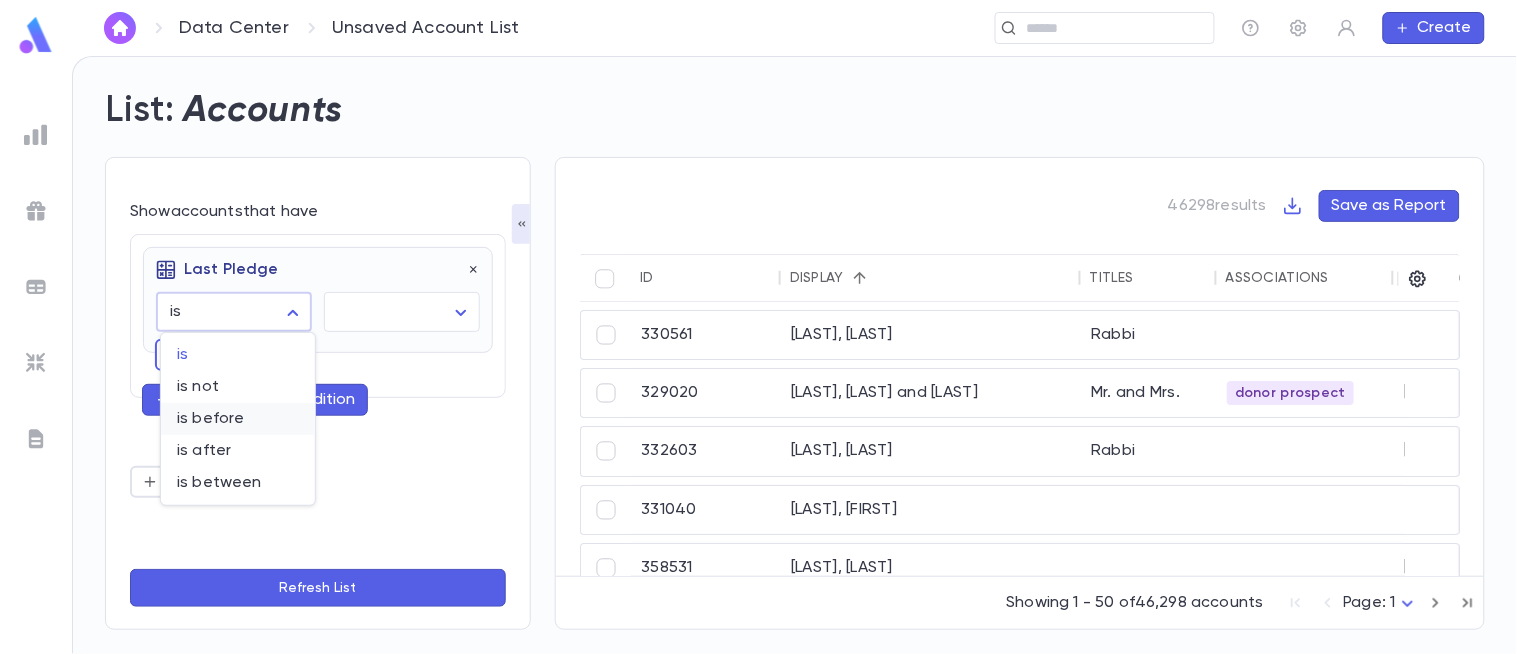 click on "is before" at bounding box center (238, 419) 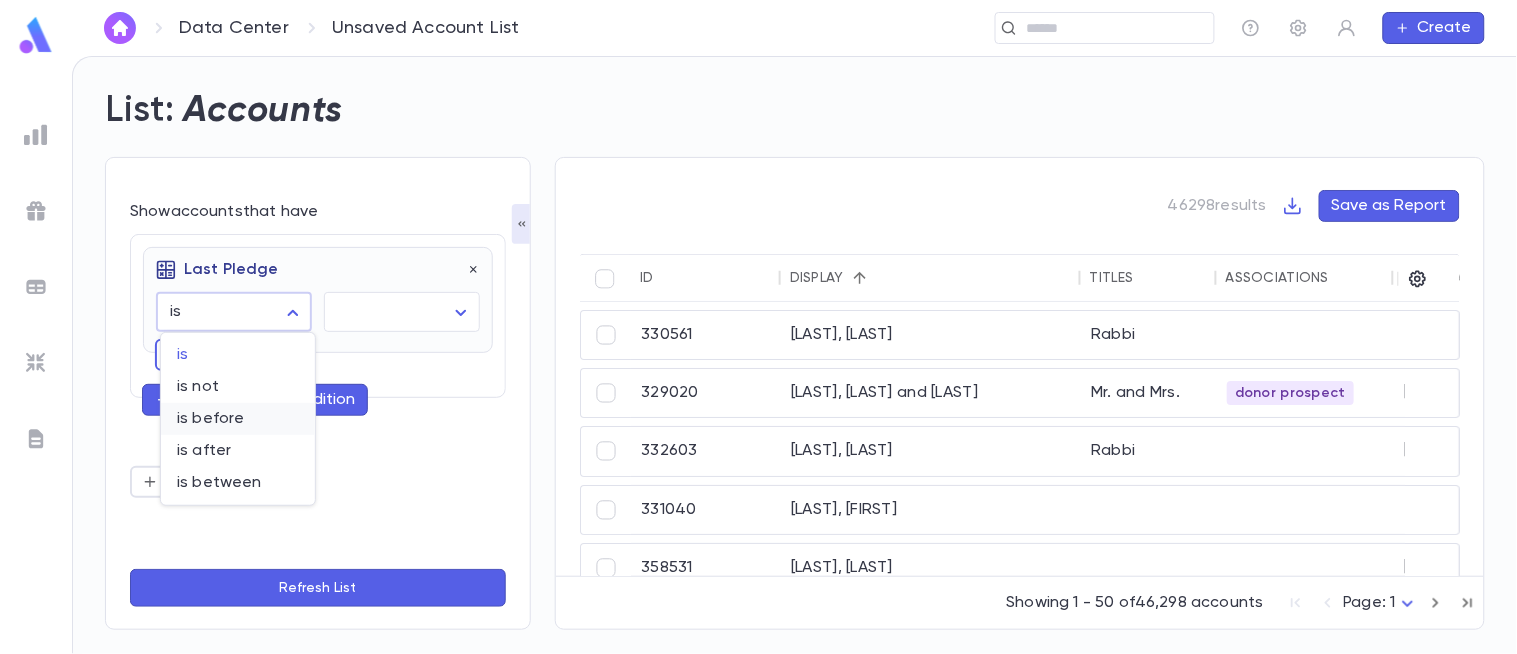 type on "********" 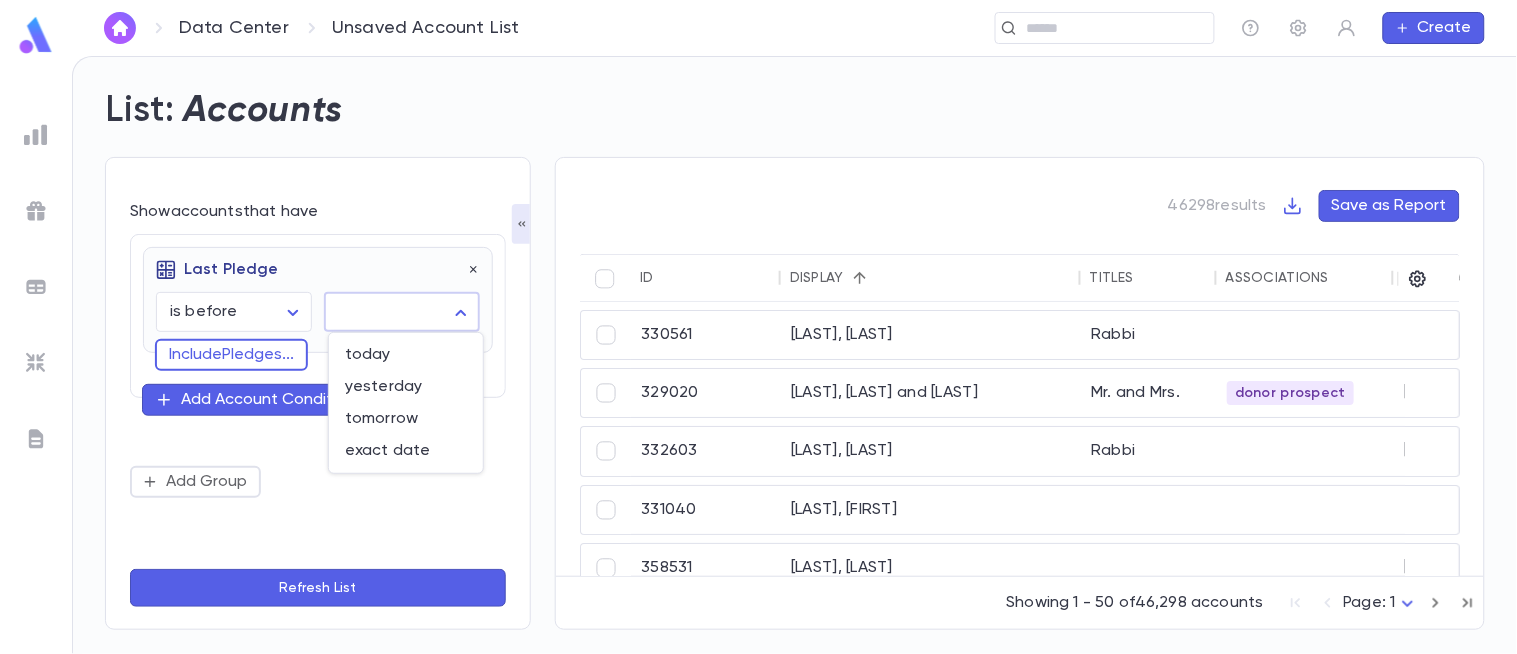 click on "Data Center Unsaved Account List ​  Create List:  Accounts Show  accounts  that have Last Pledge is before ******** ​ today ***** ​ ​   Add Account Condition Add Group Refresh List 46298  results Save as Report ID Display Titles Associations Street Address City State Zip Best Phone Number His Cell Numbers Her Cell Numbers 330561  Berger, Martin Rabbi 329020  Czermack, Danny and Suri Mr. and Mrs. donor prospect [NUMBER] [STREET] [CITY] [STATE] [ZIP] 332603  Gluck, Rafael Rabbi [NUMBER] [STREET] [CITY] [STATE] [ZIP] 331040  Levy, Charie 358531  Rosenfield, Yale [NUMBER] [STREET] [CITY] [STATE] [ZIP] 330686  Schwartz Rabbi 373197 ([PHONE]), Gella Brocha 411437 (Declined), Joseph [NUMBER] [NUMBER] -, Chaya [NUMBER] Showing   1 - 50   of  46,298   accounts Page: 1 * Profile Log out Account Pledge Payment Download CSV Download PDF is is not is before is after is between" at bounding box center [758, 355] 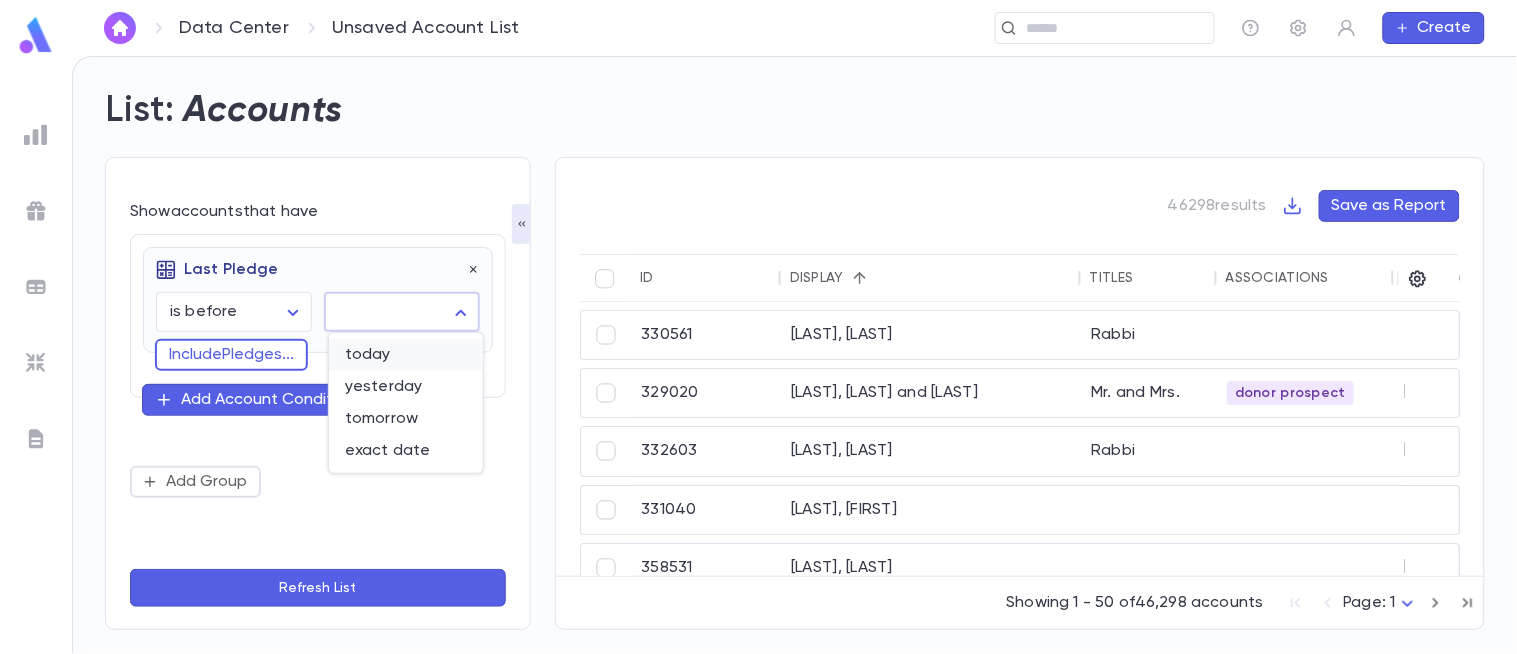 click on "today" at bounding box center (406, 355) 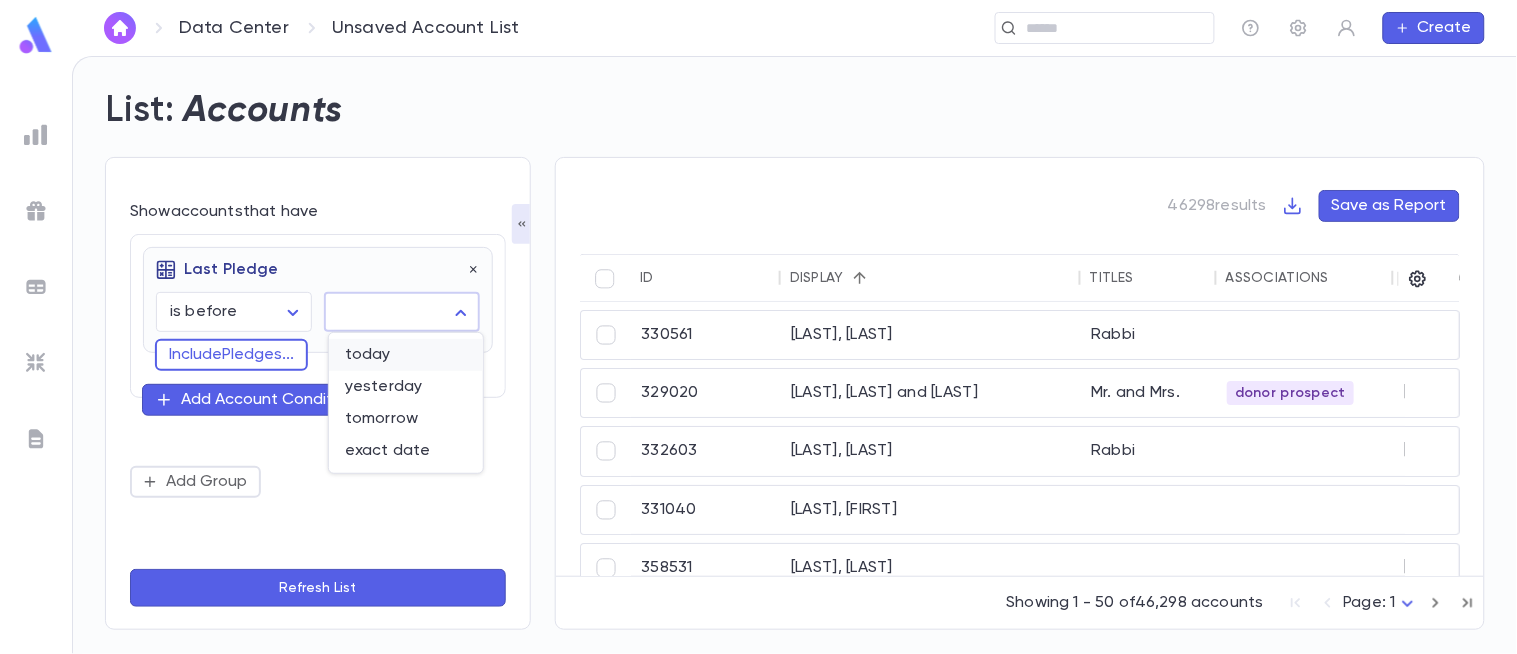 type on "*****" 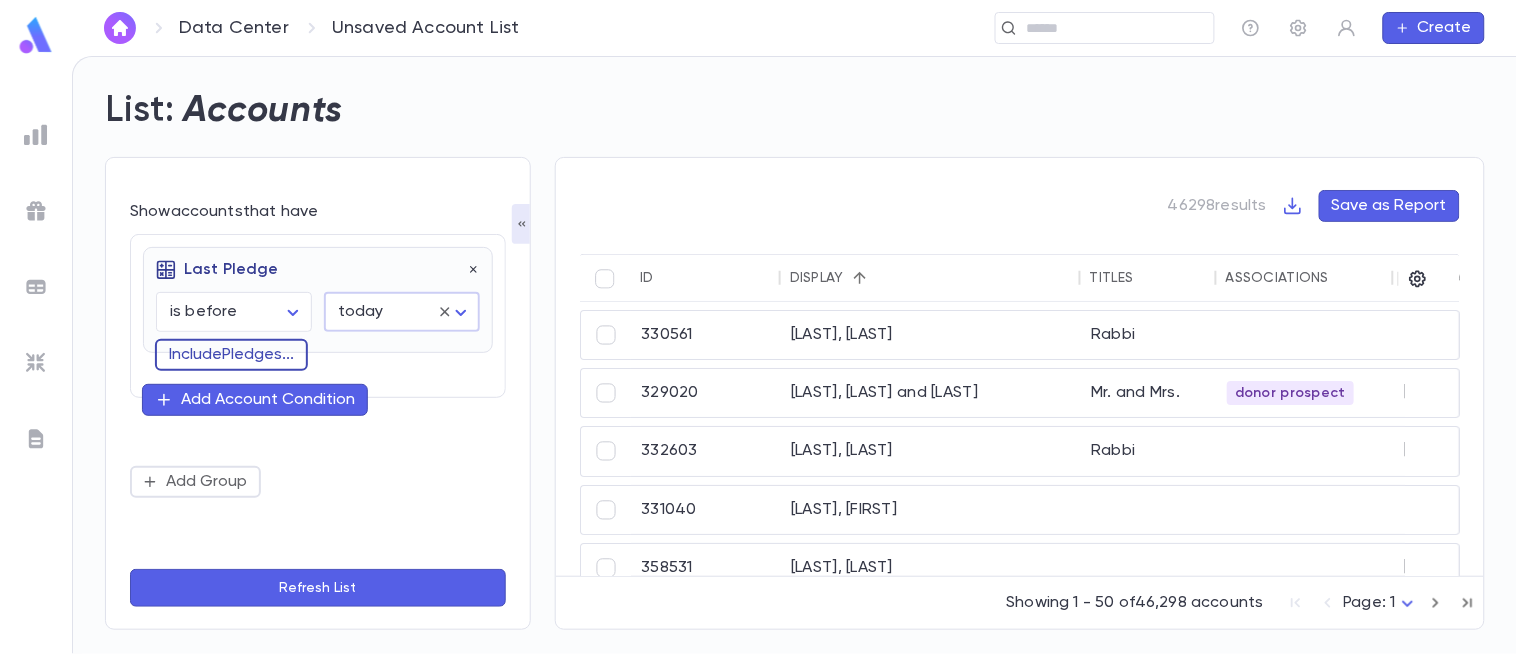 click on "Include  Pledges ..." at bounding box center [231, 355] 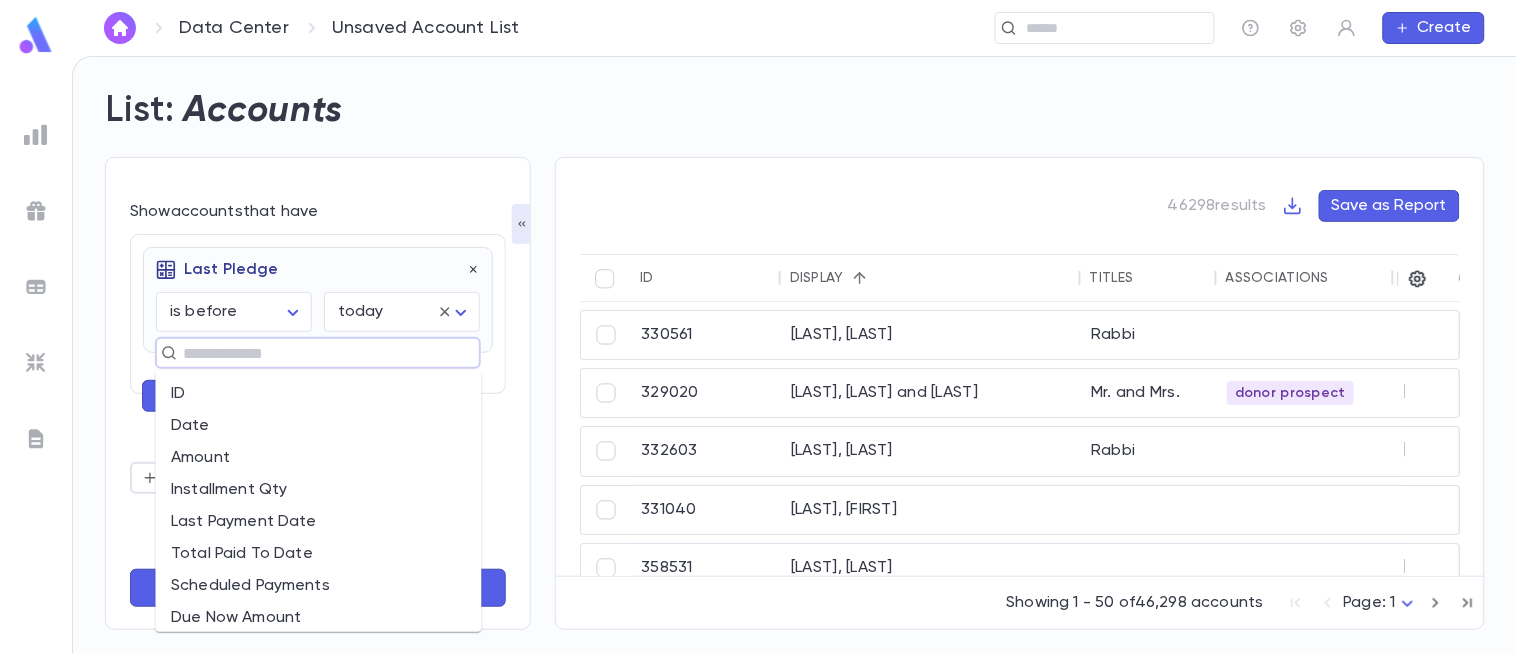 click at bounding box center [309, 353] 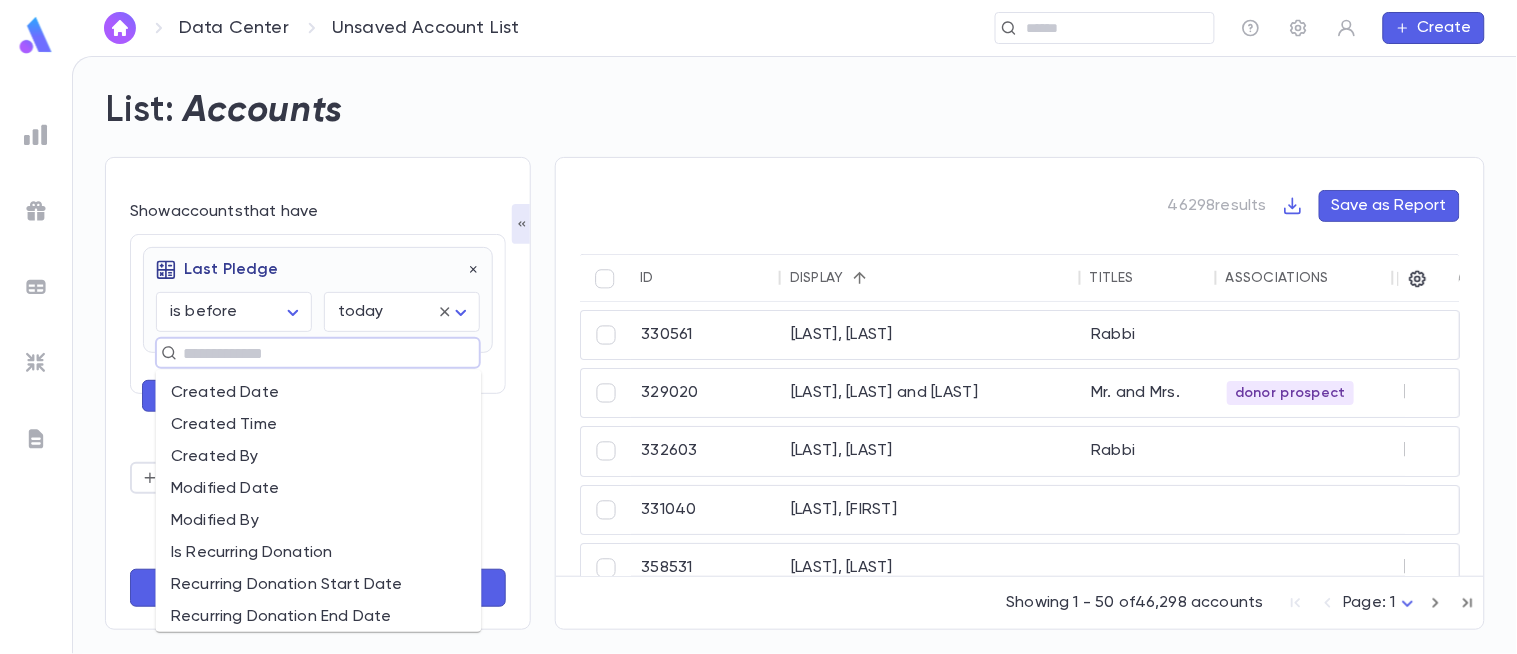 scroll, scrollTop: 511, scrollLeft: 0, axis: vertical 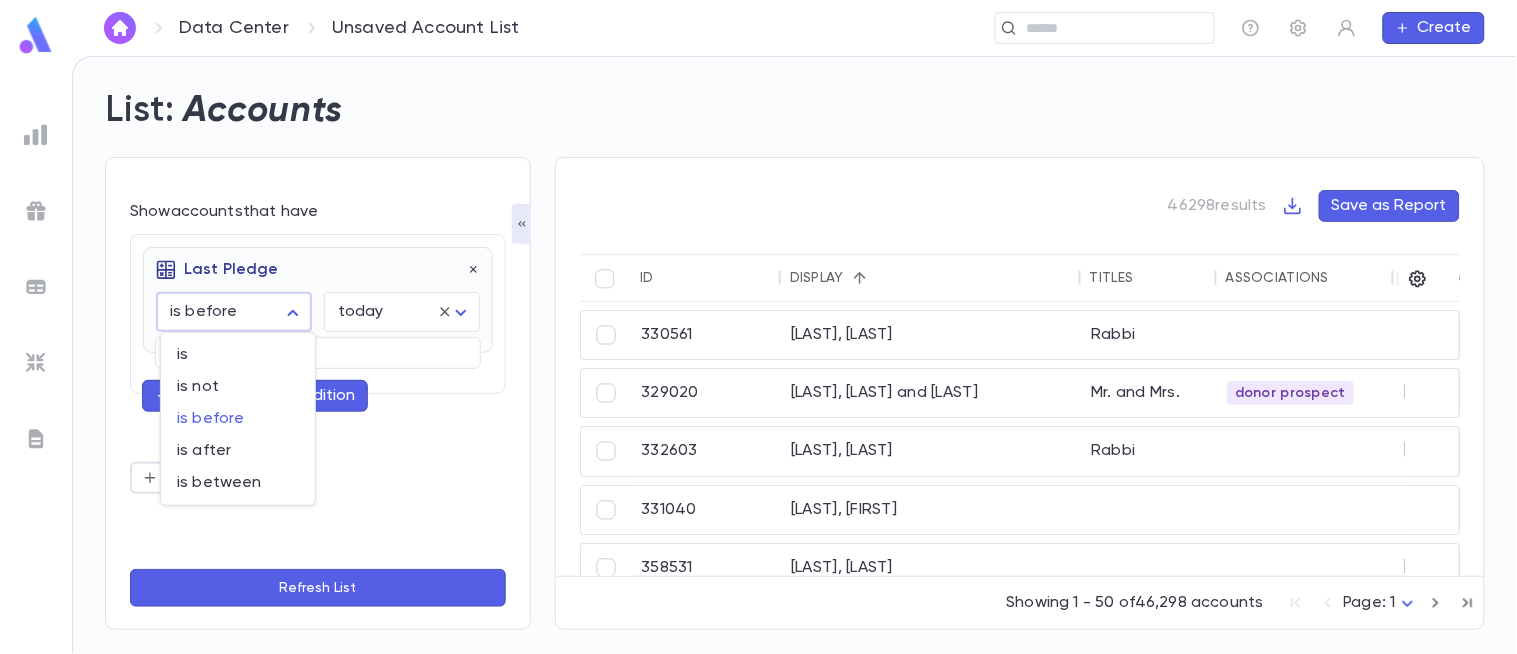 click on "Data Center Unsaved Account List ​  Create List:  Accounts Show  accounts  that have Last Pledge is before ******** ​ today ***** ​ ​   Add Account Condition Add Group Refresh List 46298  results Save as Report ID Display Titles Associations Street Address City State Zip Best Phone Number His Cell Numbers Her Cell Numbers 330561  Berger, Martin Rabbi 329020  Czermack, Danny and Suri Mr. and Mrs. donor prospect [NUMBER] [STREET] [CITY] [STATE] [ZIP] 332603  Gluck, Rafael Rabbi [NUMBER] [STREET] [CITY] [STATE] [ZIP] 331040  Levy, Charie 358531  Rosenfield, Yale [NUMBER] [STREET] [CITY] [STATE] [ZIP] 330686  Schwartz Rabbi 373197 ([PHONE]), Gella Brocha 411437 (Declined), Joseph [NUMBER] [NUMBER] -, Chaya [NUMBER] Showing   1 - 50   of  46,298   accounts Page: 1 * Profile Log out Account Pledge Payment Download CSV Download PDF is is not is before is after is between" at bounding box center (758, 355) 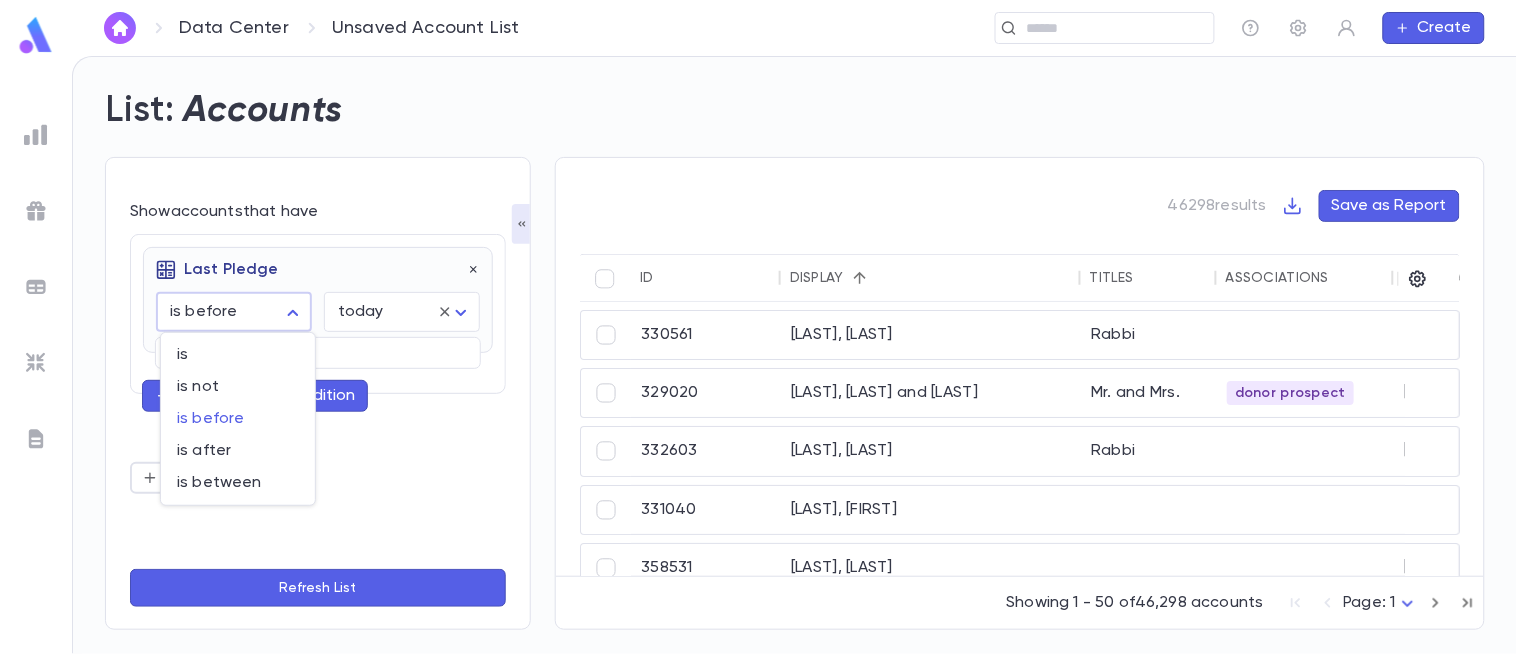 click at bounding box center [758, 327] 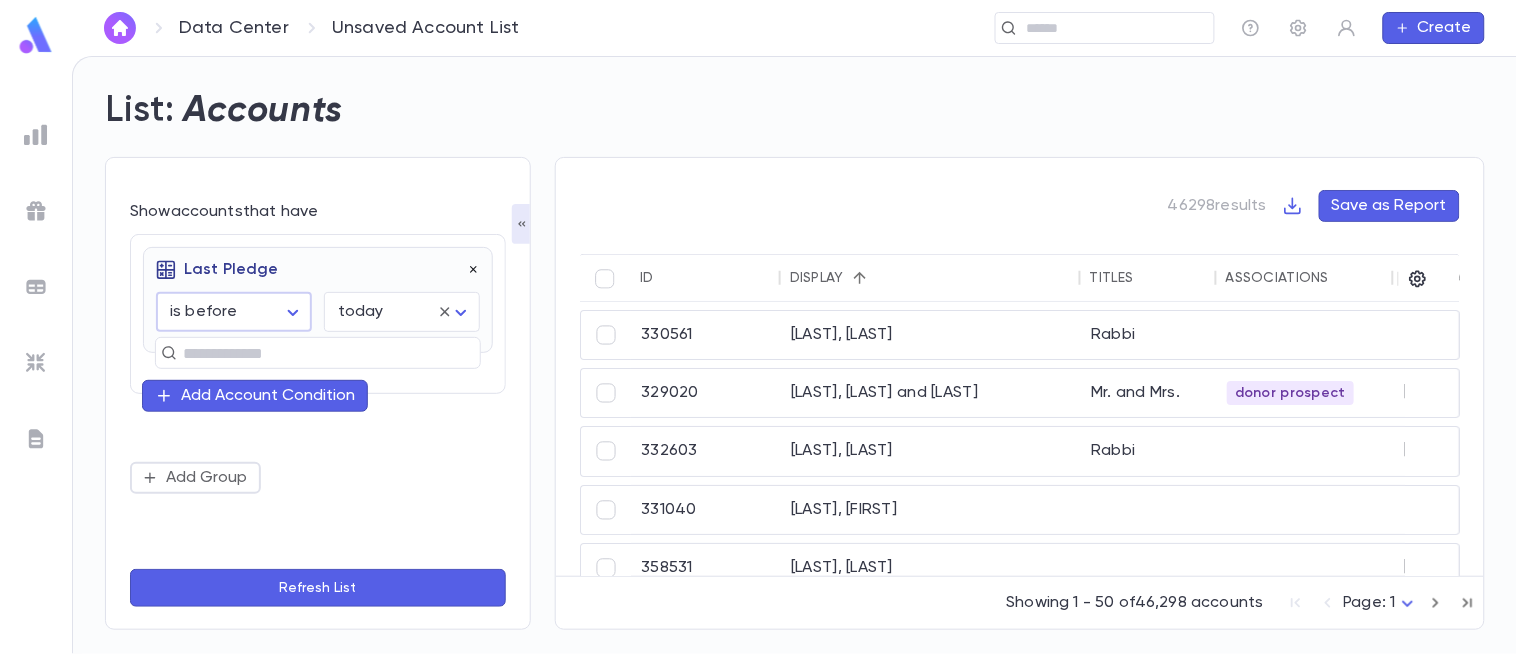 click 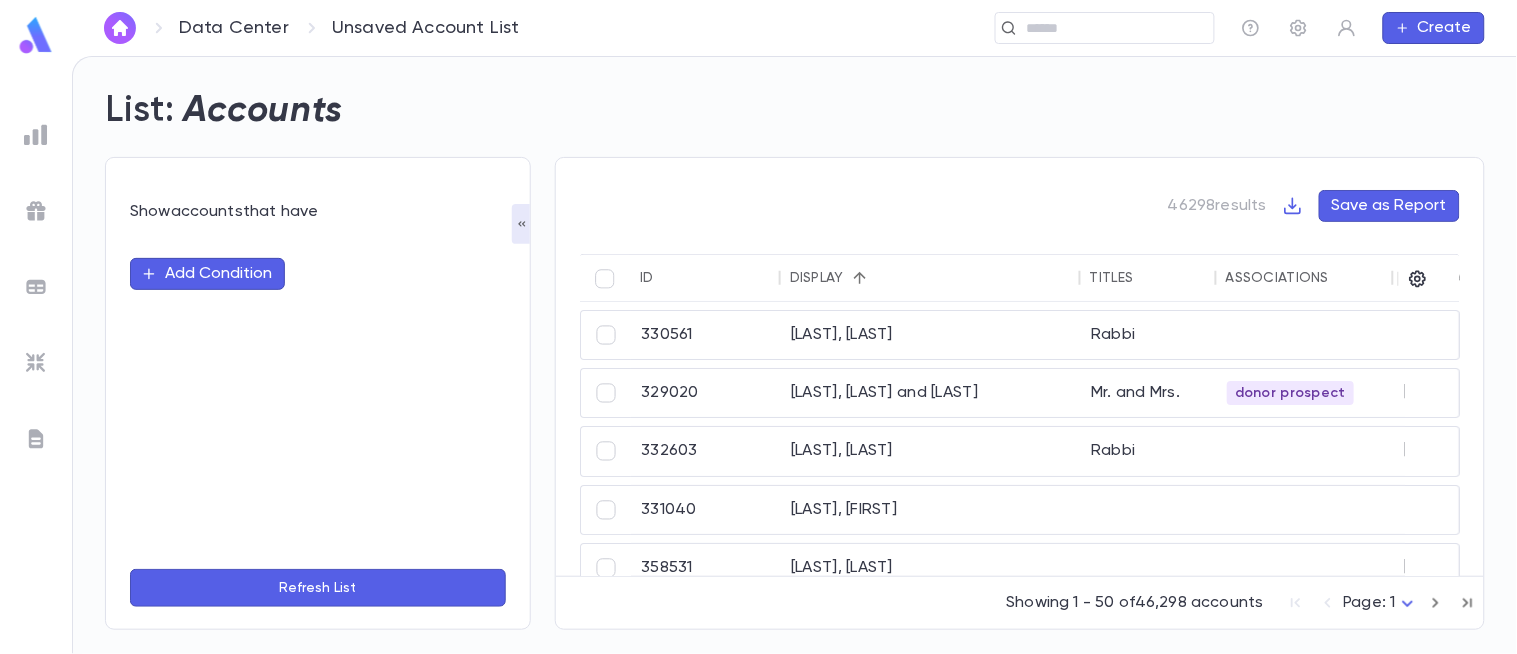 click on "Add Condition" at bounding box center (207, 274) 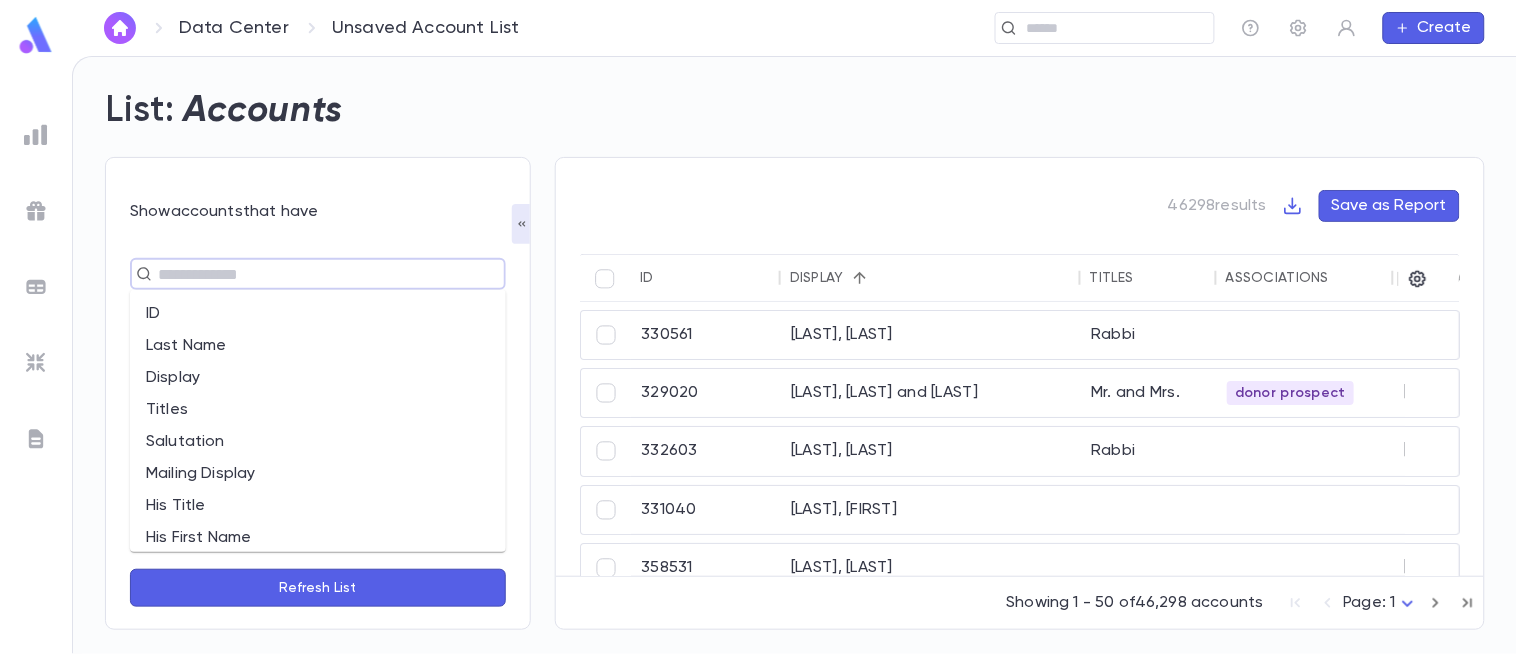 click at bounding box center [309, 274] 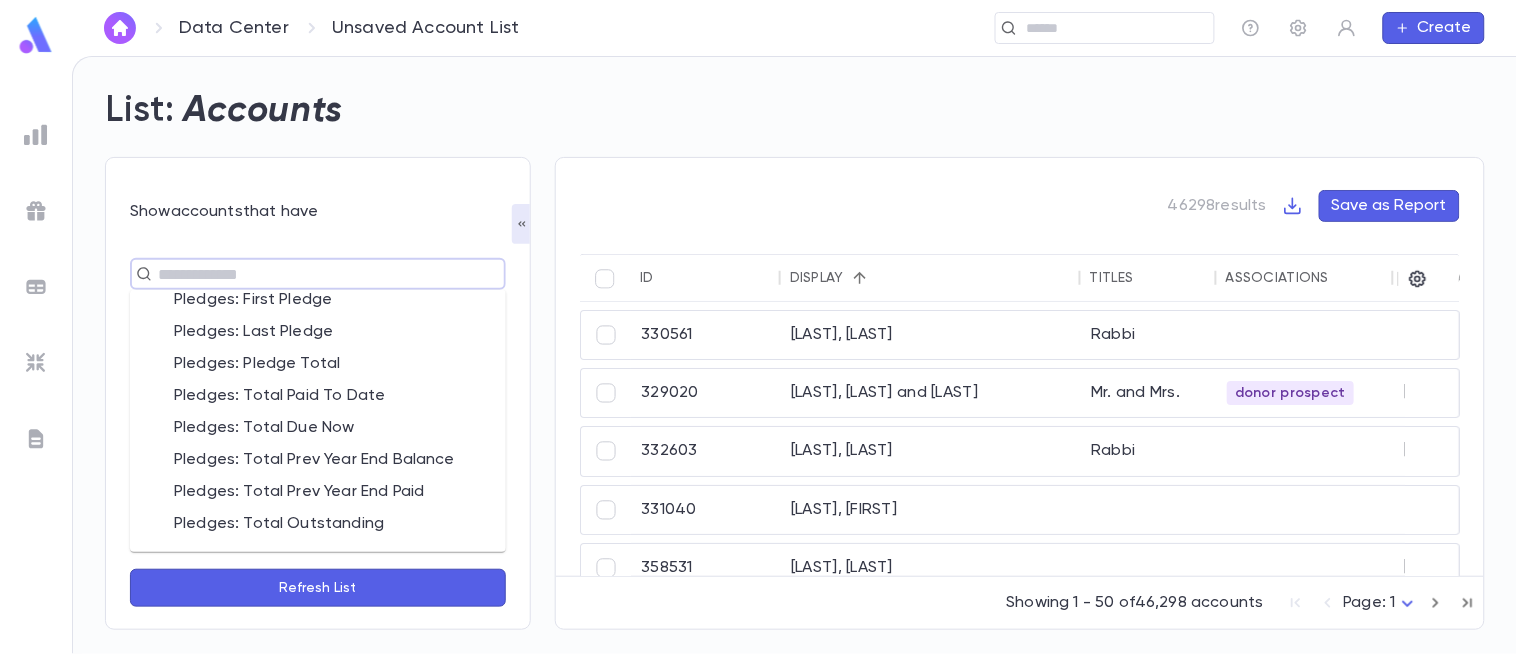 scroll, scrollTop: 1157, scrollLeft: 0, axis: vertical 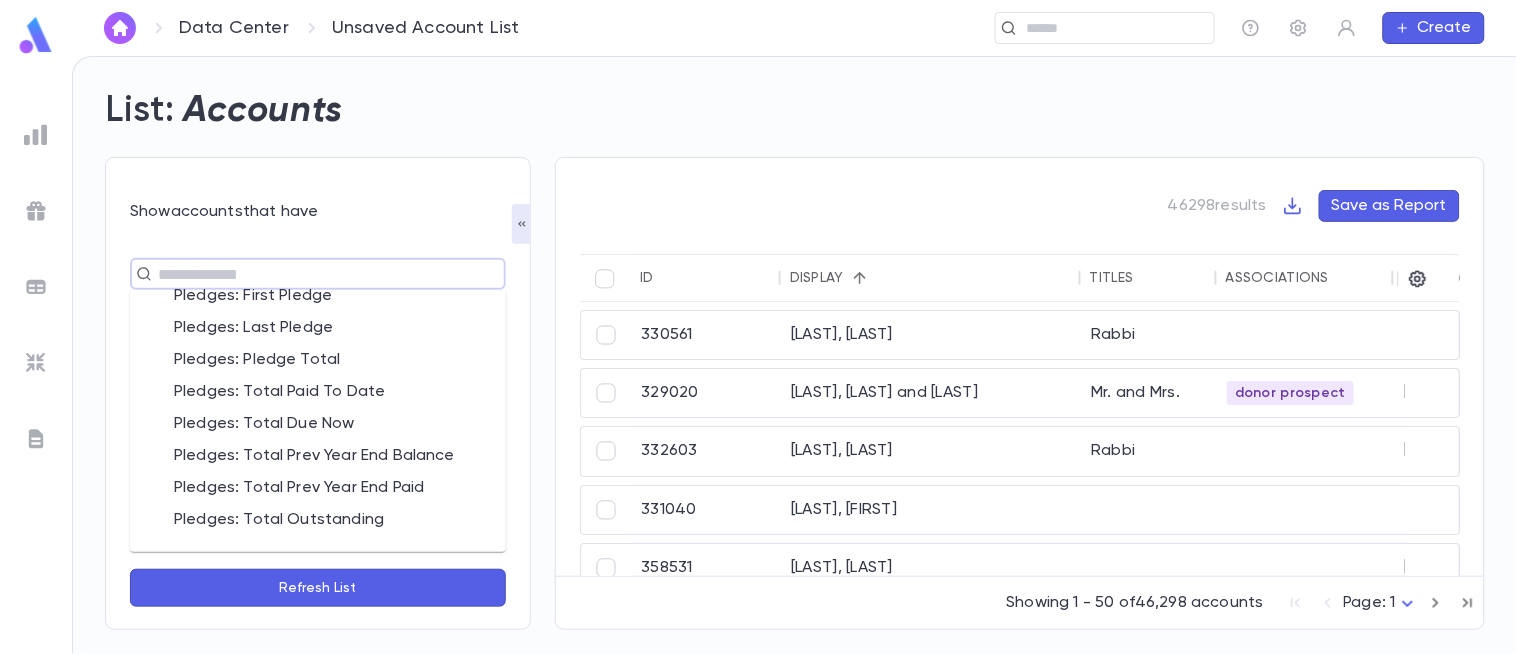 click on "Pledges: Pledge Total" at bounding box center (318, 361) 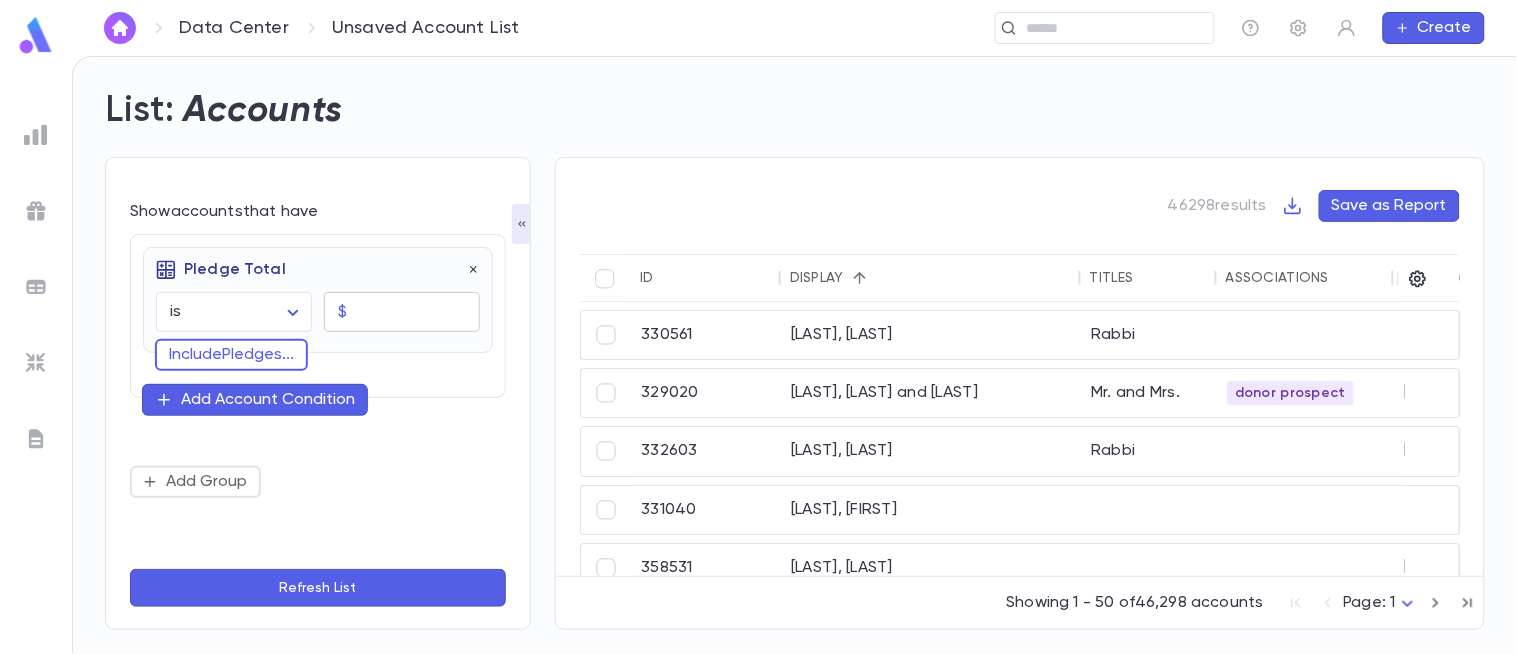 click at bounding box center (417, 312) 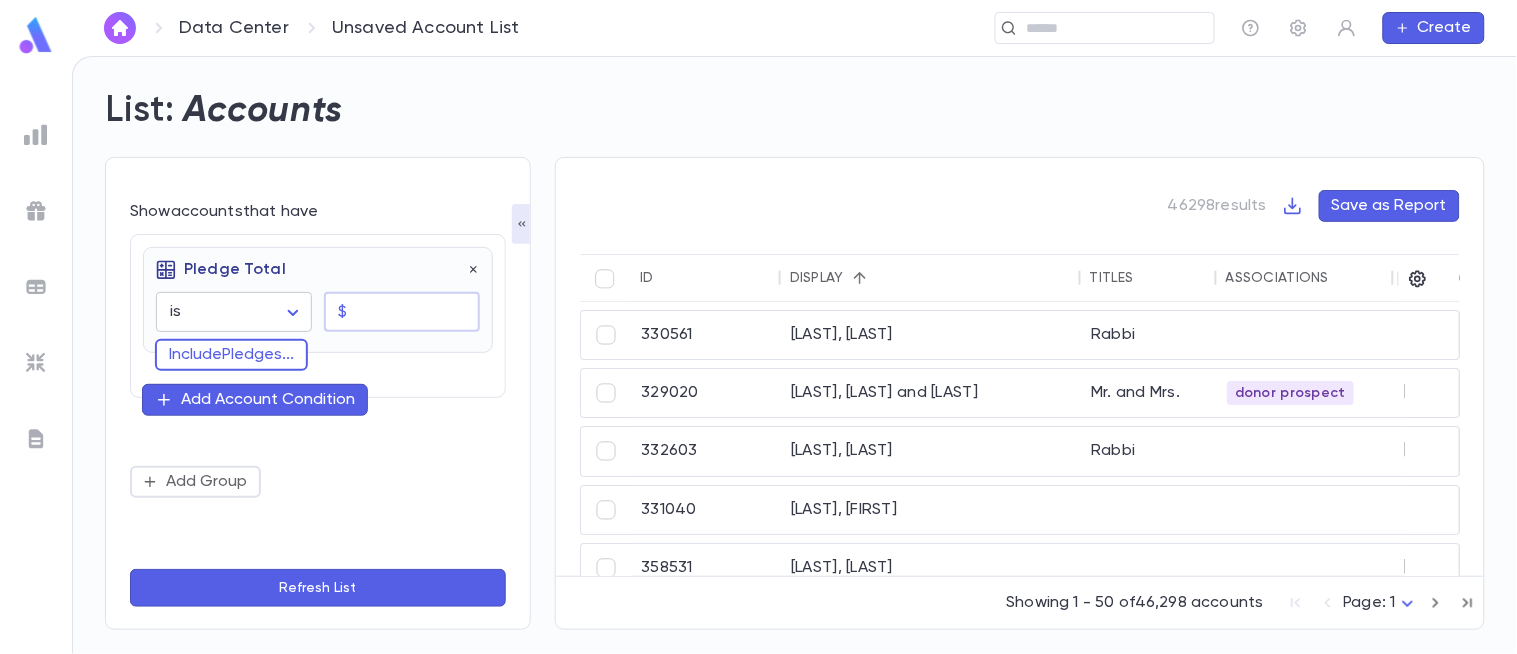 click on "Data Center Unsaved Account List ​  Create List:  Accounts Show  accounts  that have Pledge Total is ****** ​ $ ​ Include  Pledges ...   Add Account Condition Add Group Refresh List 46298  results Save as Report ID Display Titles Associations Street Address City State Zip Best Phone Number His Cell Numbers Her Cell Numbers 330561  Berger, Martin Rabbi 329020  Czermack, Danny and Suri Mr. and Mrs. donor prospect [NUMBER] [STREET] [CITY] [STATE] [ZIP] 332603  Gluck, Rafael Rabbi [NUMBER] [STREET] [CITY] [STATE] [ZIP] 331040  Levy, Charie 358531  Rosenfield, Yale [NUMBER] [STREET] [CITY] [STATE] [ZIP] 330686  Schwartz Rabbi 373197 ([PHONE]), Gella Brocha 411437 (Declined), Joseph [NUMBER] [NUMBER] -, Chaya [NUMBER] Showing   1 - 50   of  46,298   accounts Page: 1 * Profile Log out Account Pledge Payment Download CSV Download PDF" at bounding box center (758, 355) 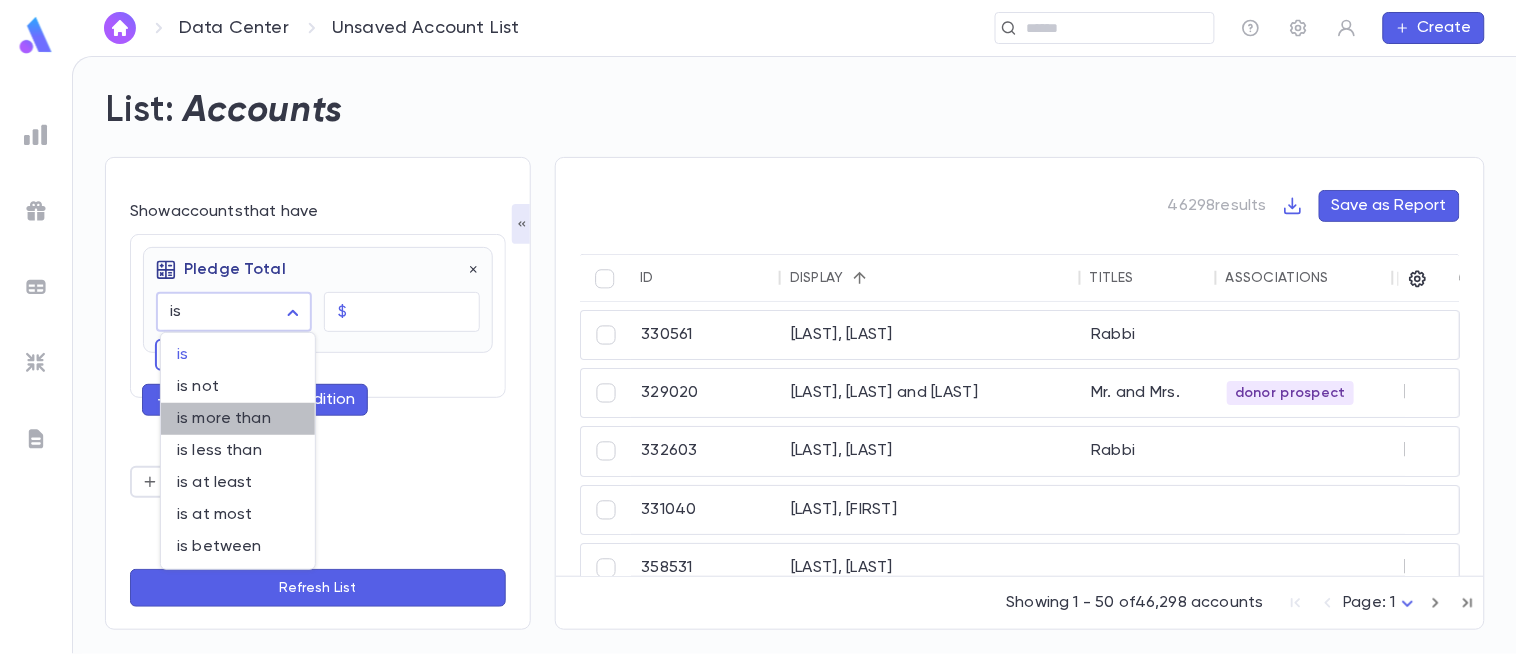 click on "is more than" at bounding box center (238, 419) 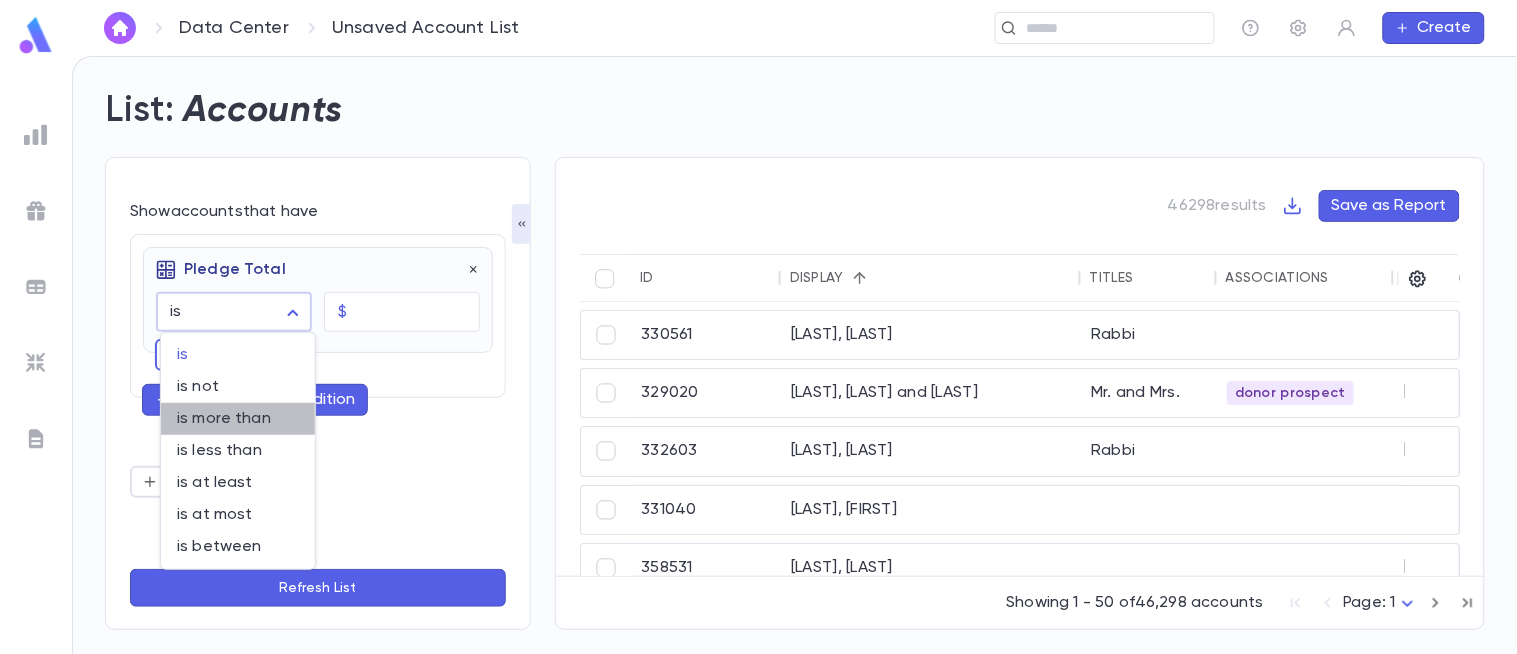 type on "**********" 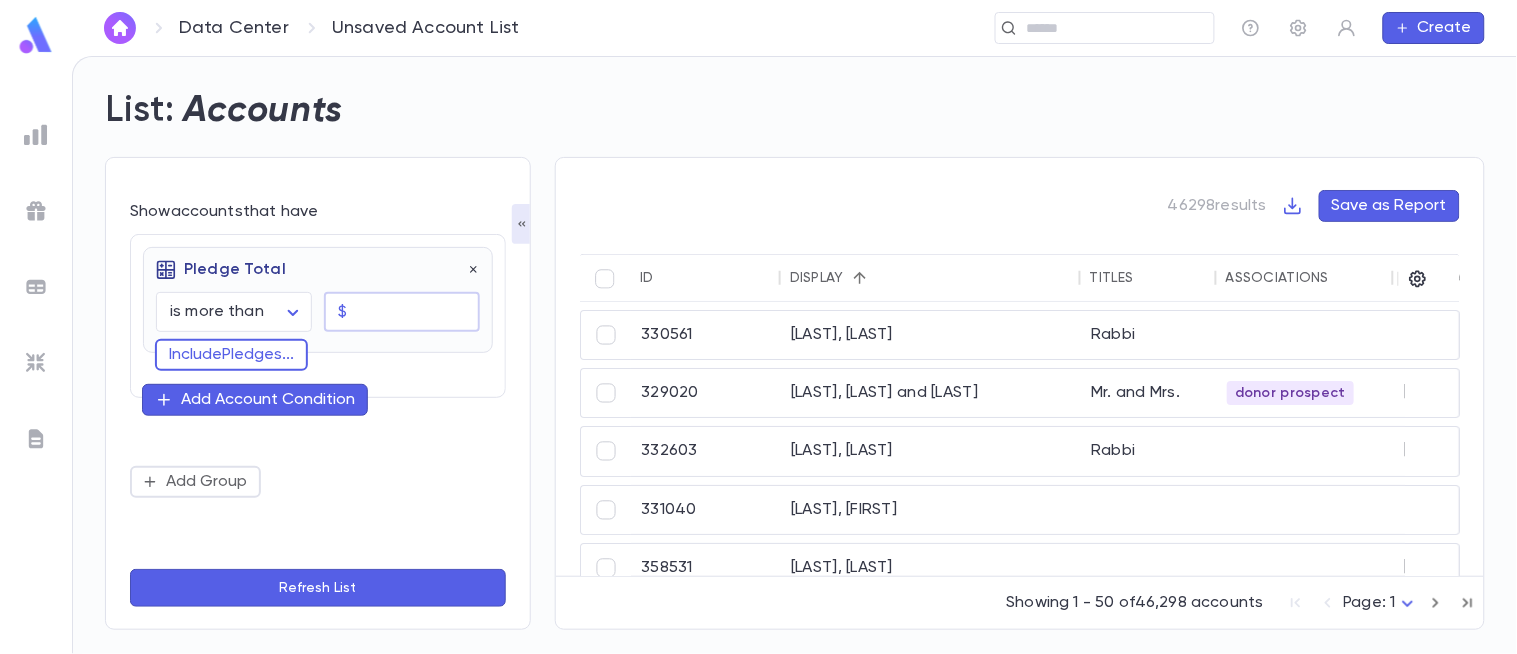 click at bounding box center [417, 312] 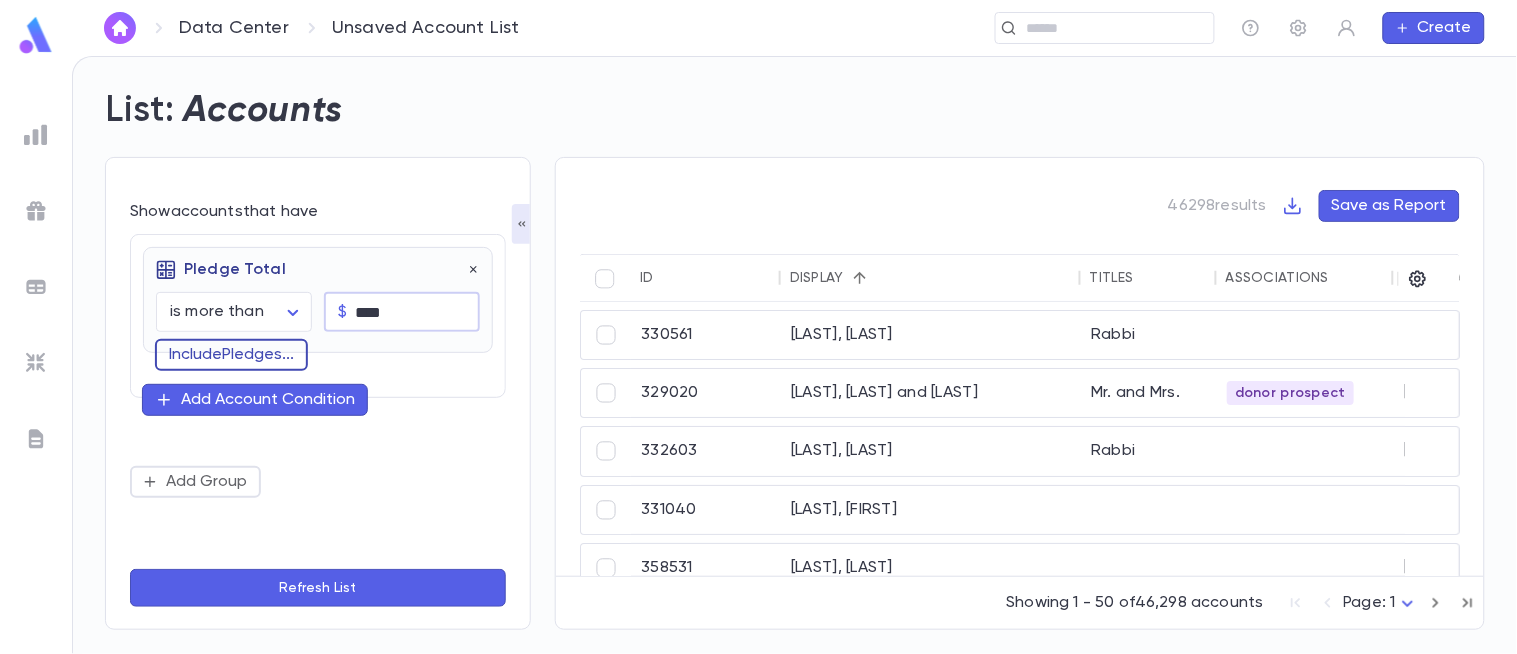 type on "****" 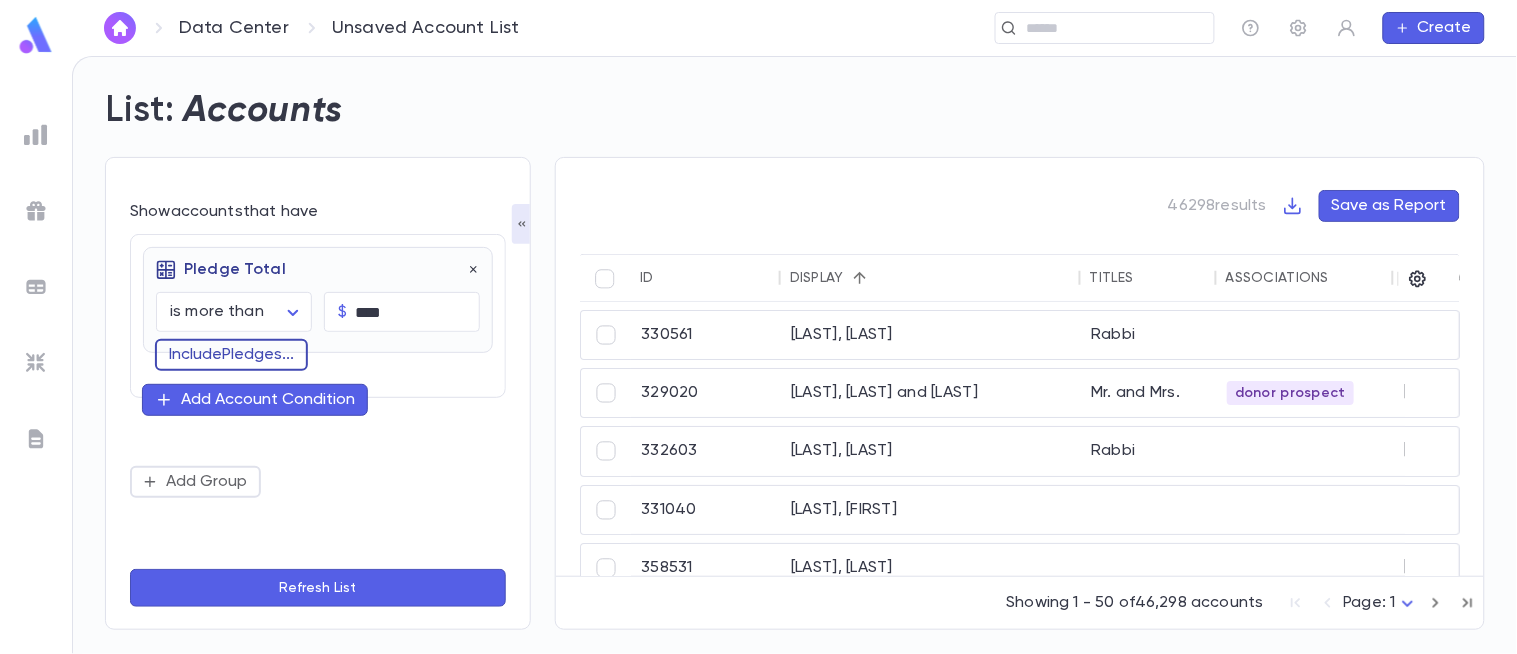 click on "Include  Pledges ..." at bounding box center (231, 355) 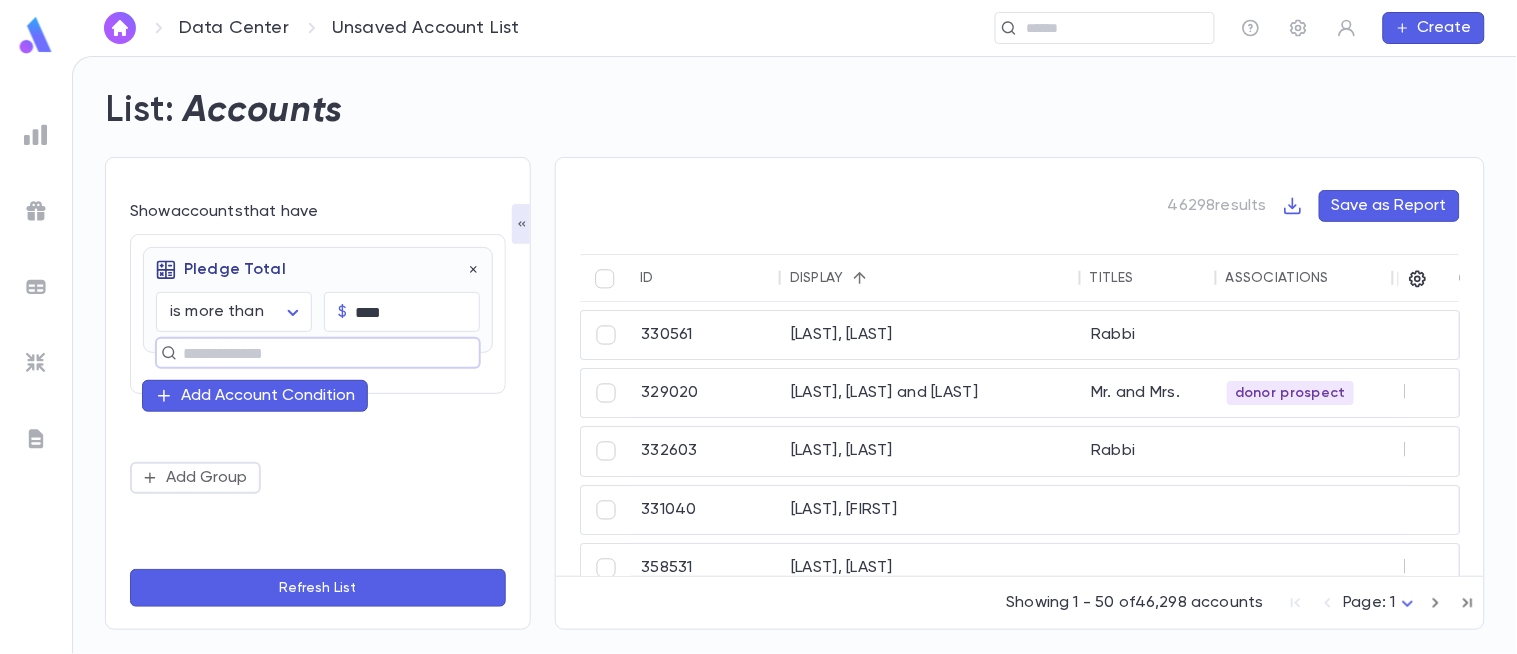 click at bounding box center (309, 353) 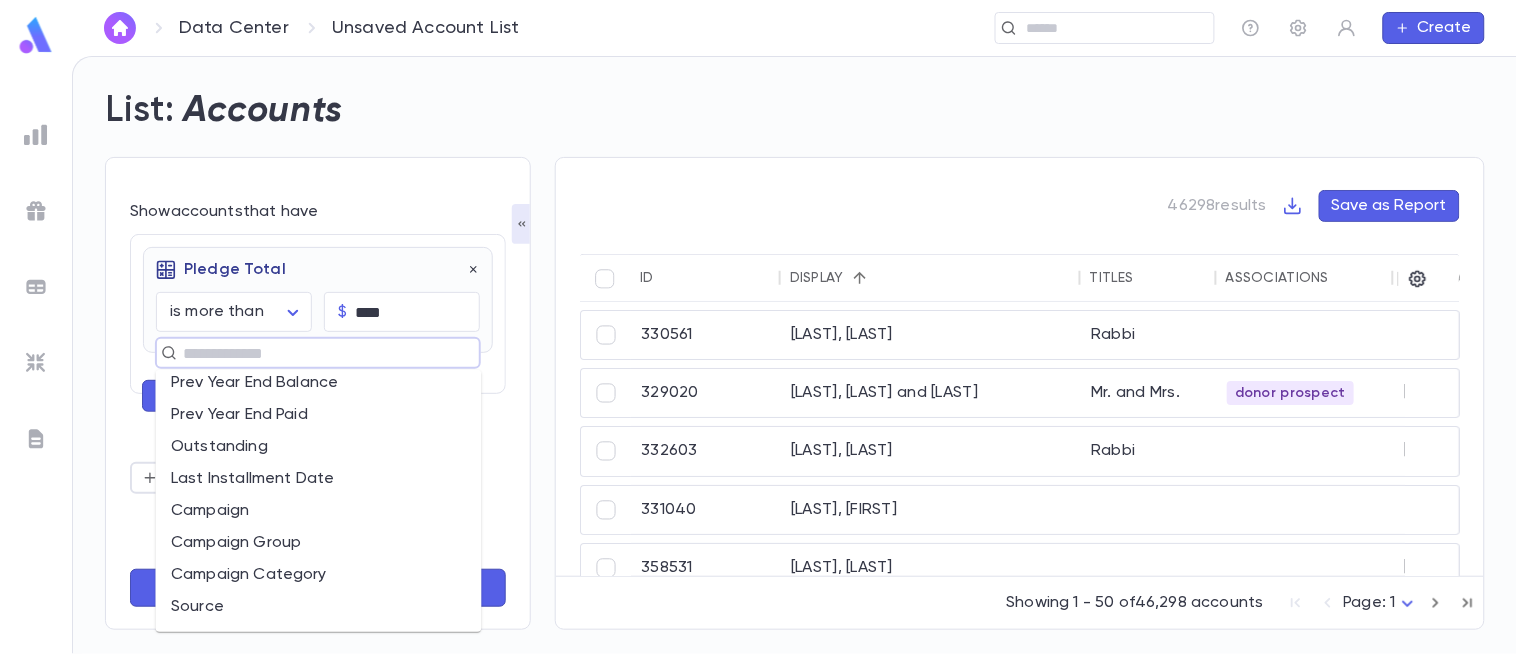 scroll, scrollTop: 270, scrollLeft: 0, axis: vertical 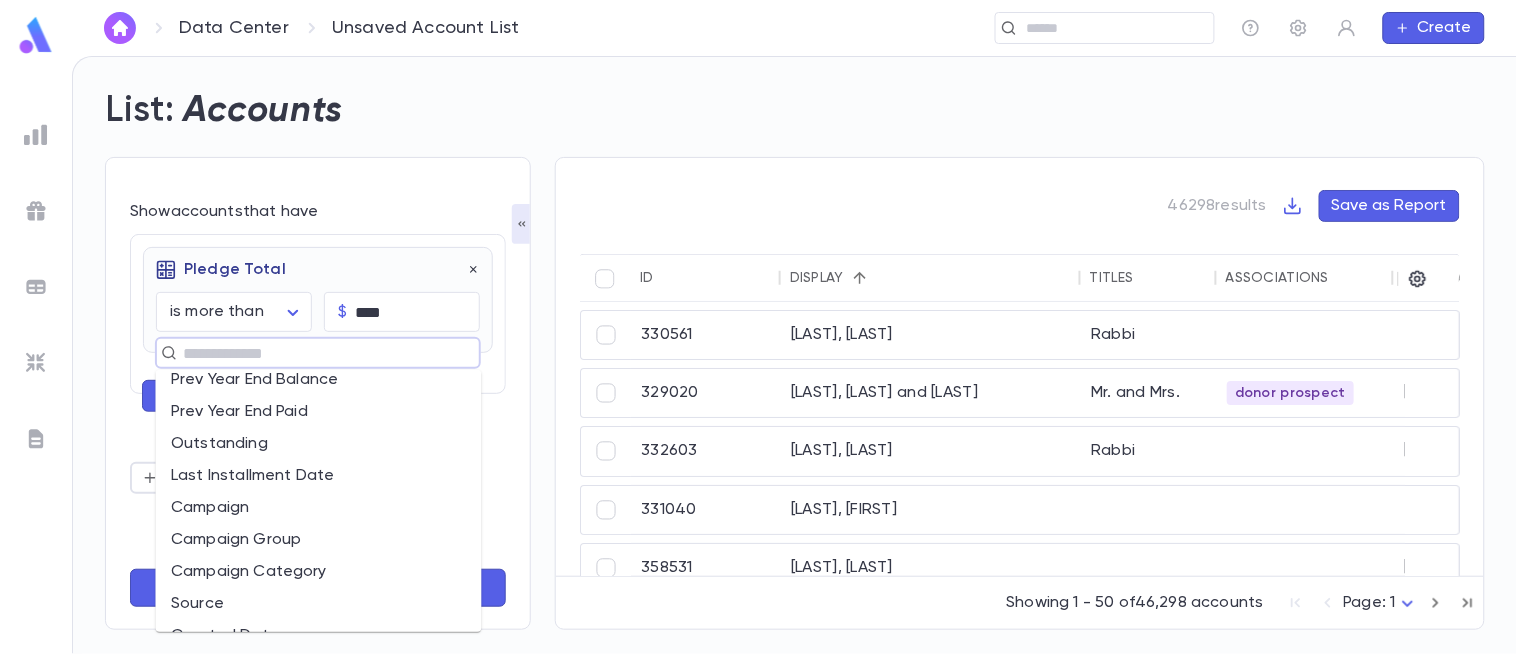 click on "Campaign" at bounding box center (319, 508) 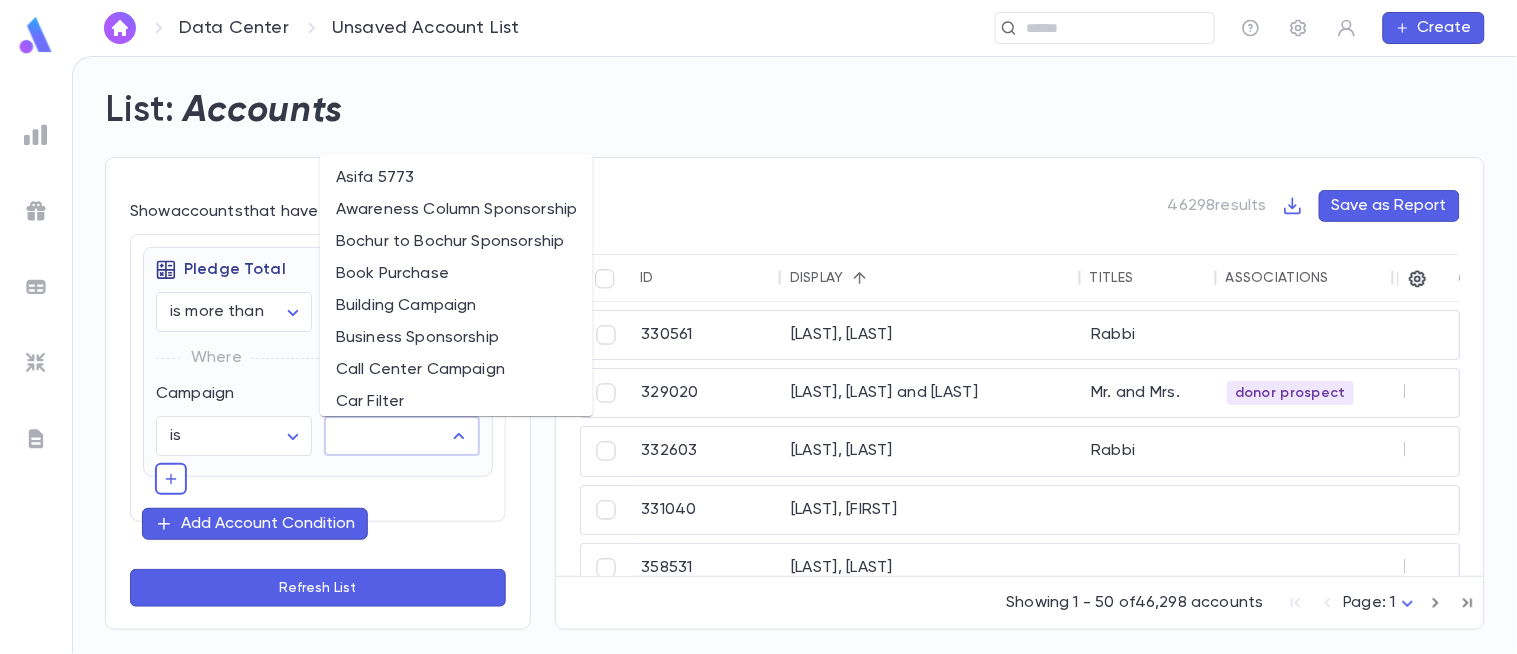 click at bounding box center (387, 436) 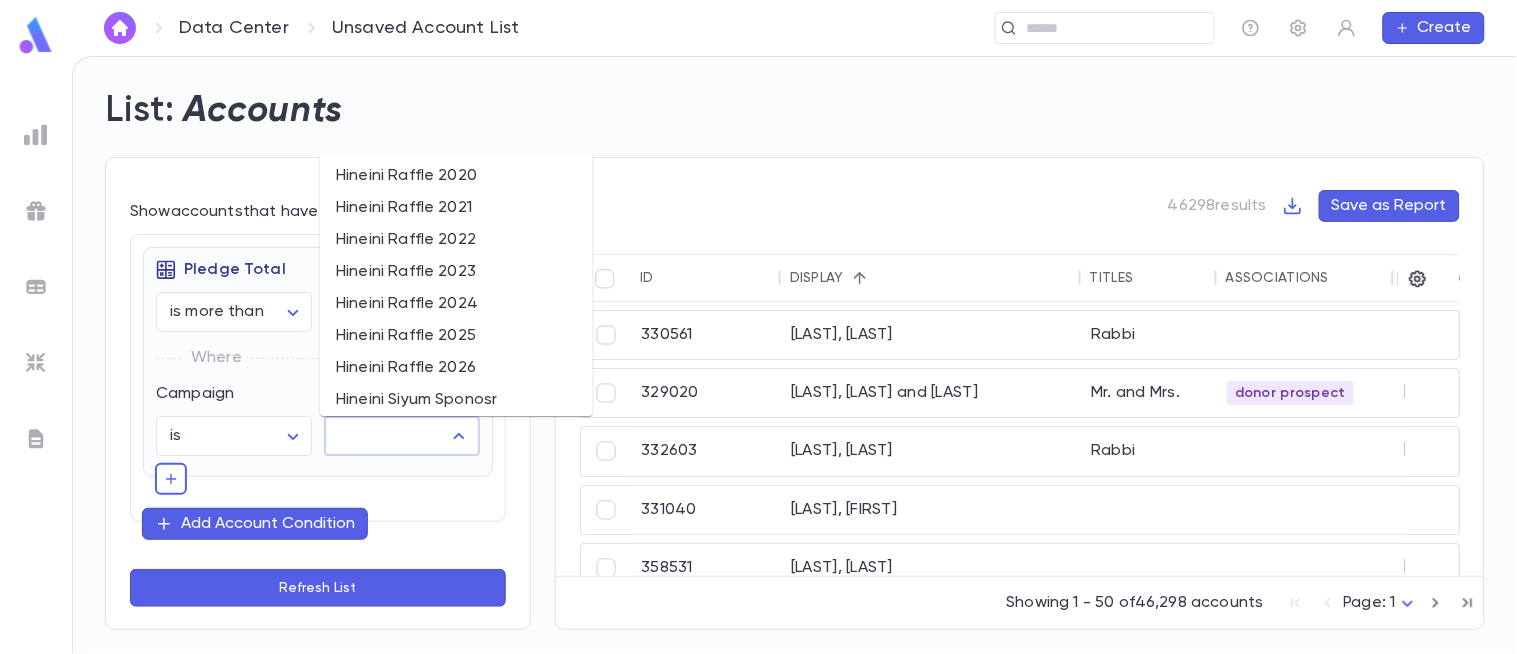 scroll, scrollTop: 1535, scrollLeft: 0, axis: vertical 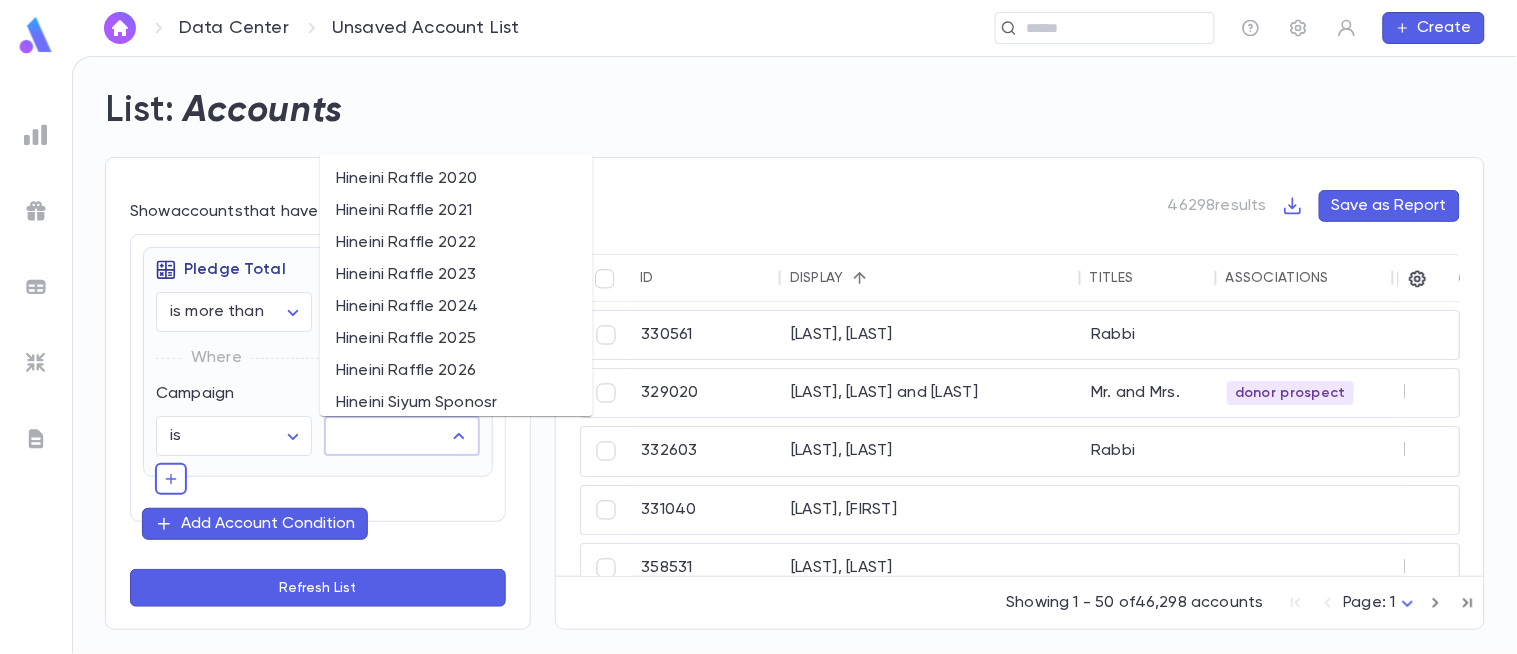 click on "Hineini Raffle 2025" at bounding box center [456, 340] 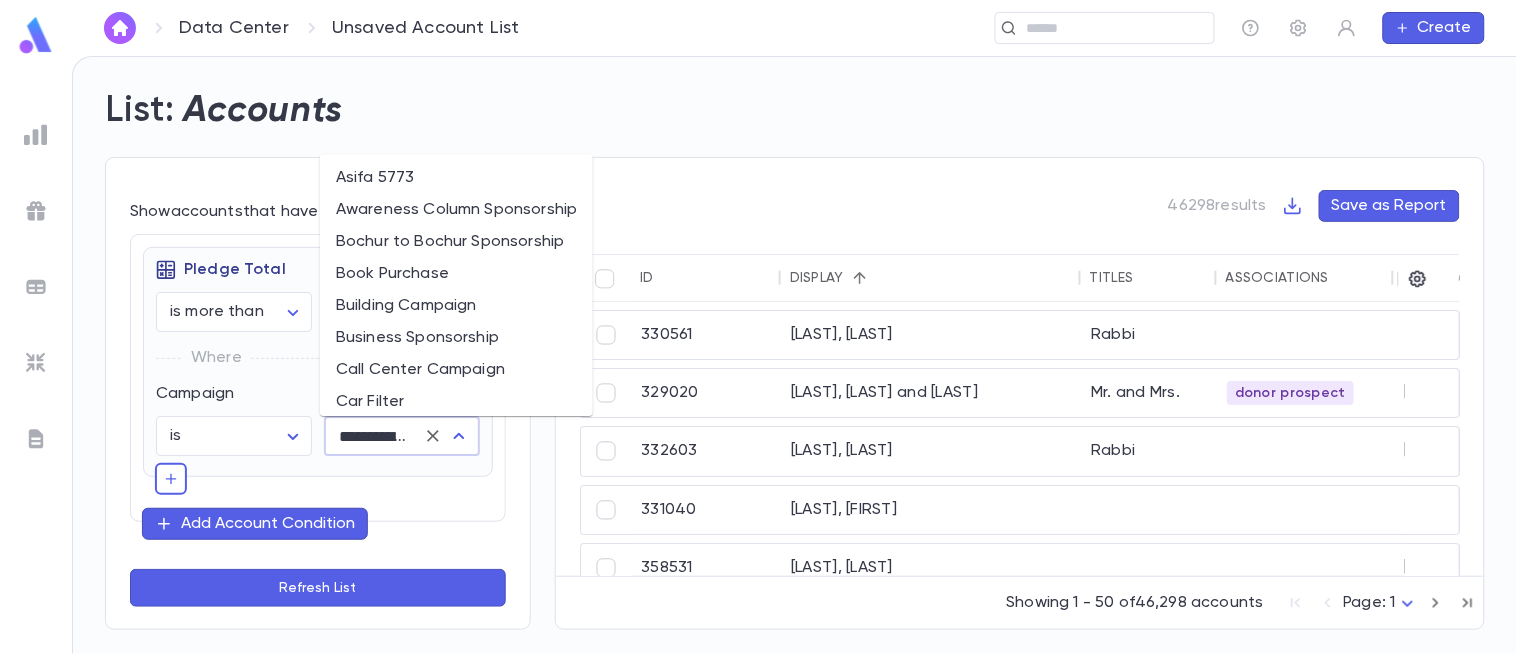 scroll, scrollTop: 1473, scrollLeft: 0, axis: vertical 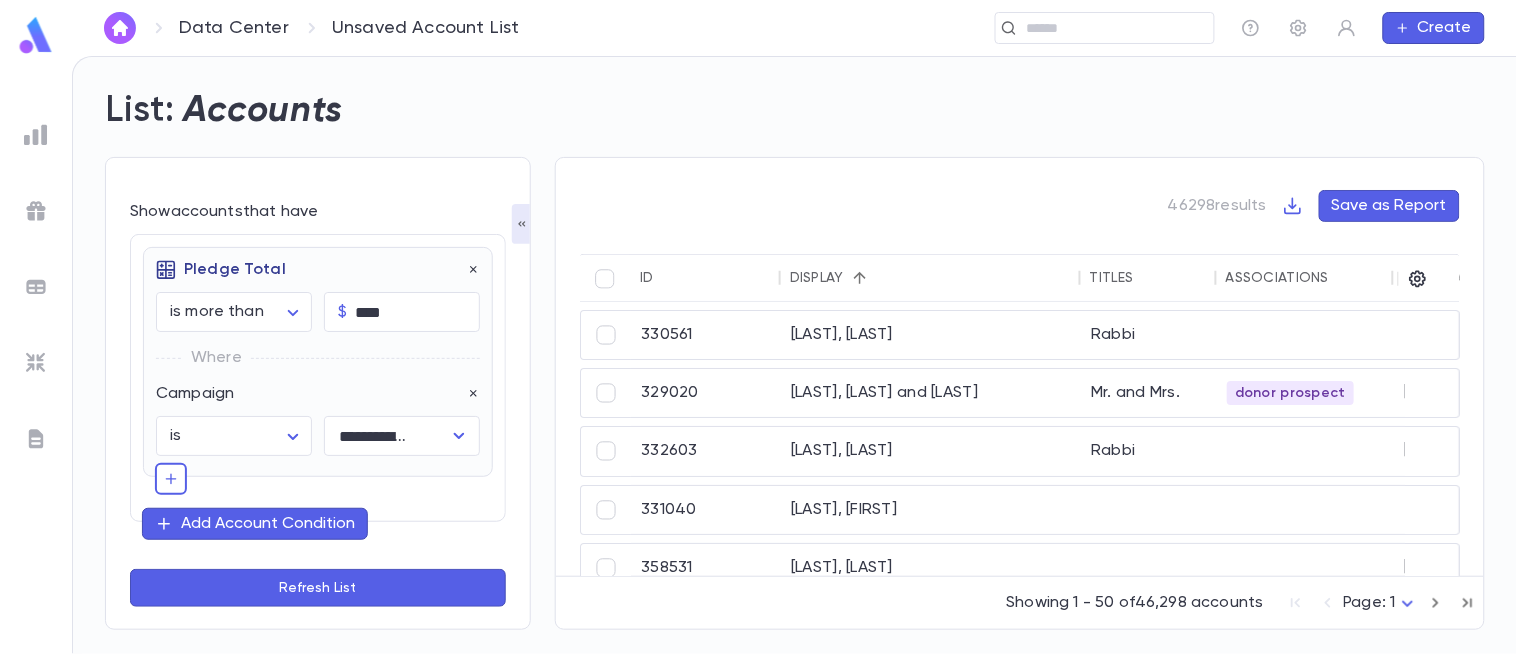 click on "Where" at bounding box center (318, 358) 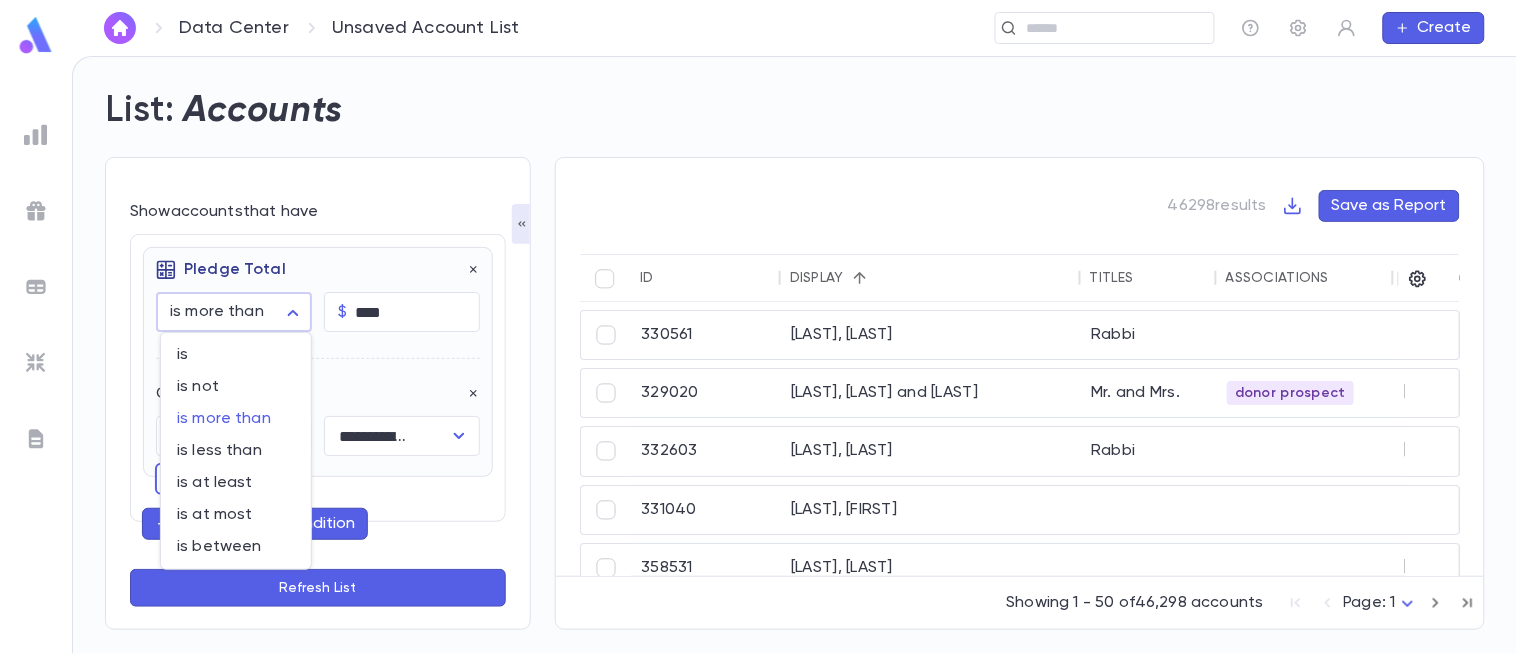 click on "**********" at bounding box center (758, 355) 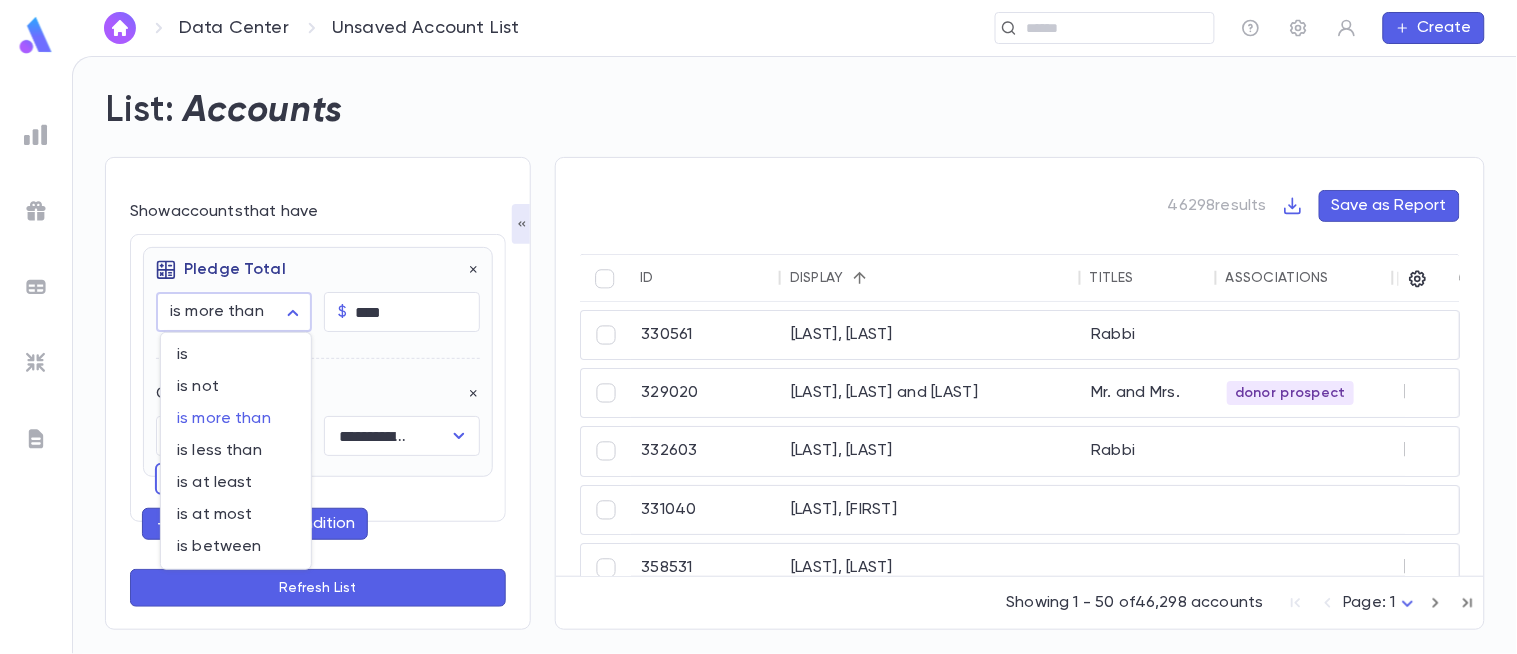 click at bounding box center [758, 327] 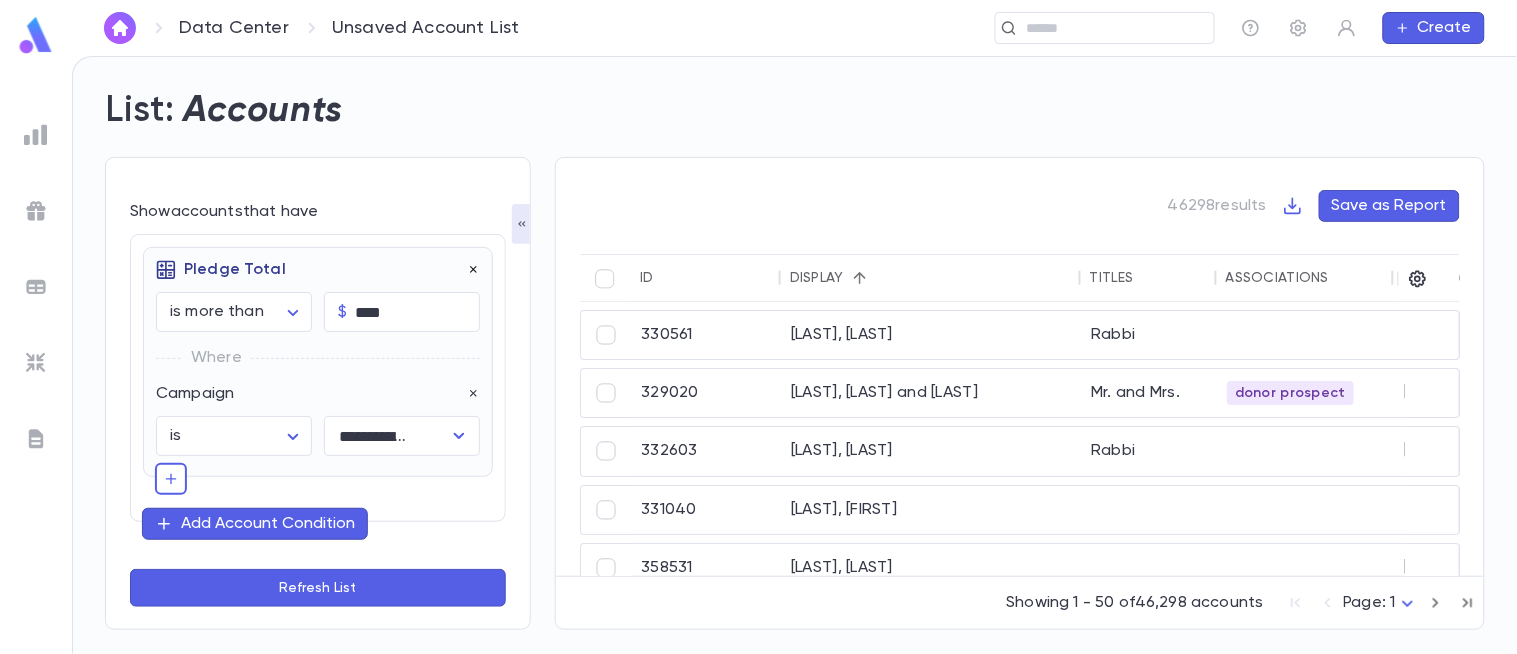 click at bounding box center (474, 270) 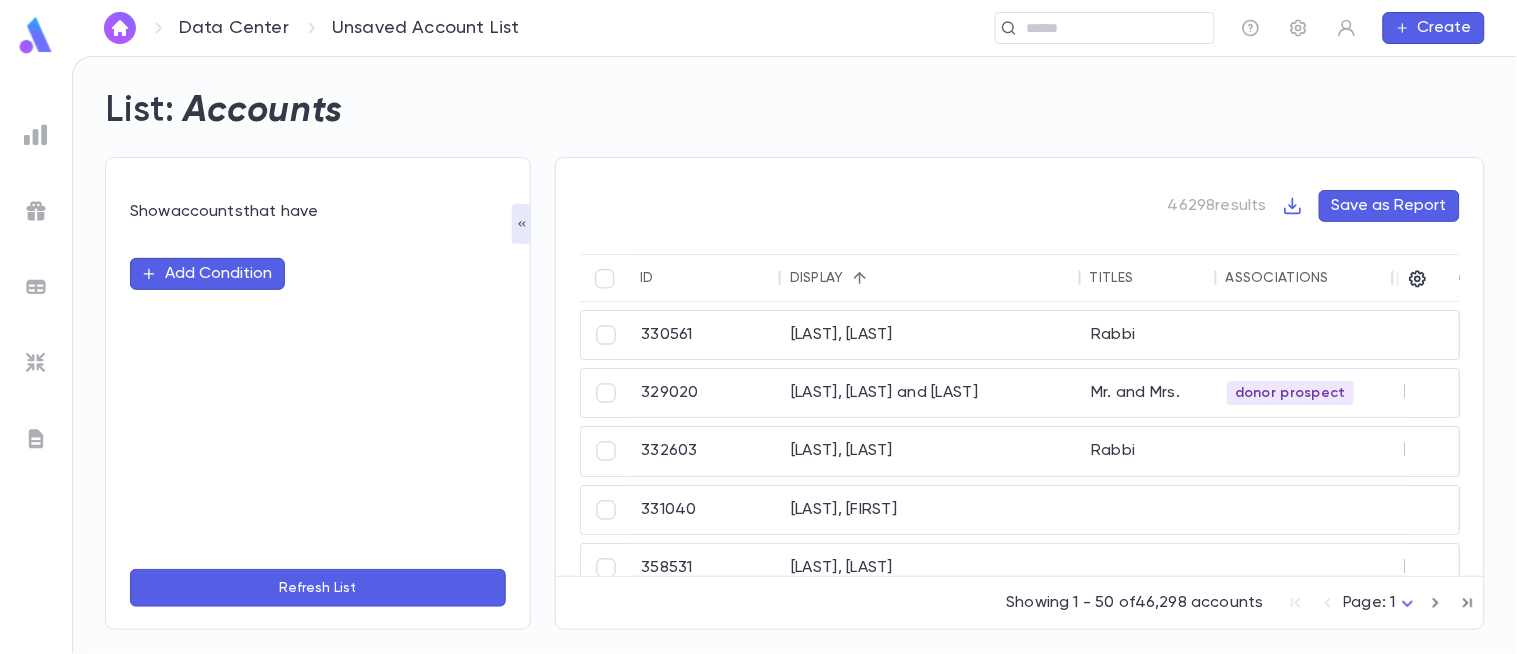click on "Add Condition" at bounding box center (207, 274) 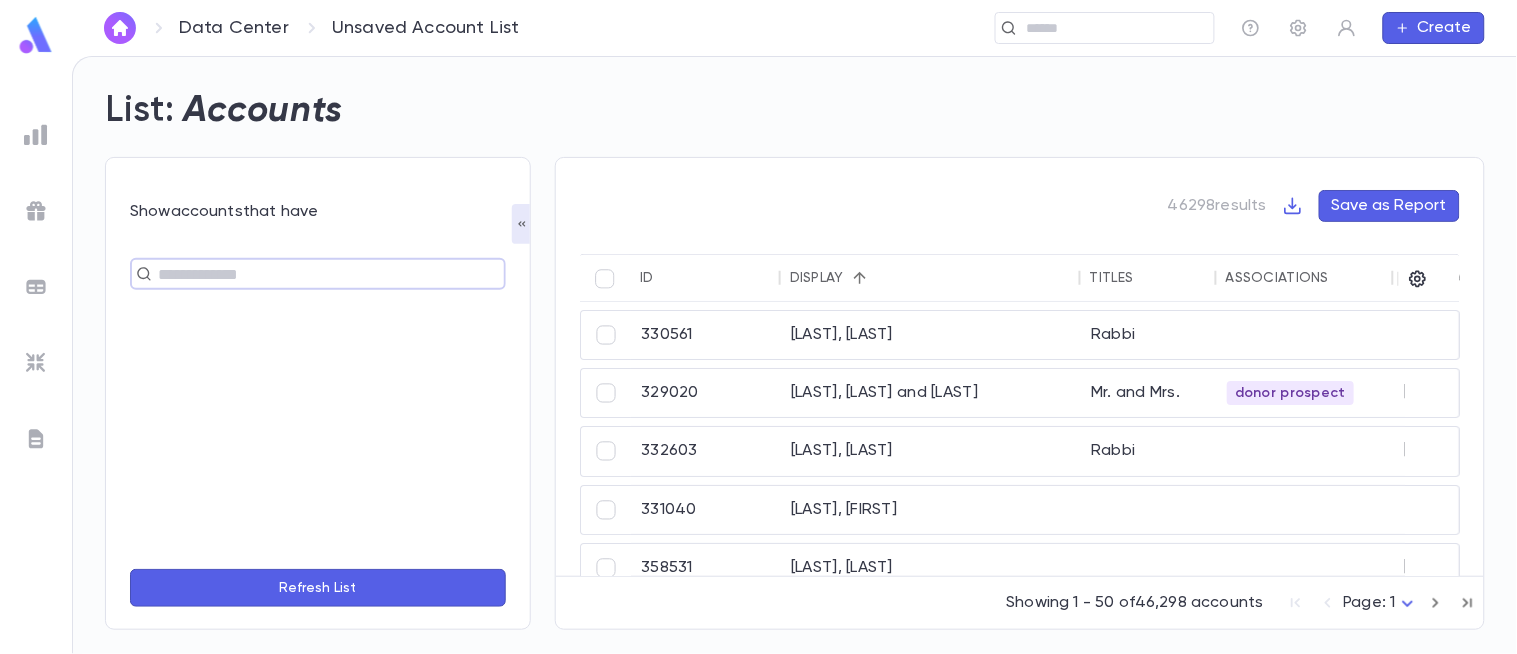 click at bounding box center [309, 274] 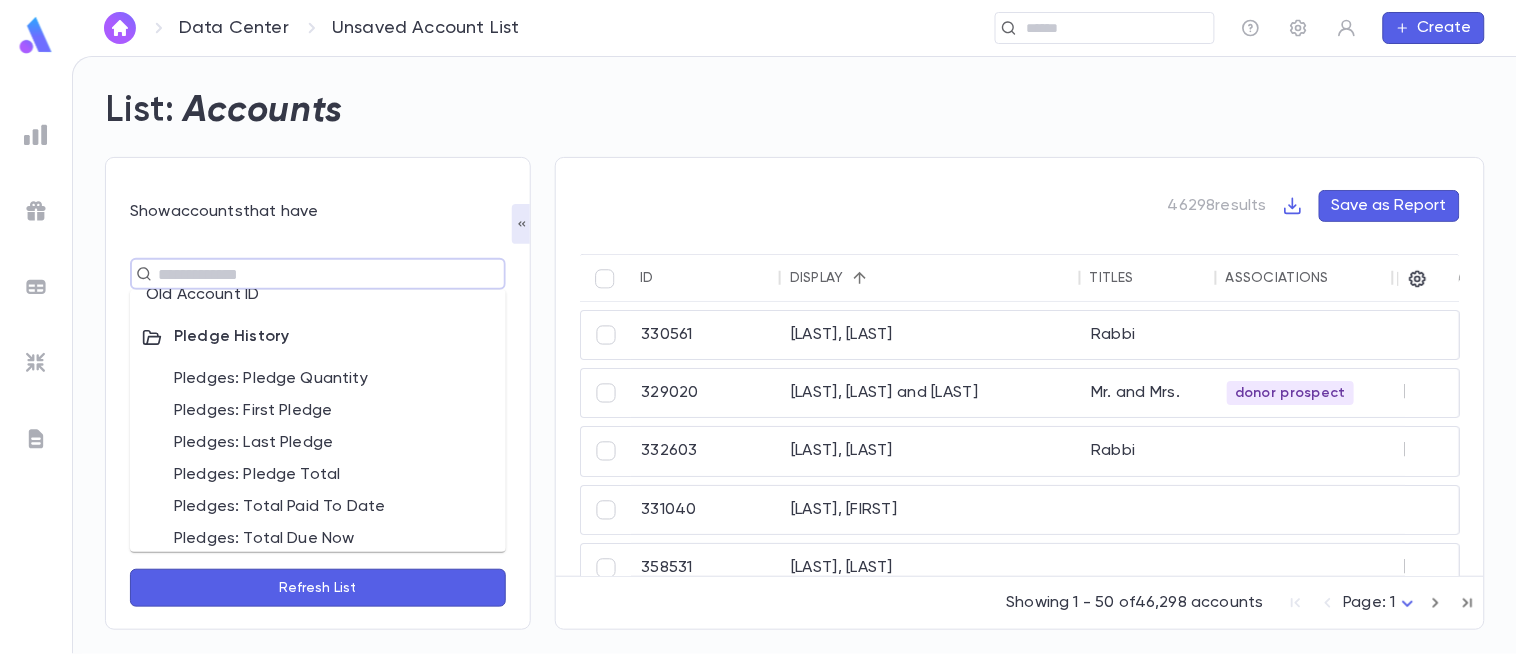 scroll, scrollTop: 1087, scrollLeft: 0, axis: vertical 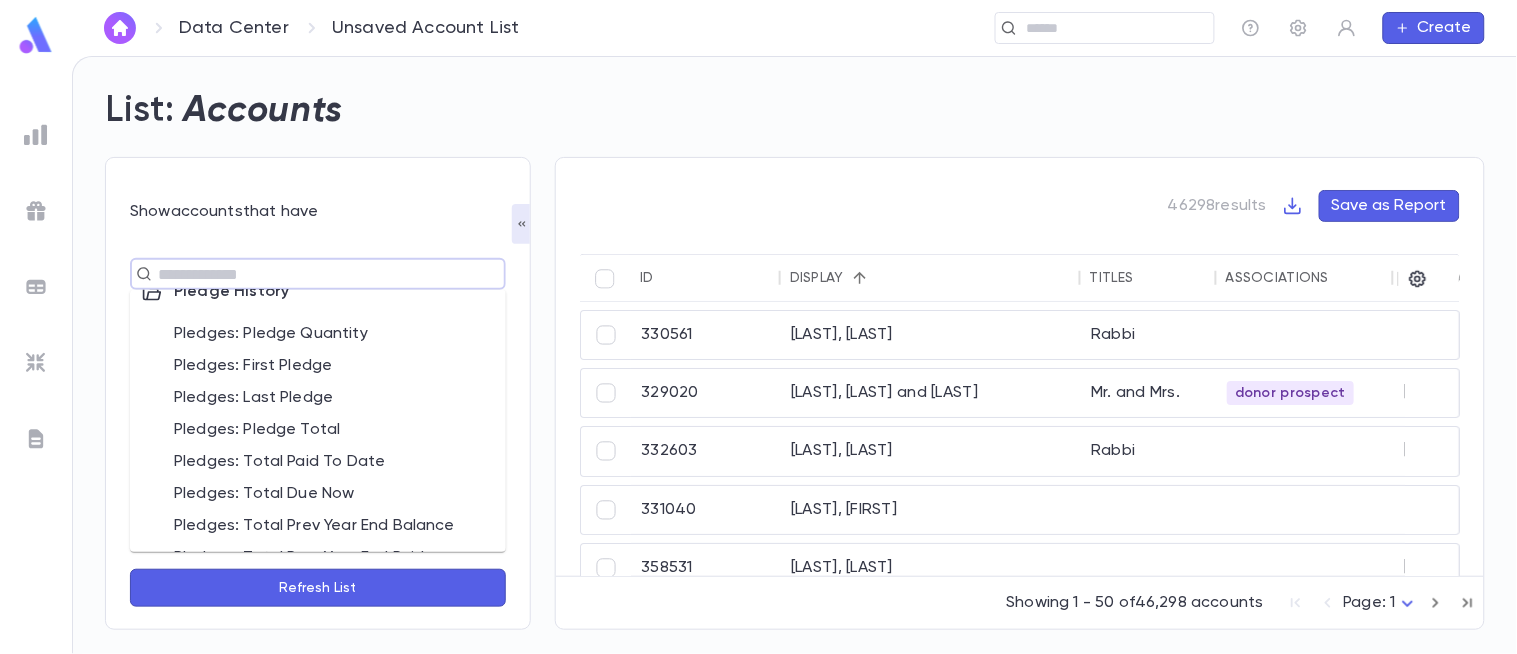 click on "Pledges: Pledge Quantity" at bounding box center [318, 335] 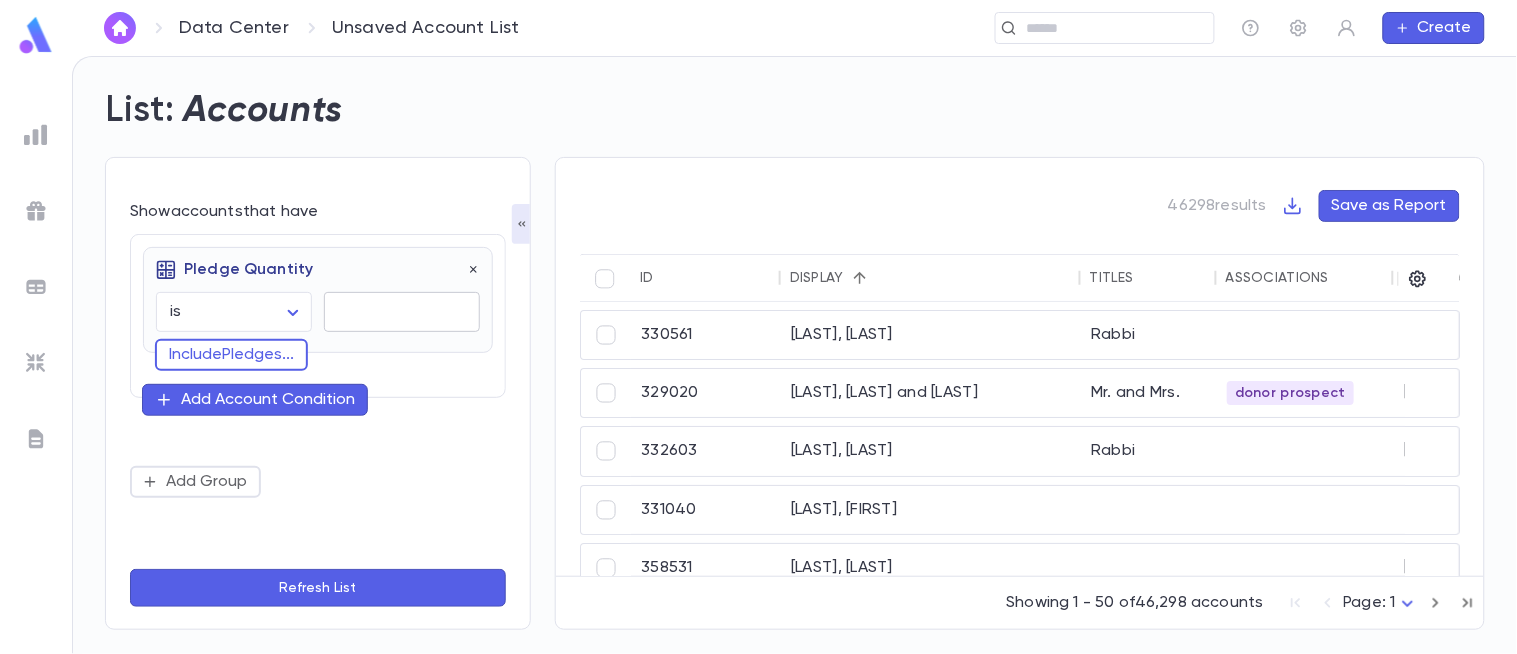 click at bounding box center [402, 312] 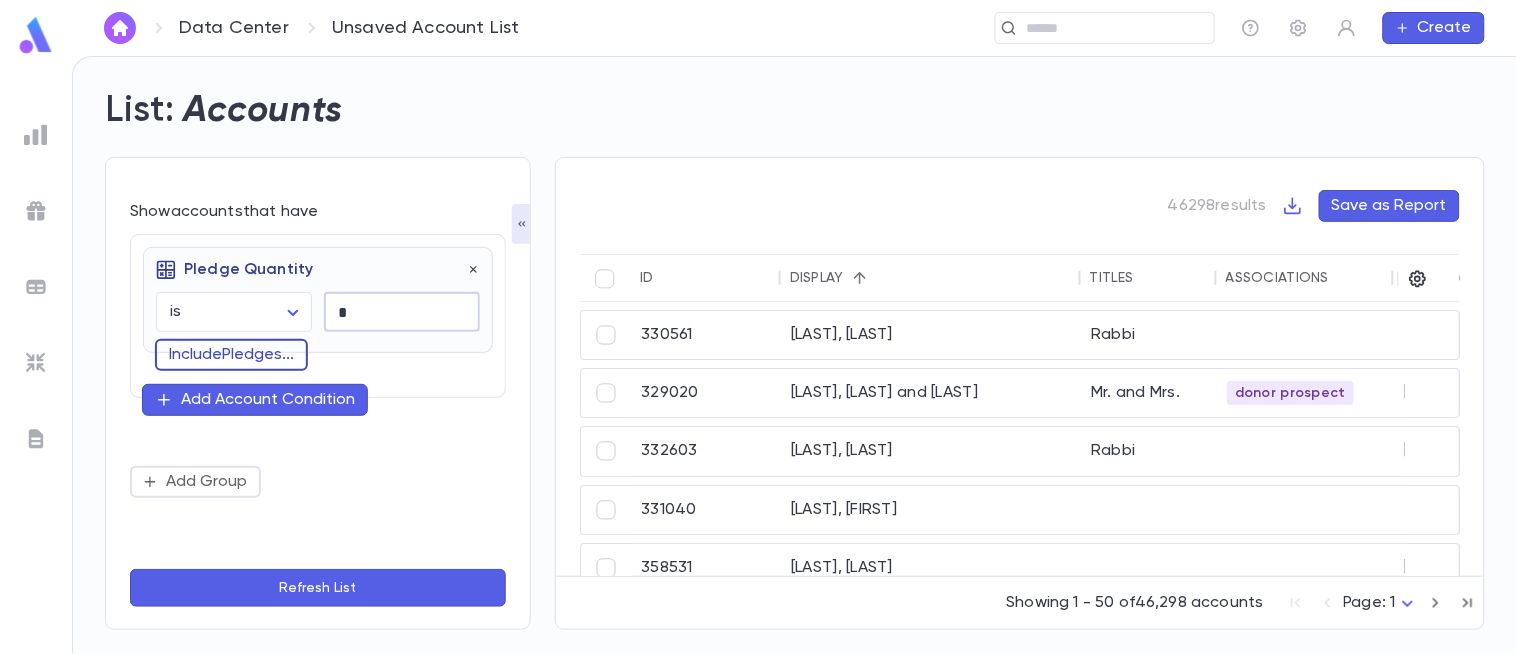 type on "*" 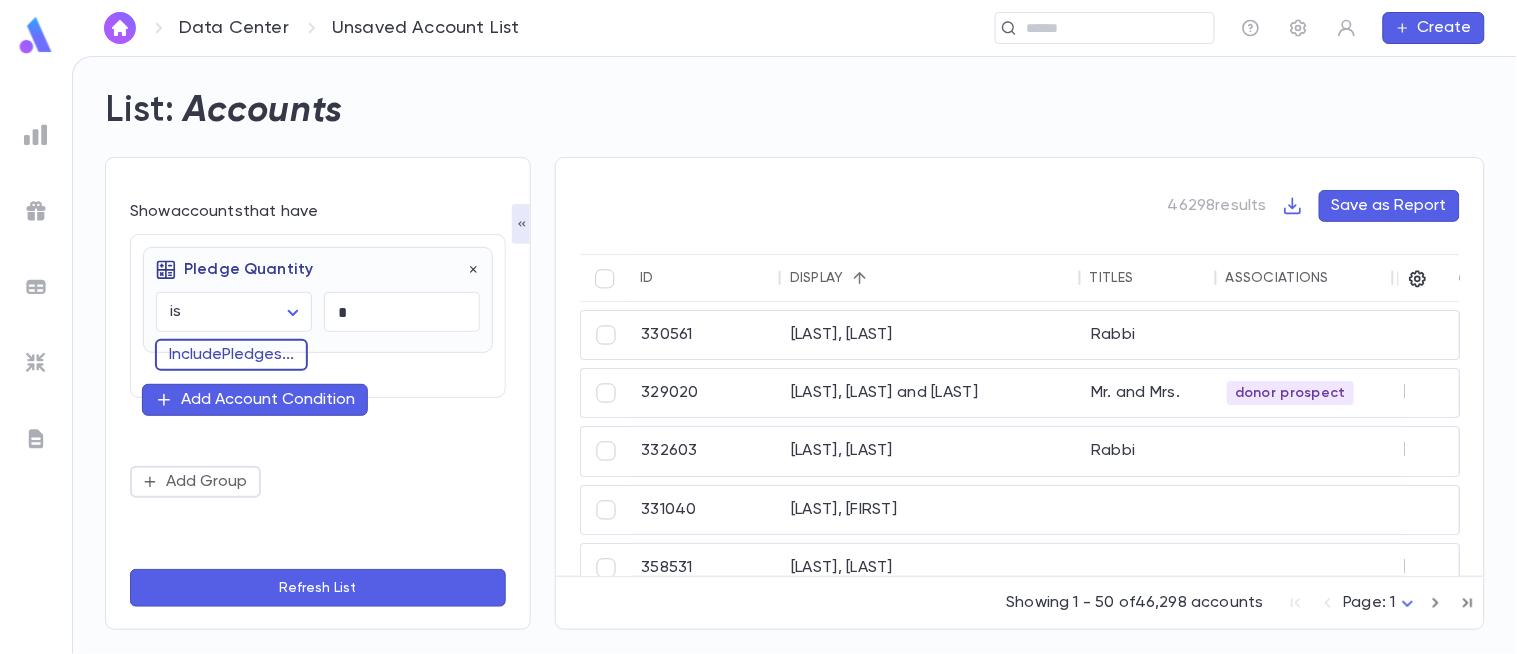 click on "Include  Pledges ..." at bounding box center (231, 355) 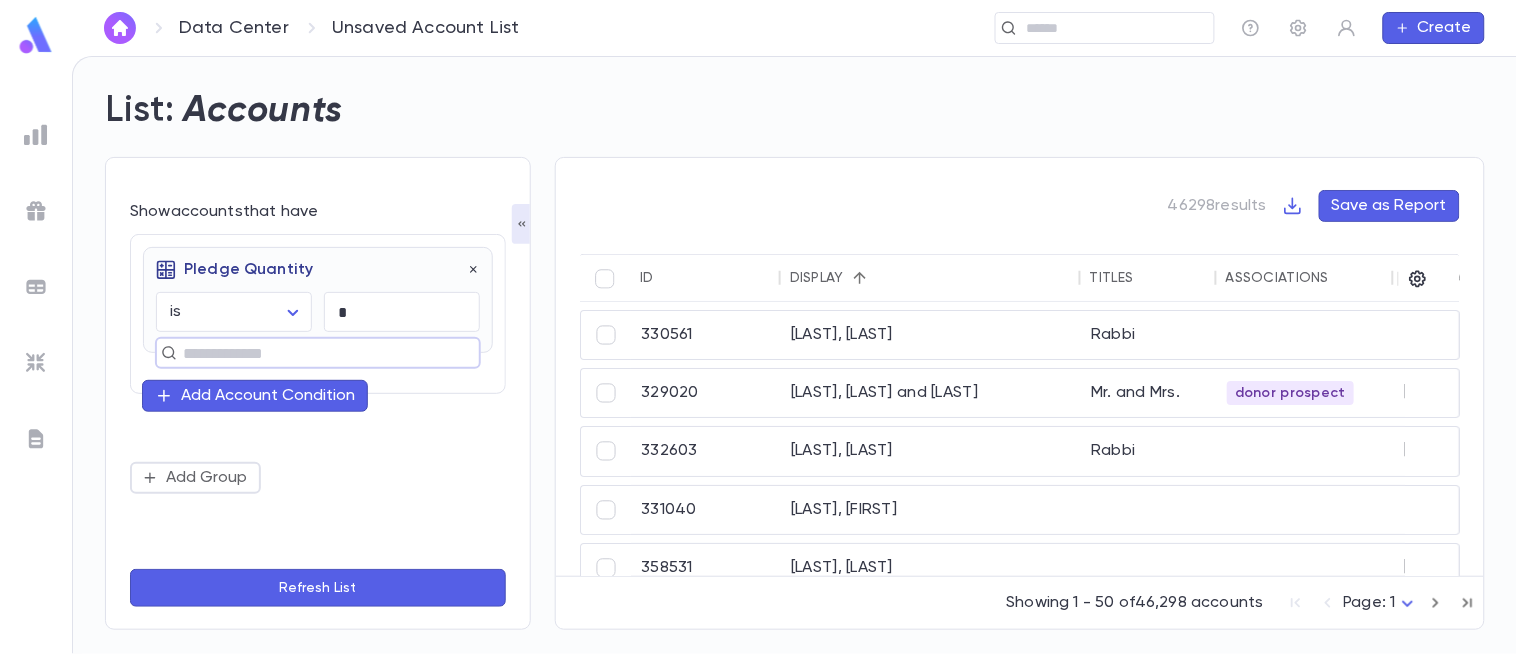 click at bounding box center (309, 353) 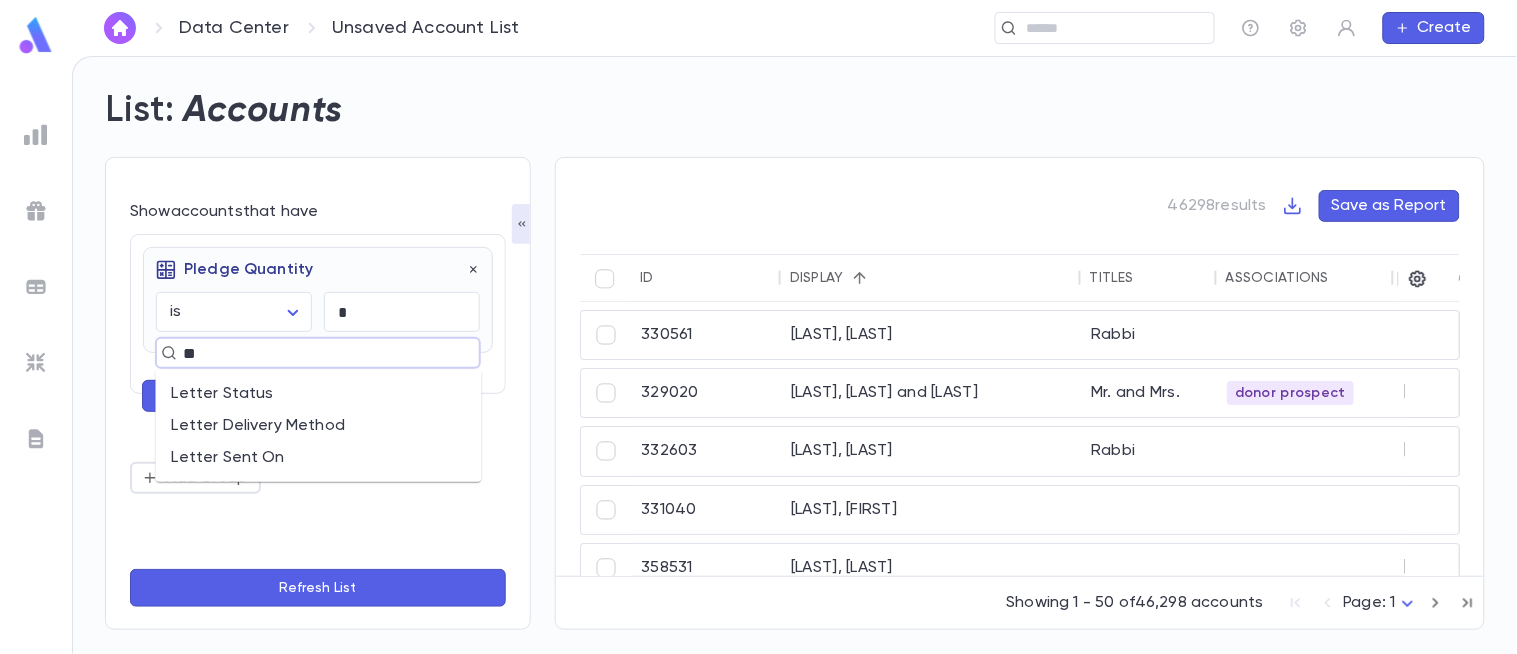 type on "*" 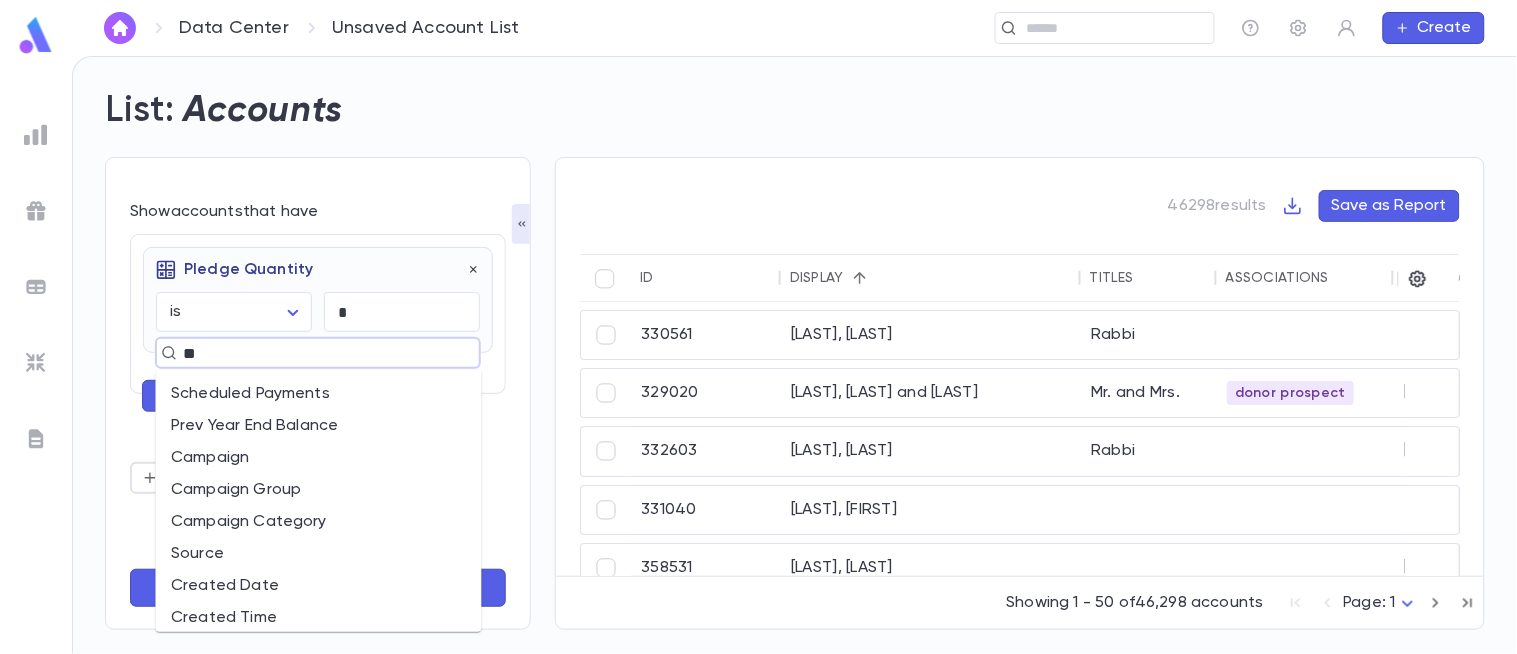 type on "***" 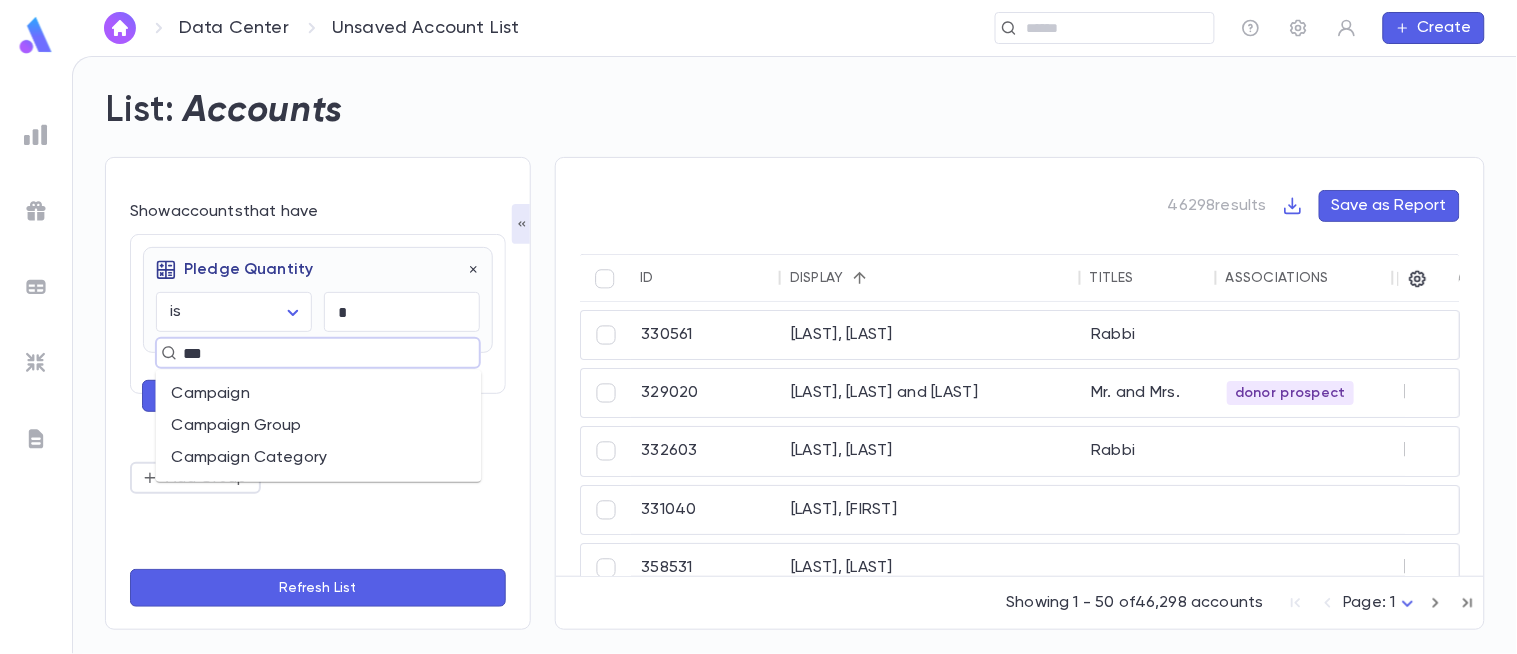 click on "Campaign" at bounding box center (319, 394) 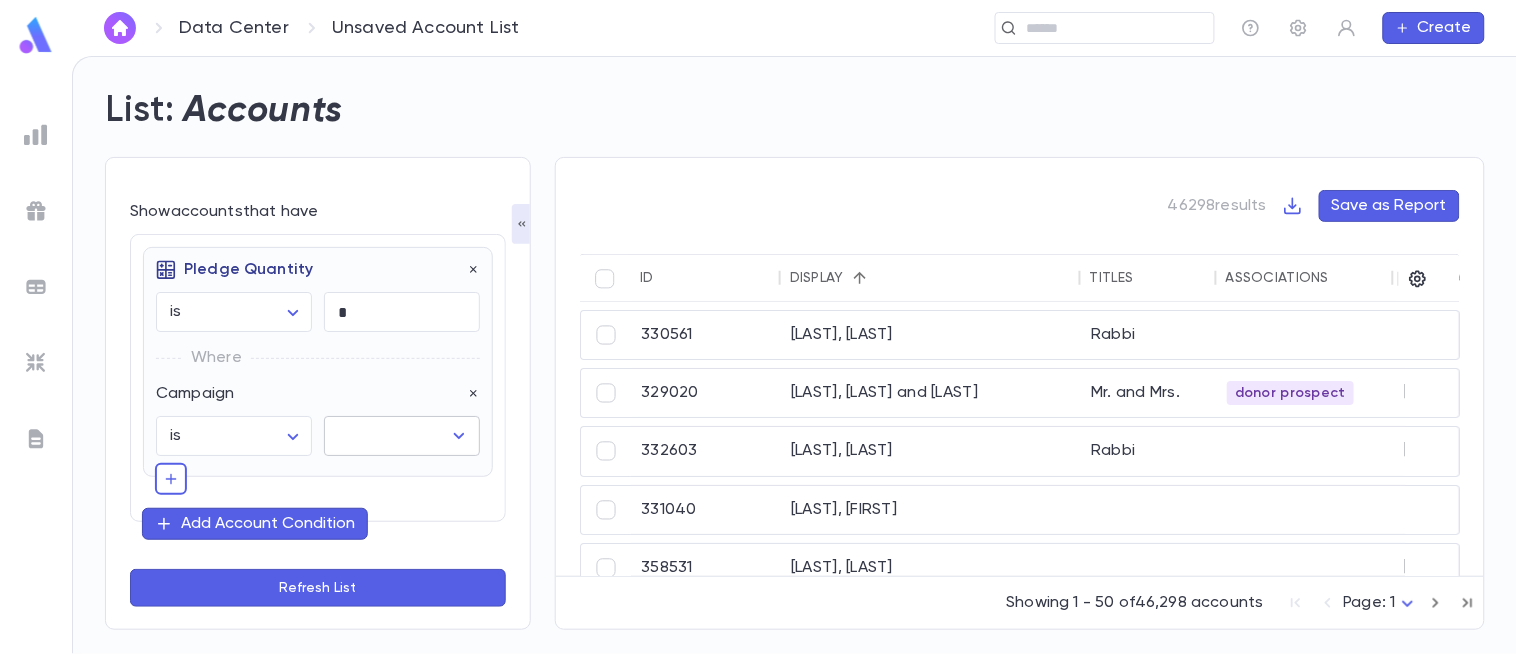 click at bounding box center (387, 436) 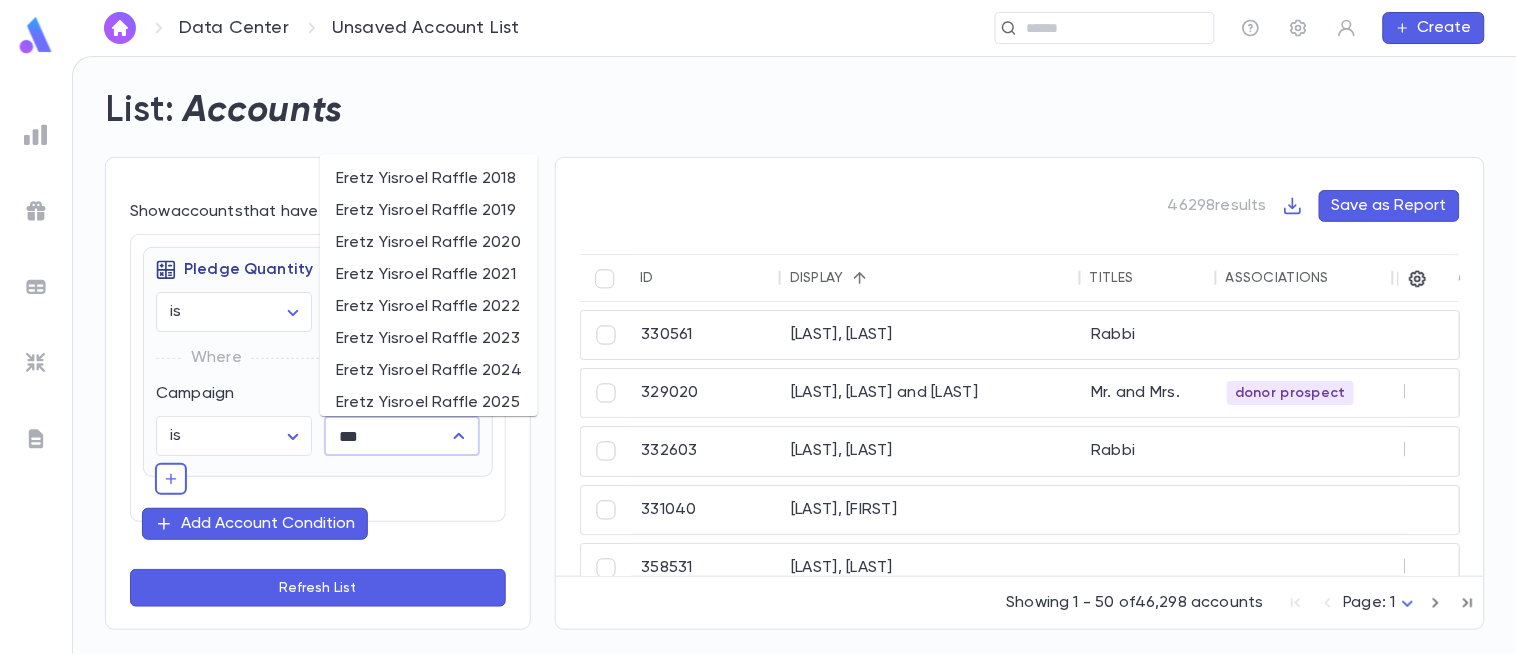 scroll, scrollTop: 34, scrollLeft: 0, axis: vertical 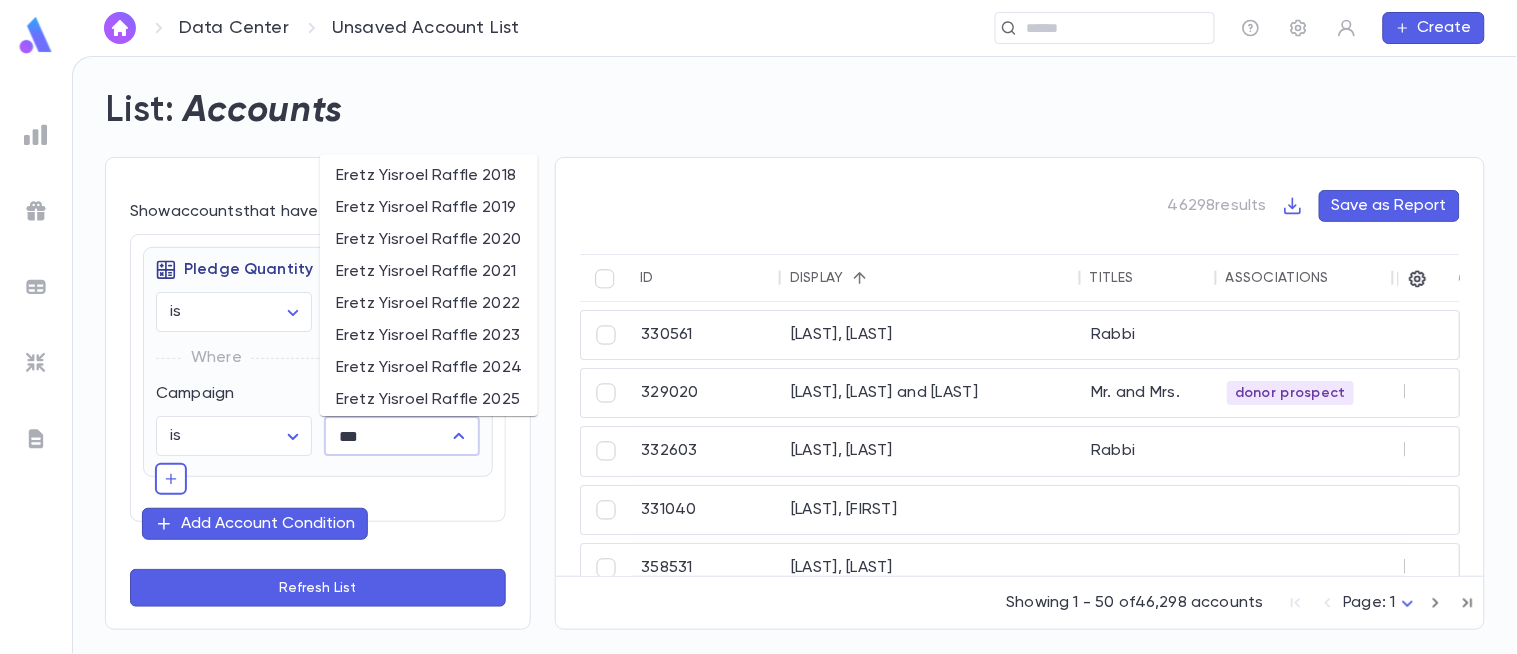 click on "Eretz Yisroel Raffle 2025" at bounding box center [429, 401] 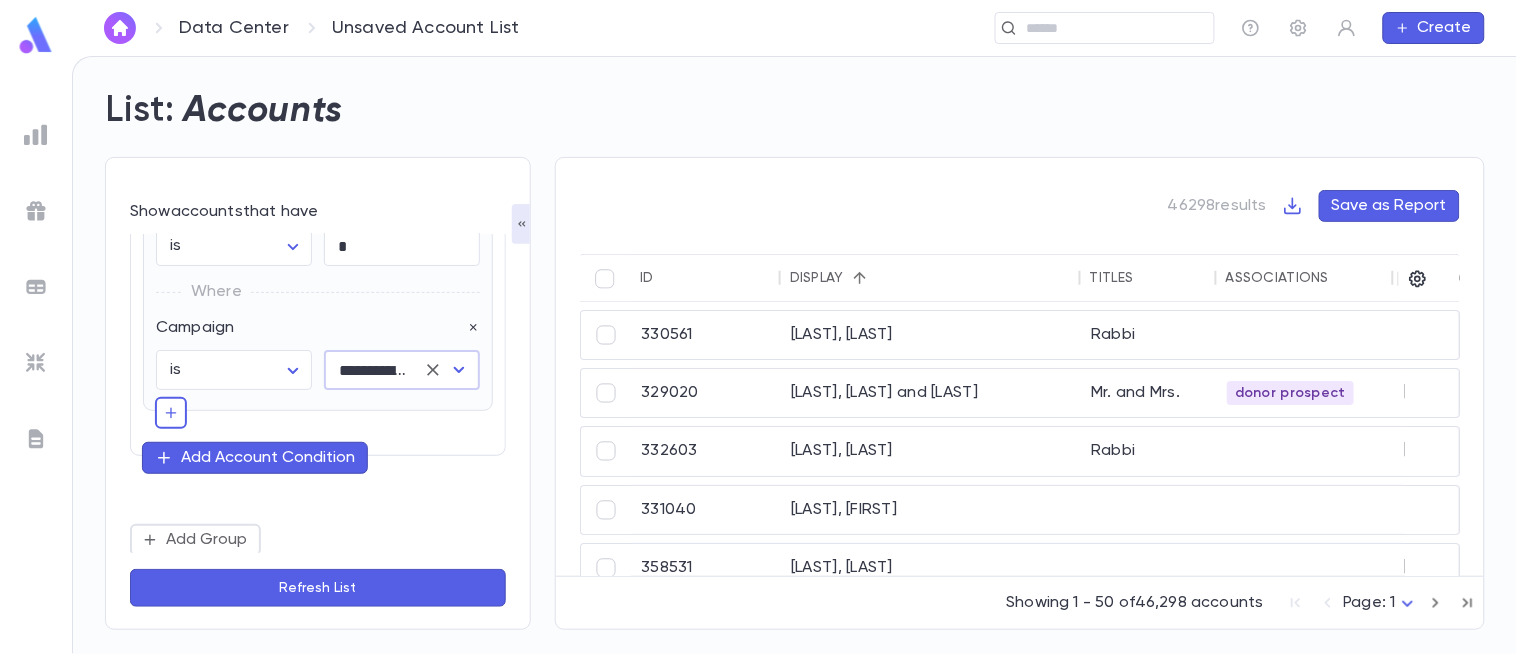 scroll, scrollTop: 68, scrollLeft: 0, axis: vertical 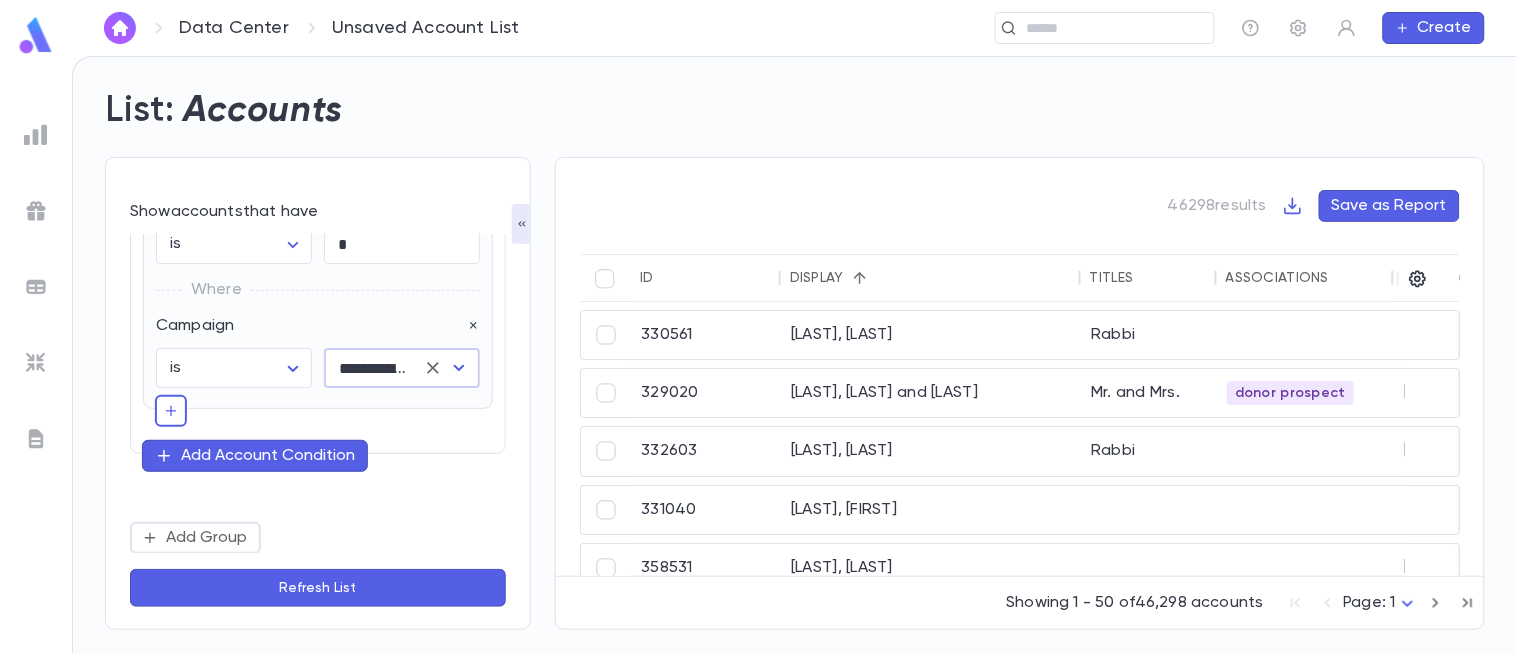 type on "**********" 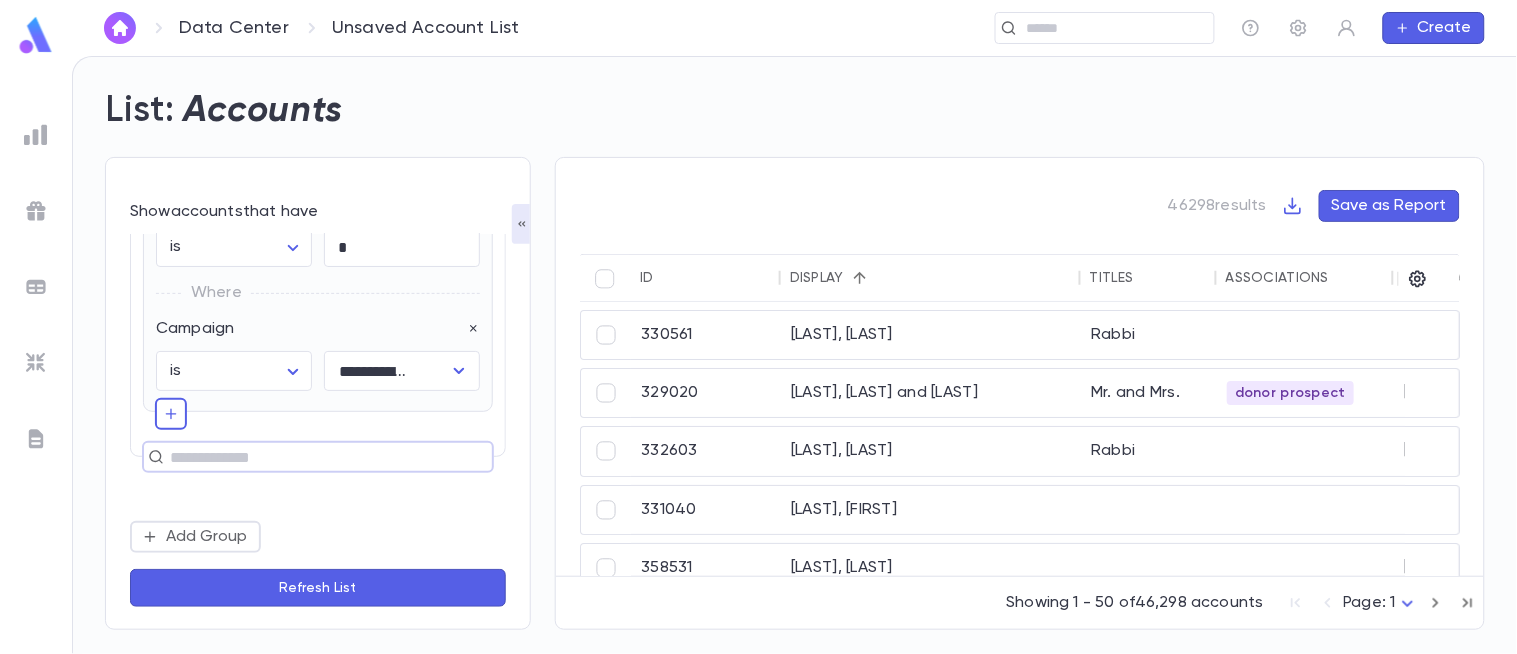 scroll, scrollTop: 65, scrollLeft: 0, axis: vertical 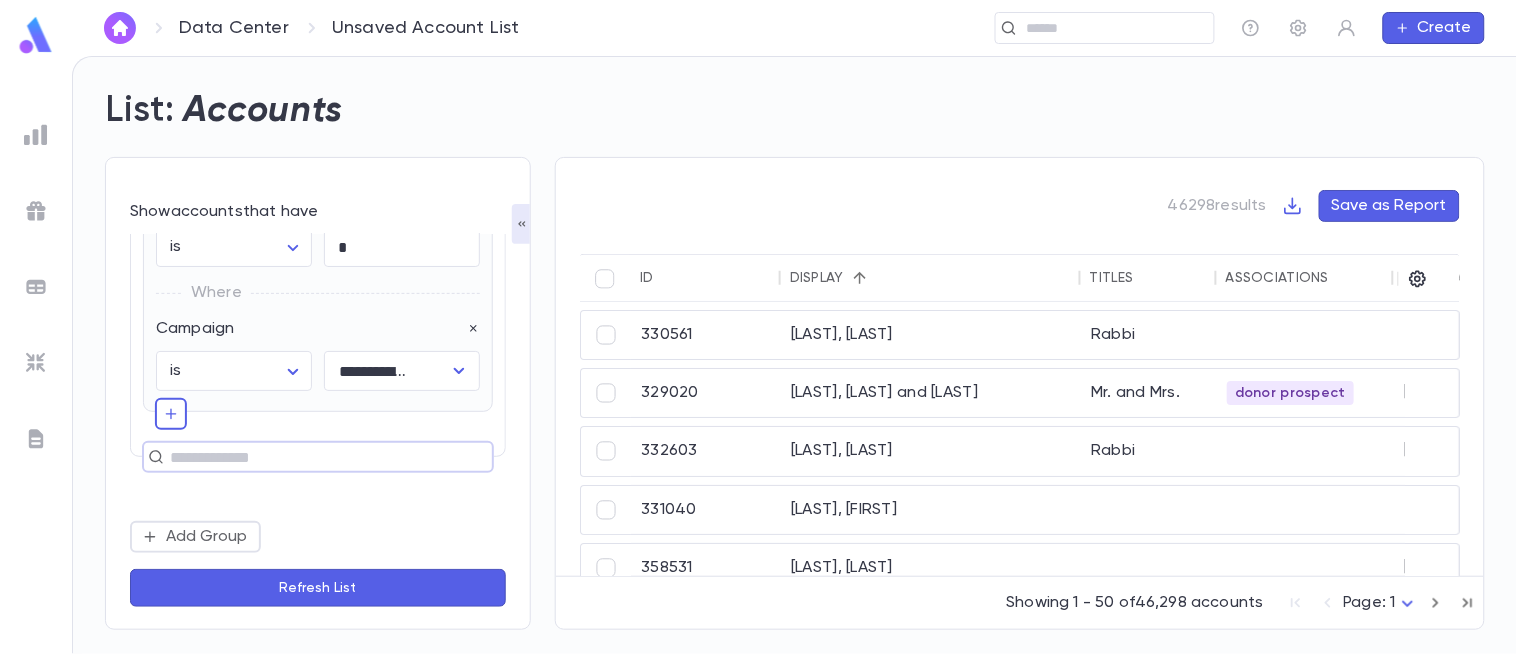 click at bounding box center [309, 457] 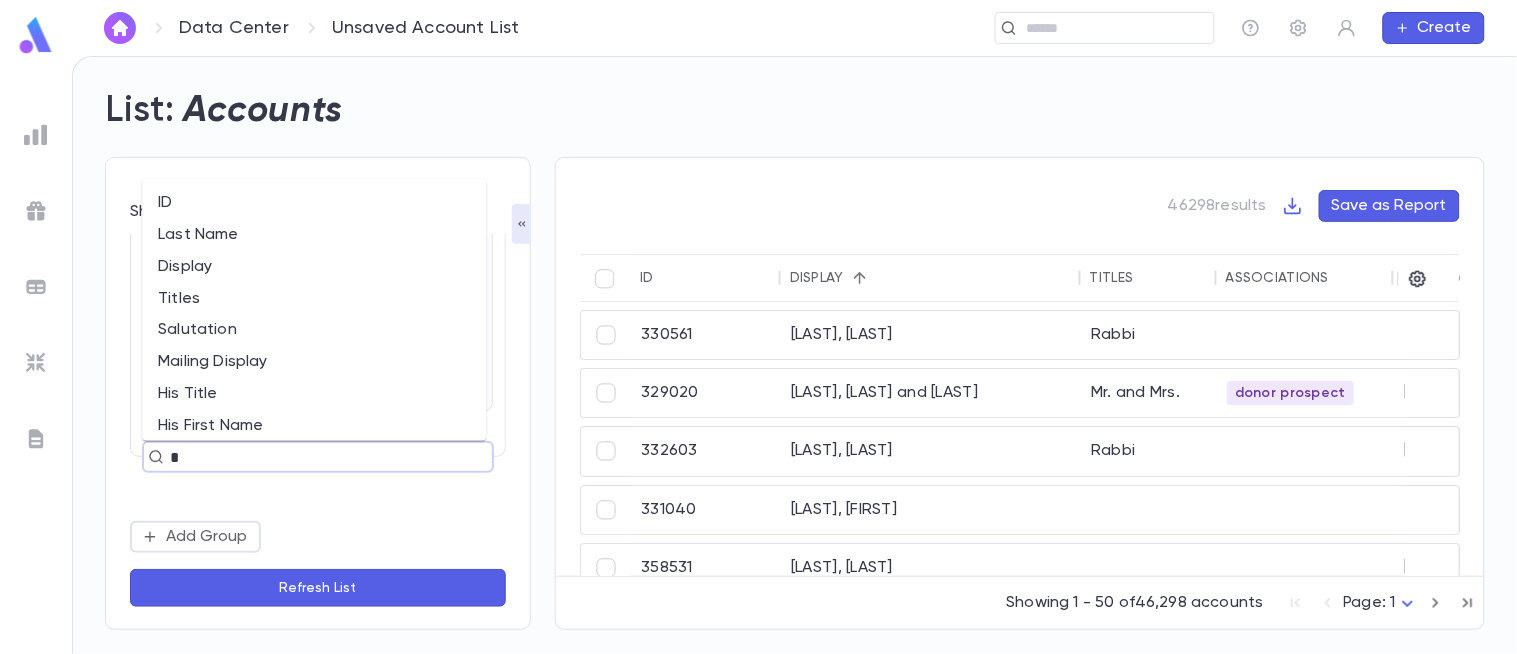 type on "**" 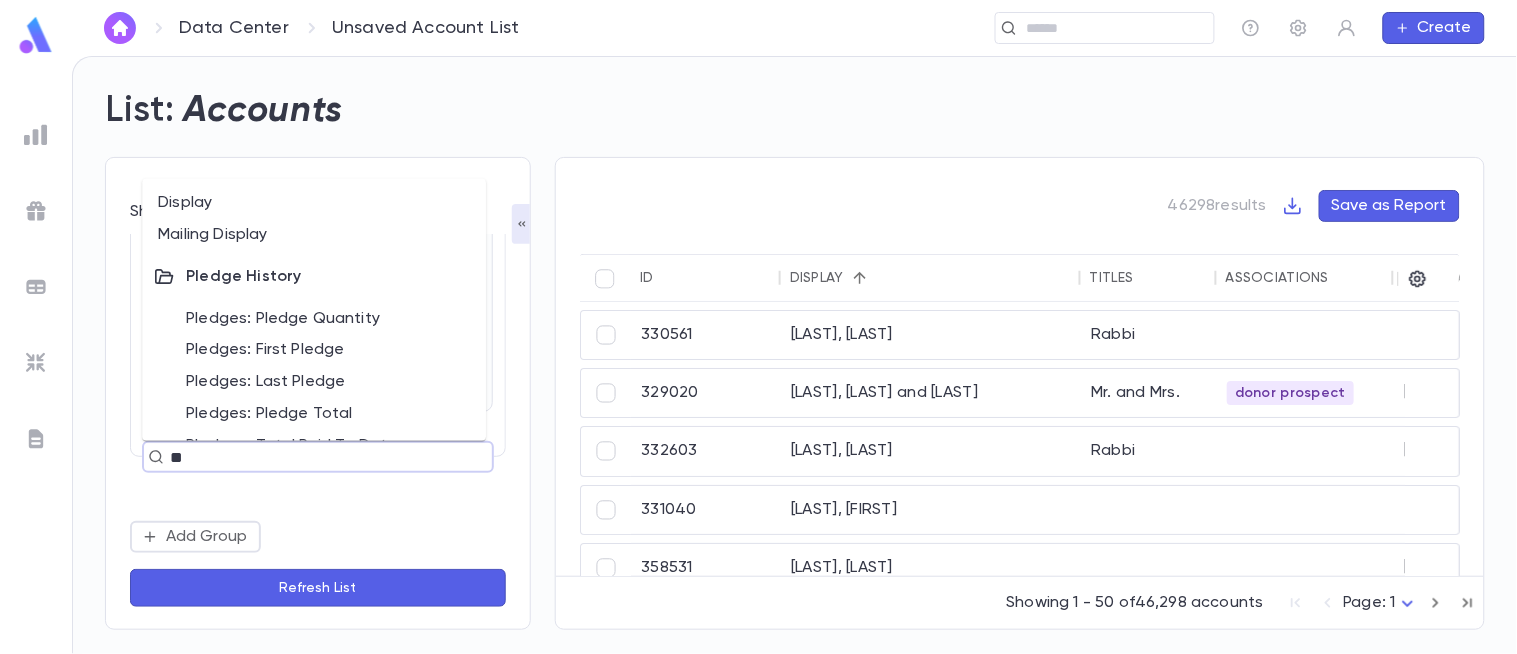 click on "Pledges: Pledge Quantity" at bounding box center [314, 319] 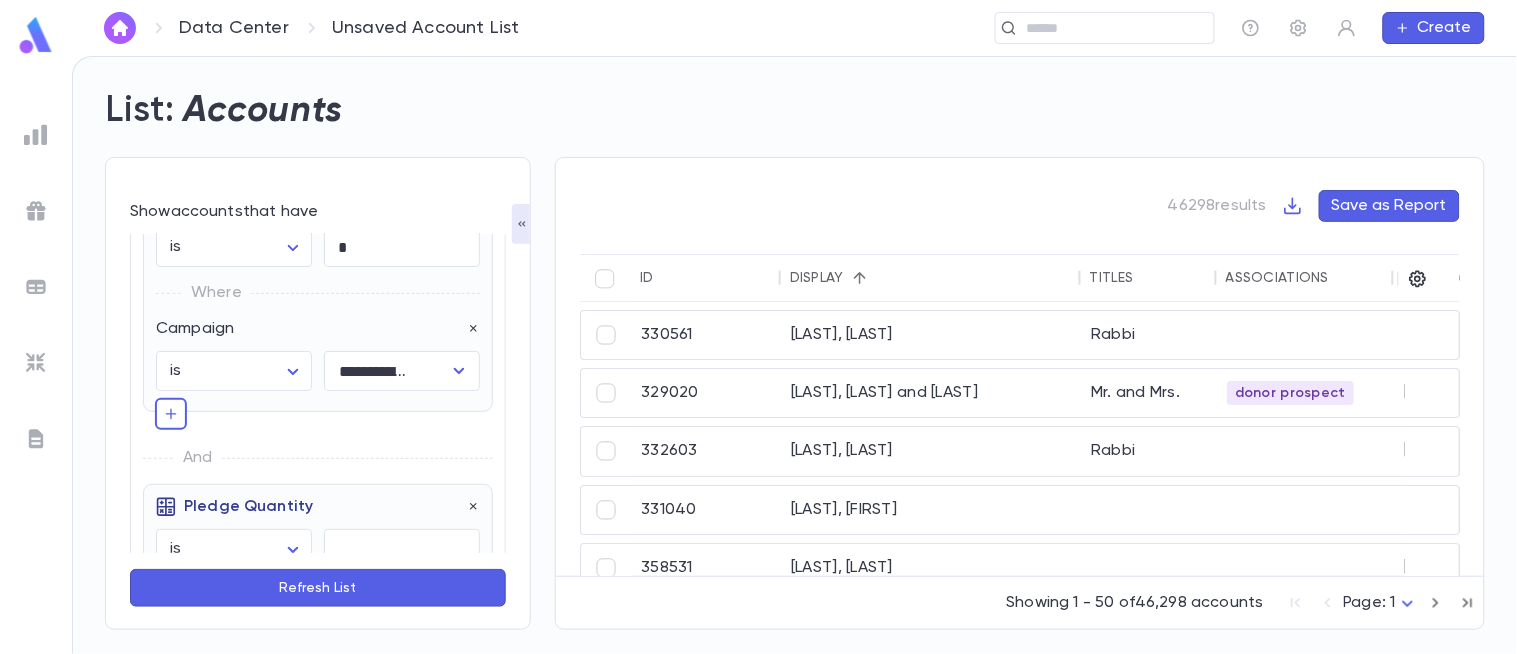 scroll, scrollTop: 247, scrollLeft: 0, axis: vertical 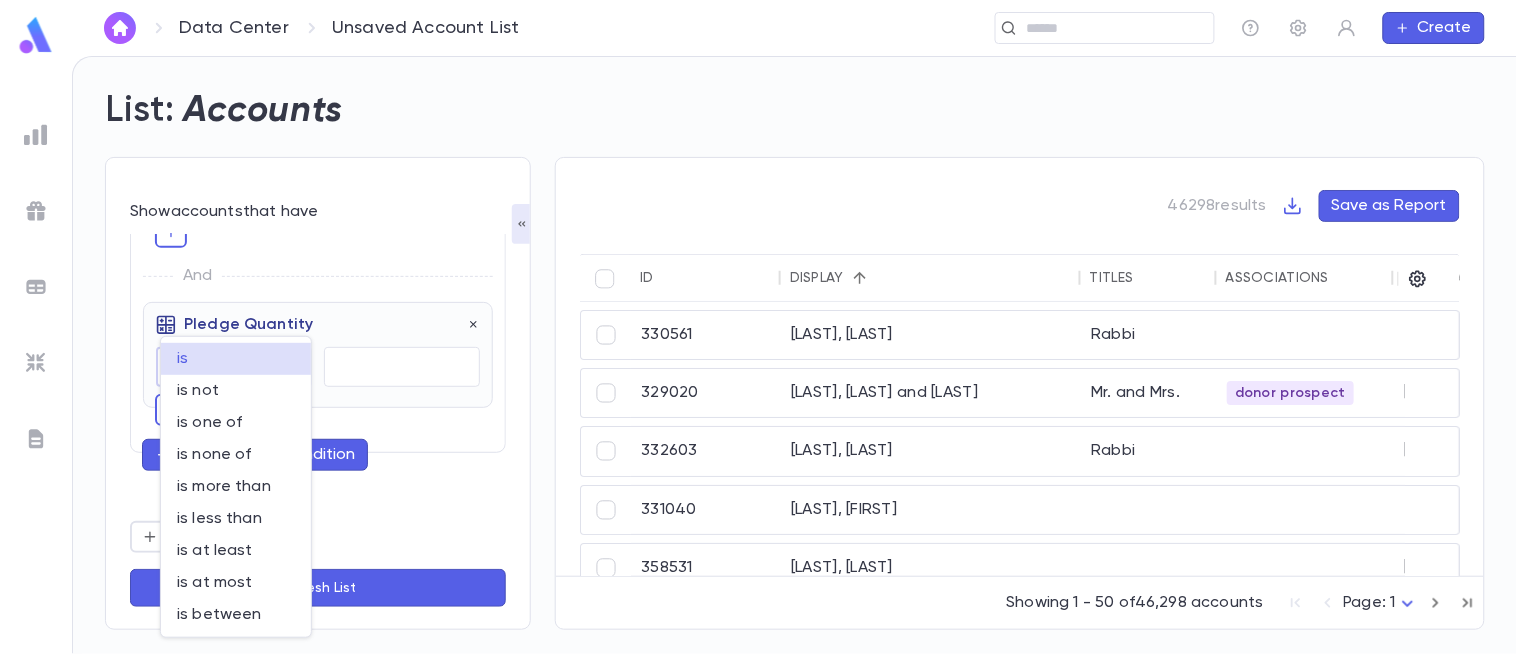 click on "Data Center Unsaved Account List ​  Create List:  Accounts Show  accounts  that have Pledge Total is ****** ​ $ ​ Include  Pledges ...   Add Account Condition Add Group Refresh List 46298  results Save as Report ID Display Titles Associations Street Address City State Zip Best Phone Number His Cell Numbers Her Cell Numbers 330561  Berger, Martin Rabbi 329020  Czermack, Danny and Suri Mr. and Mrs. donor prospect [NUMBER] [STREET] [CITY] [STATE] [ZIP] 332603  Gluck, Rafael Rabbi [NUMBER] [STREET] [CITY] [STATE] [ZIP] 331040  Levy, Charie 358531  Rosenfield, Yale [NUMBER] [STREET] [CITY] [STATE] [ZIP] 330686  Schwartz Rabbi 373197 ([PHONE]), Gella Brocha 411437 (Declined), Joseph [NUMBER] [NUMBER] -, Chaya [NUMBER] Showing   1 - 50   of  46,298   accounts Page: 1 * Profile Log out Account Pledge Payment Download CSV Download PDF" at bounding box center [758, 355] 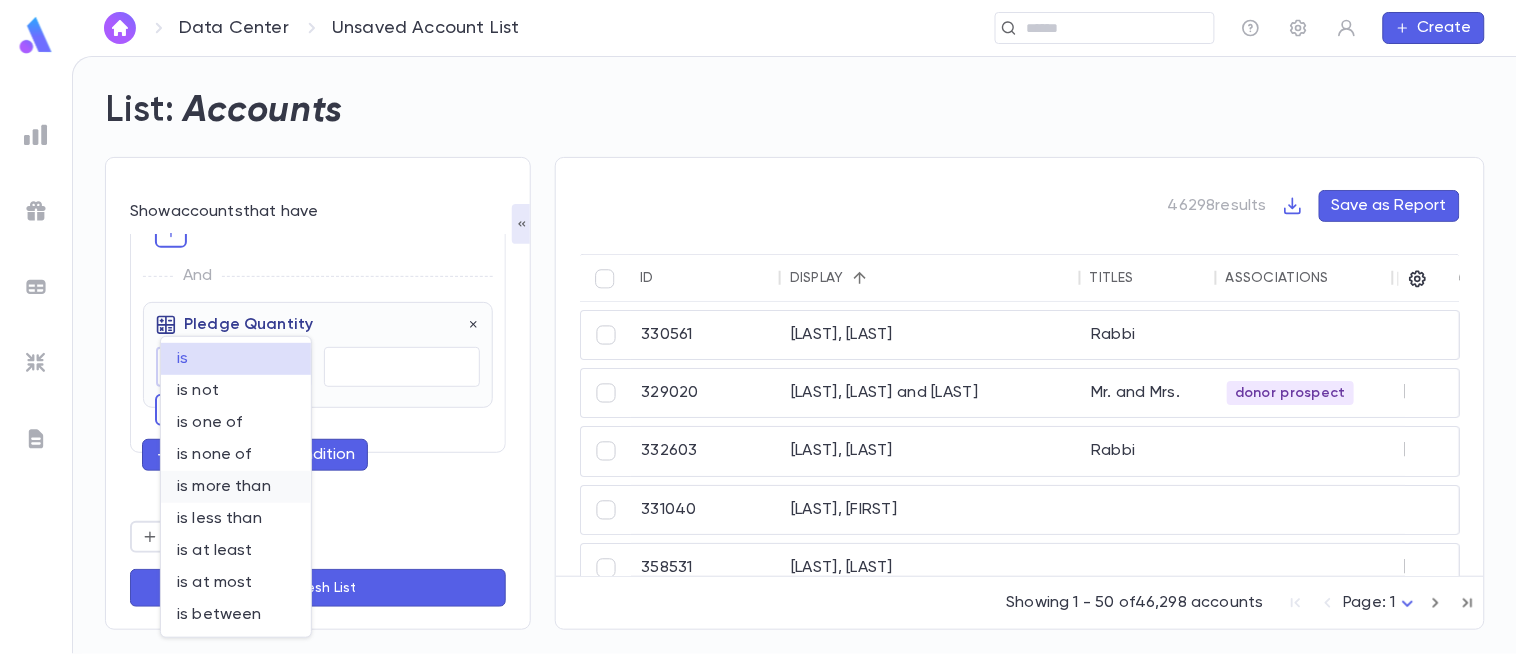 click on "is more than" at bounding box center [236, 487] 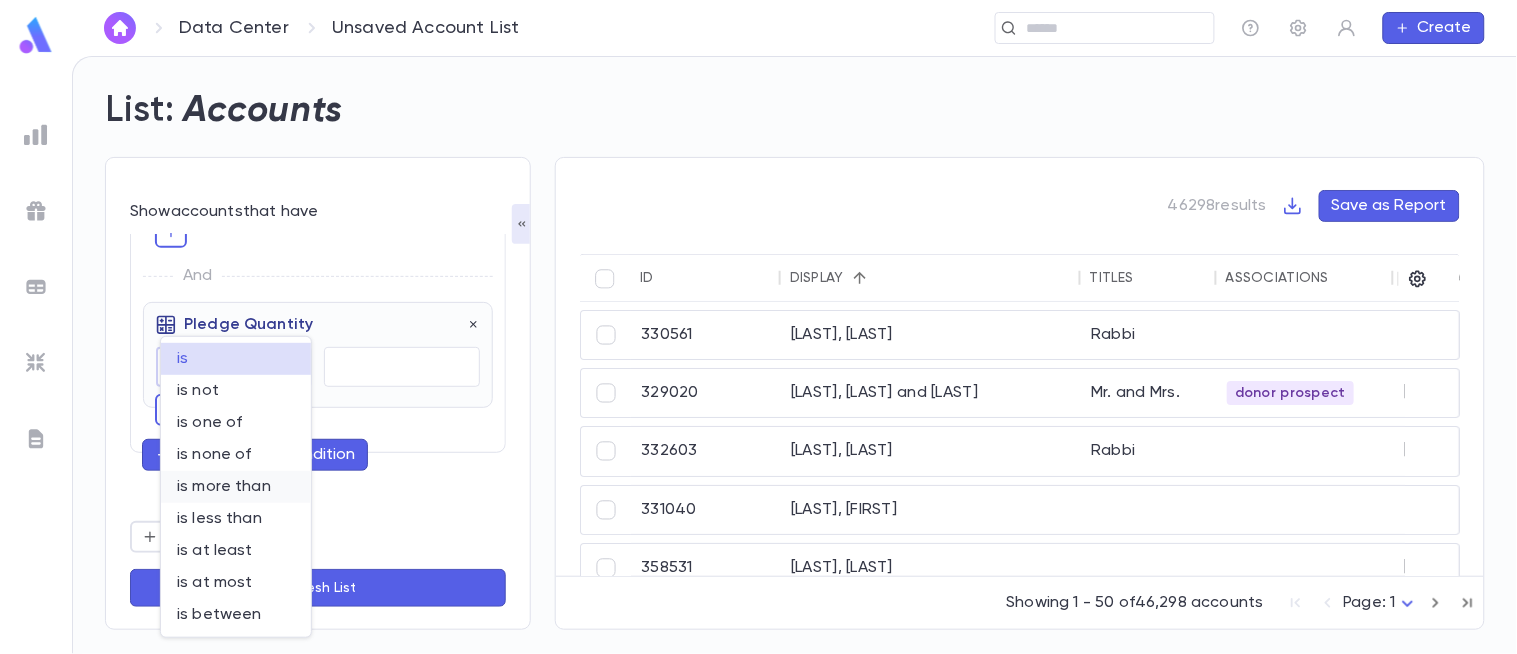 type on "**********" 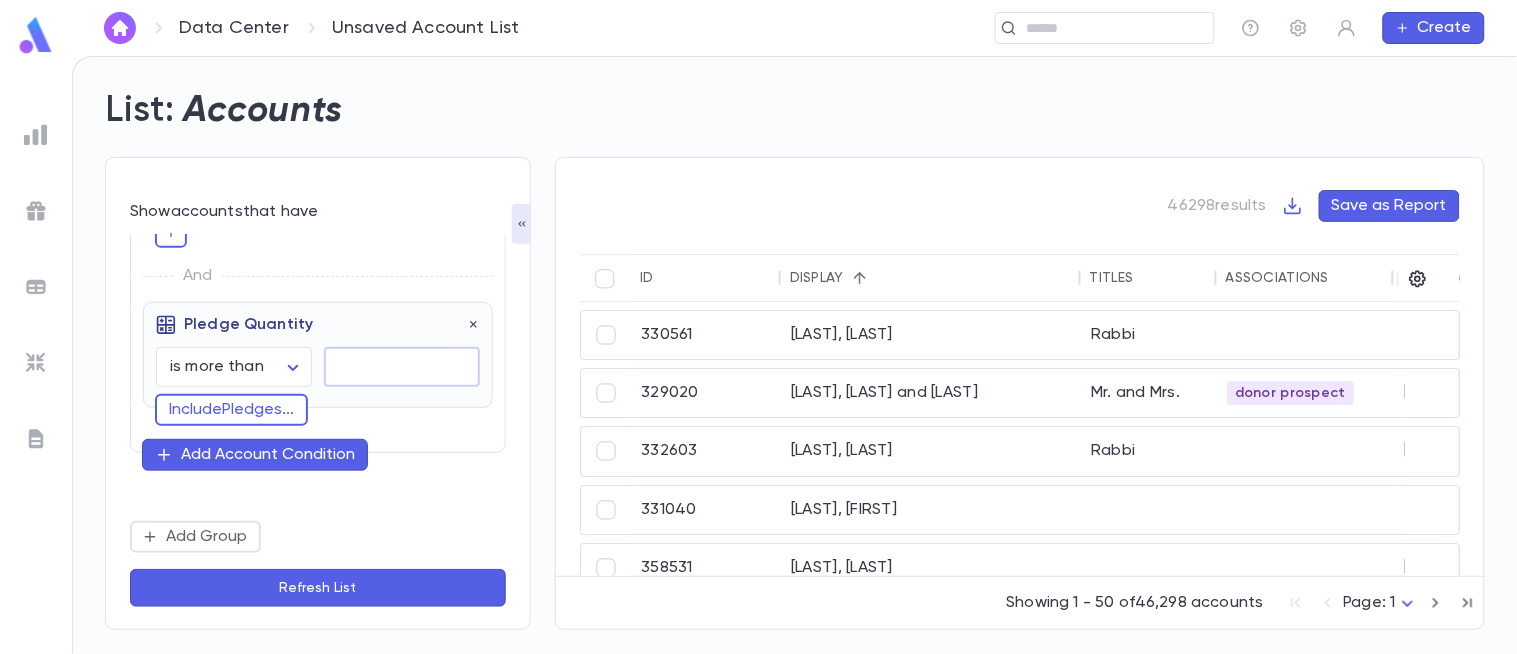 click at bounding box center [402, 367] 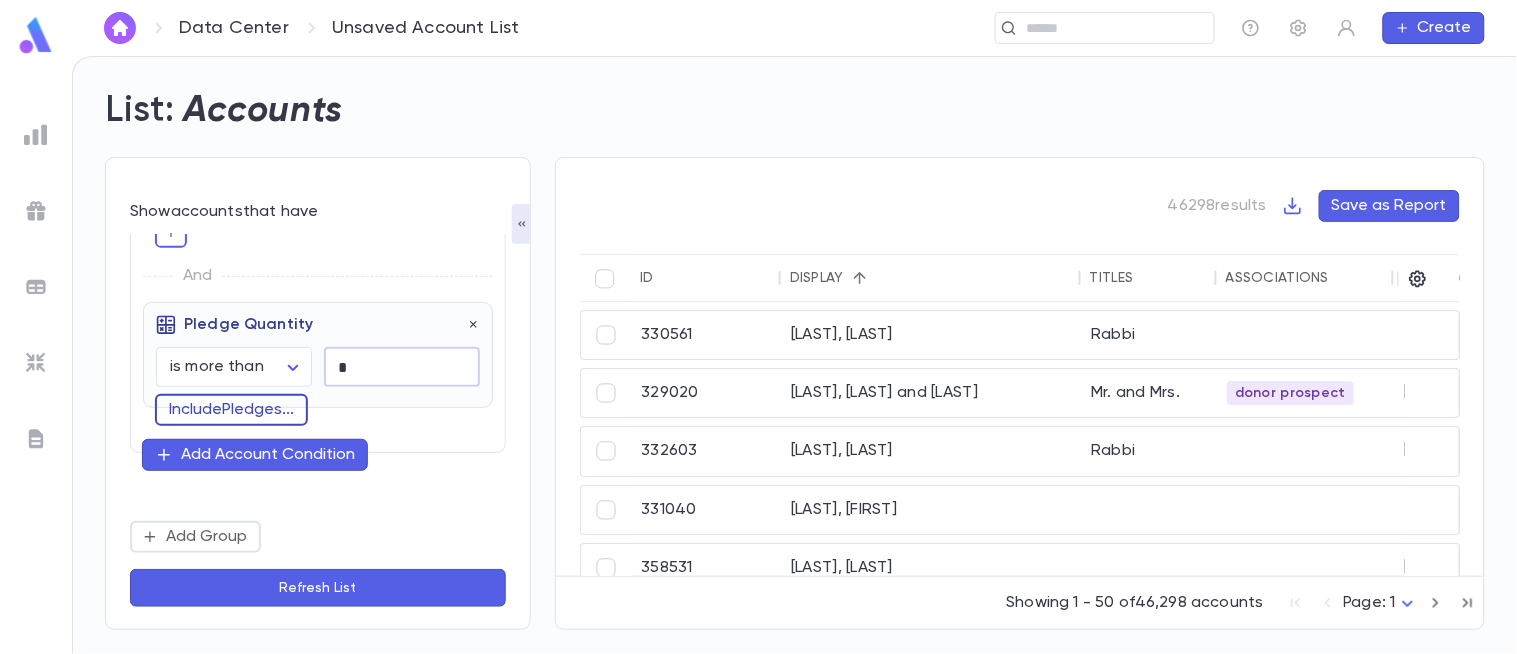 type on "*" 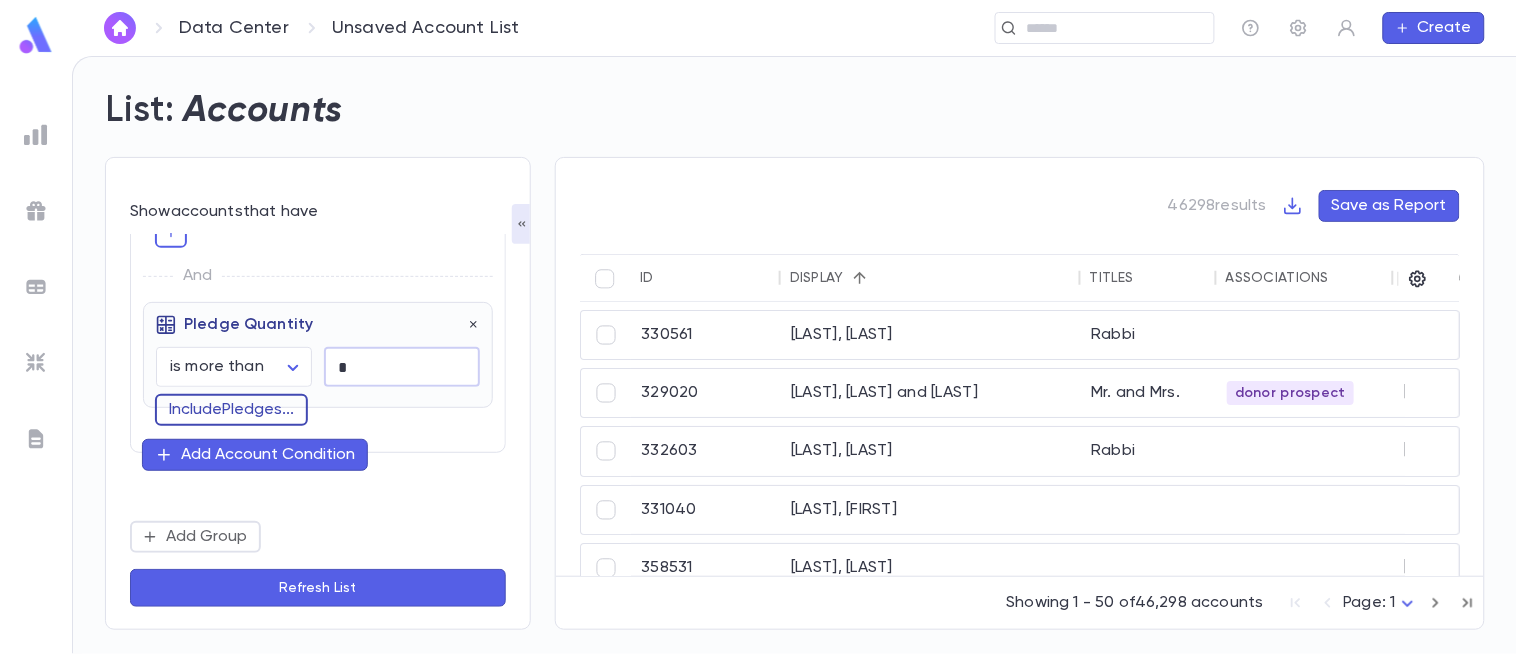 click on "Include  Pledges ..." at bounding box center (231, 410) 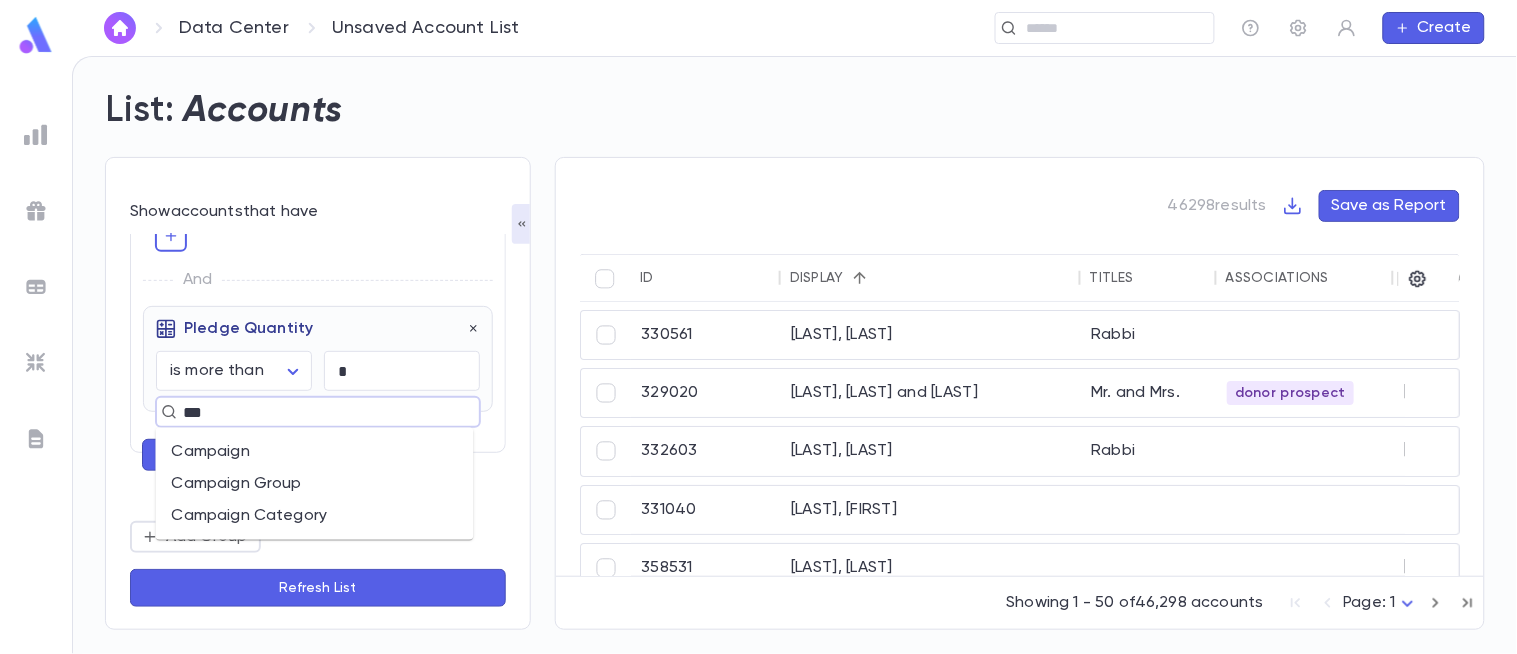 type on "****" 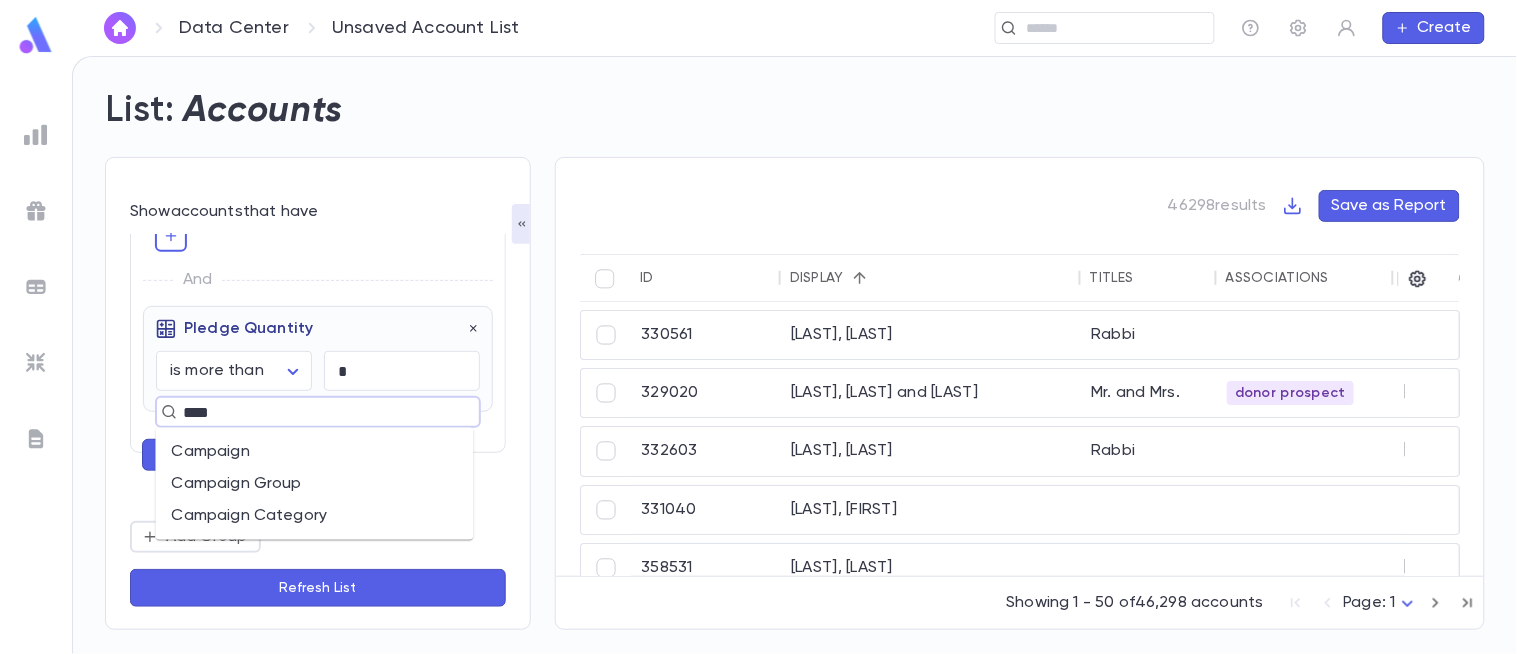 click on "Campaign" at bounding box center [315, 452] 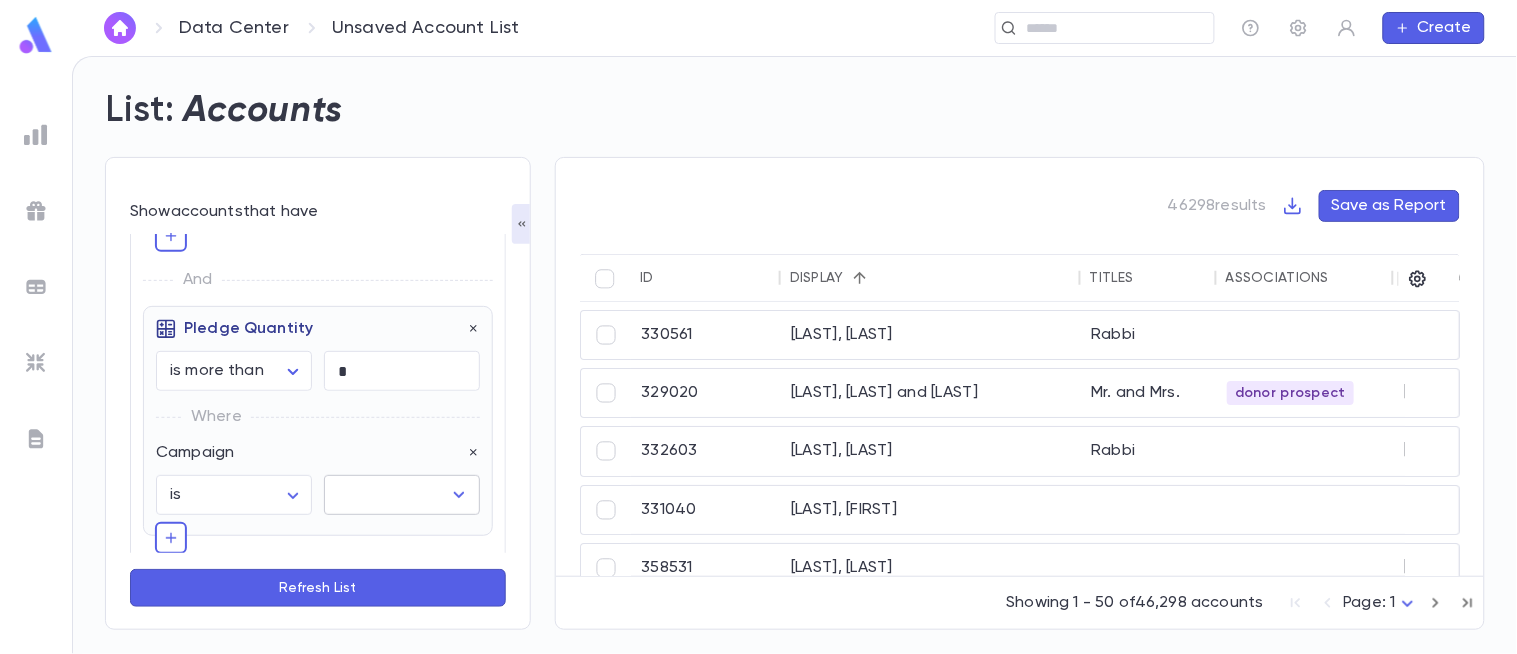 click at bounding box center [387, 495] 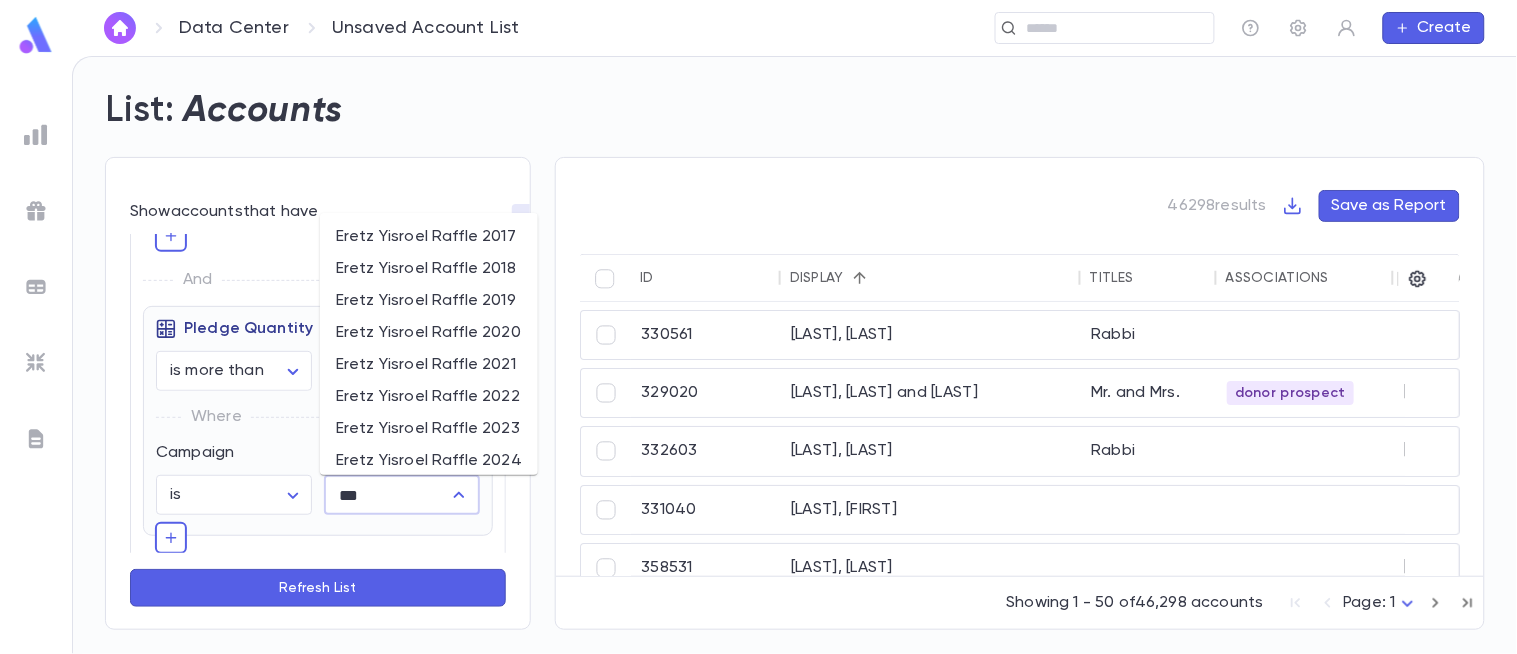 scroll, scrollTop: 41, scrollLeft: 0, axis: vertical 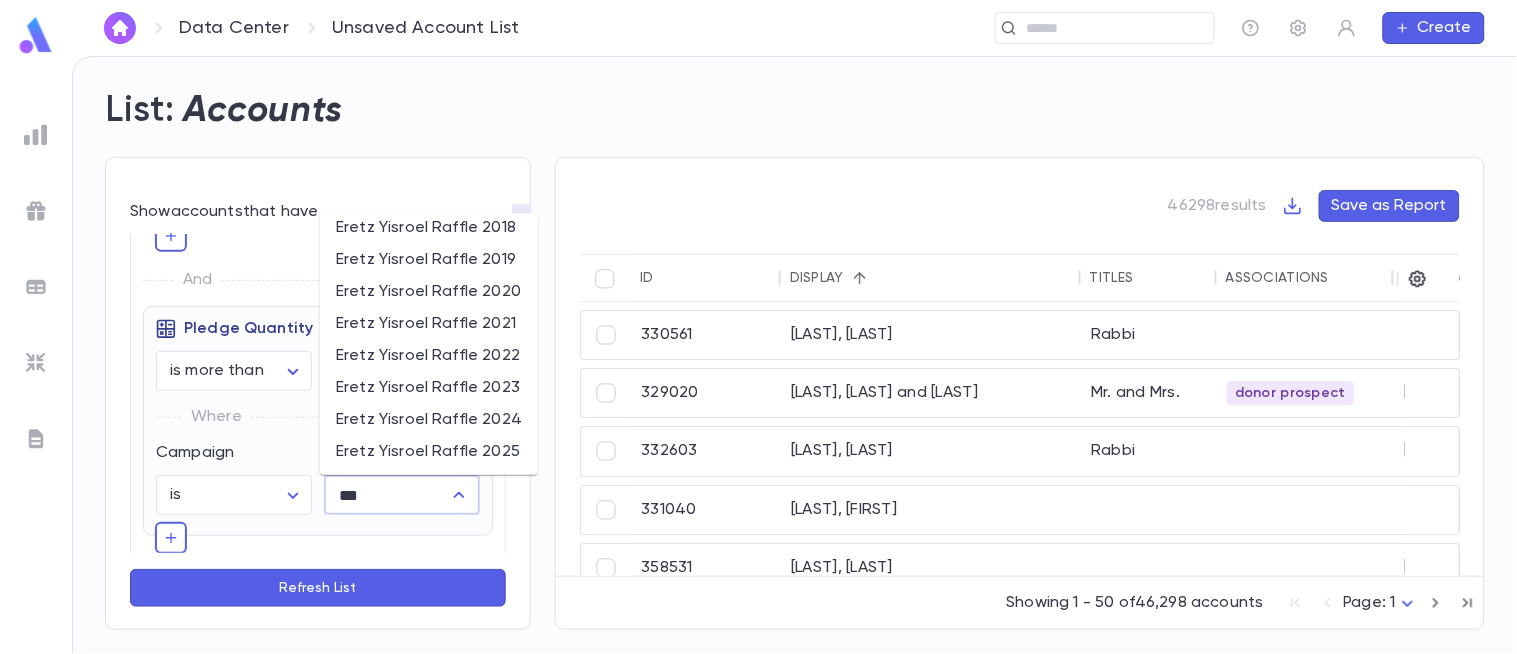 click on "Eretz Yisroel Raffle 2025" at bounding box center (429, 453) 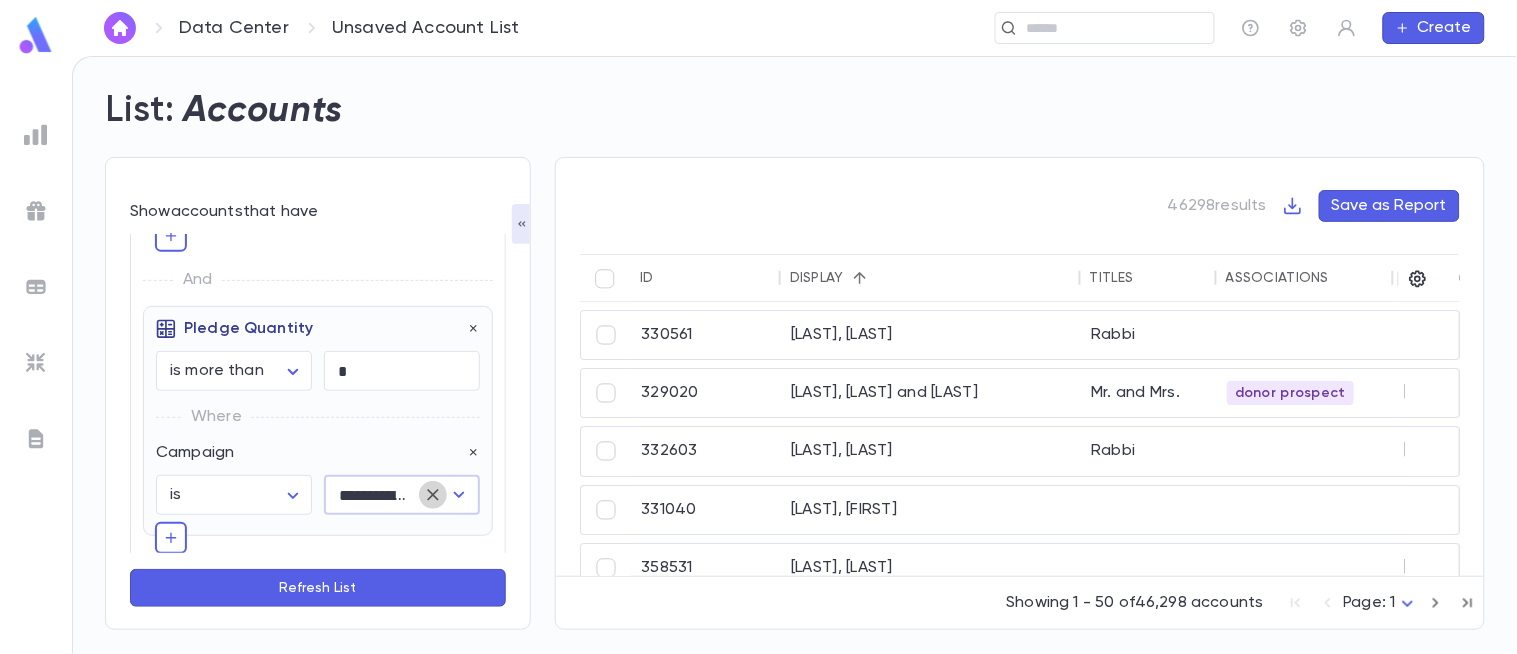 click at bounding box center (433, 495) 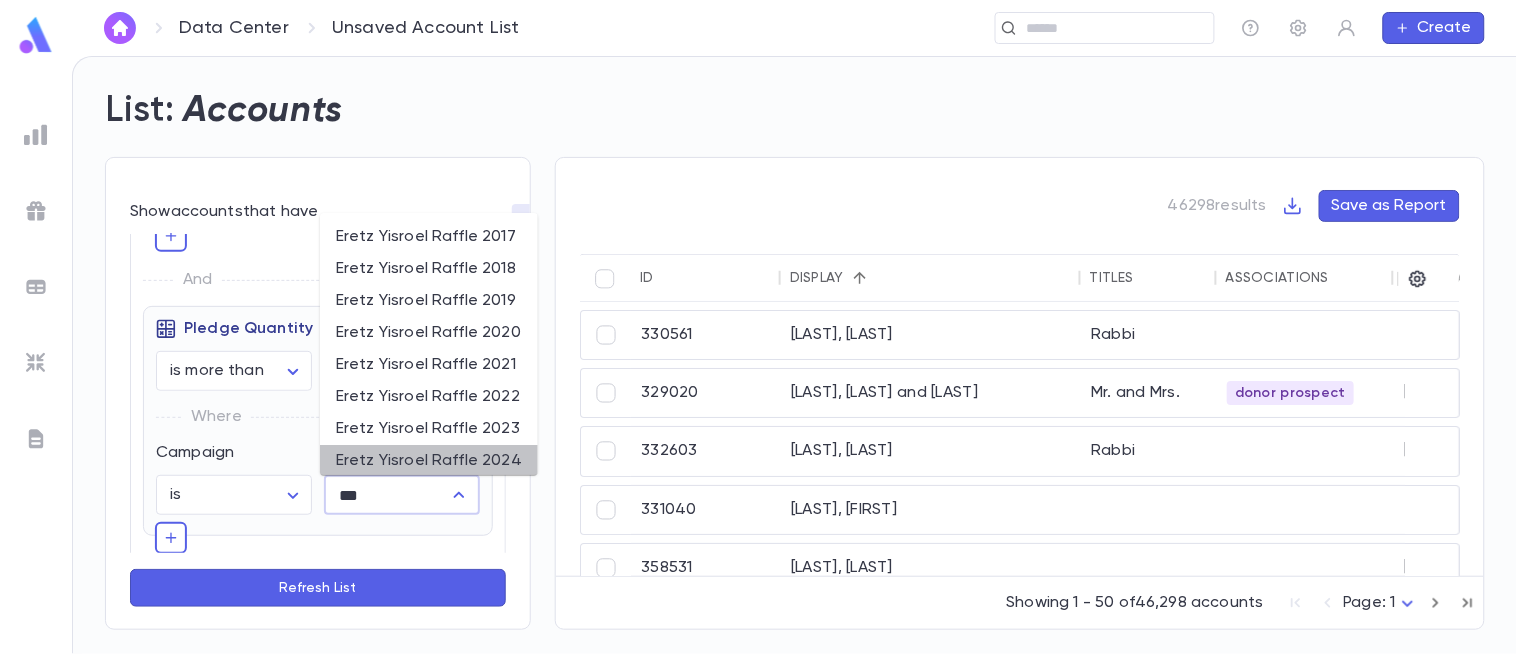 click on "Eretz Yisroel Raffle 2024" at bounding box center (429, 462) 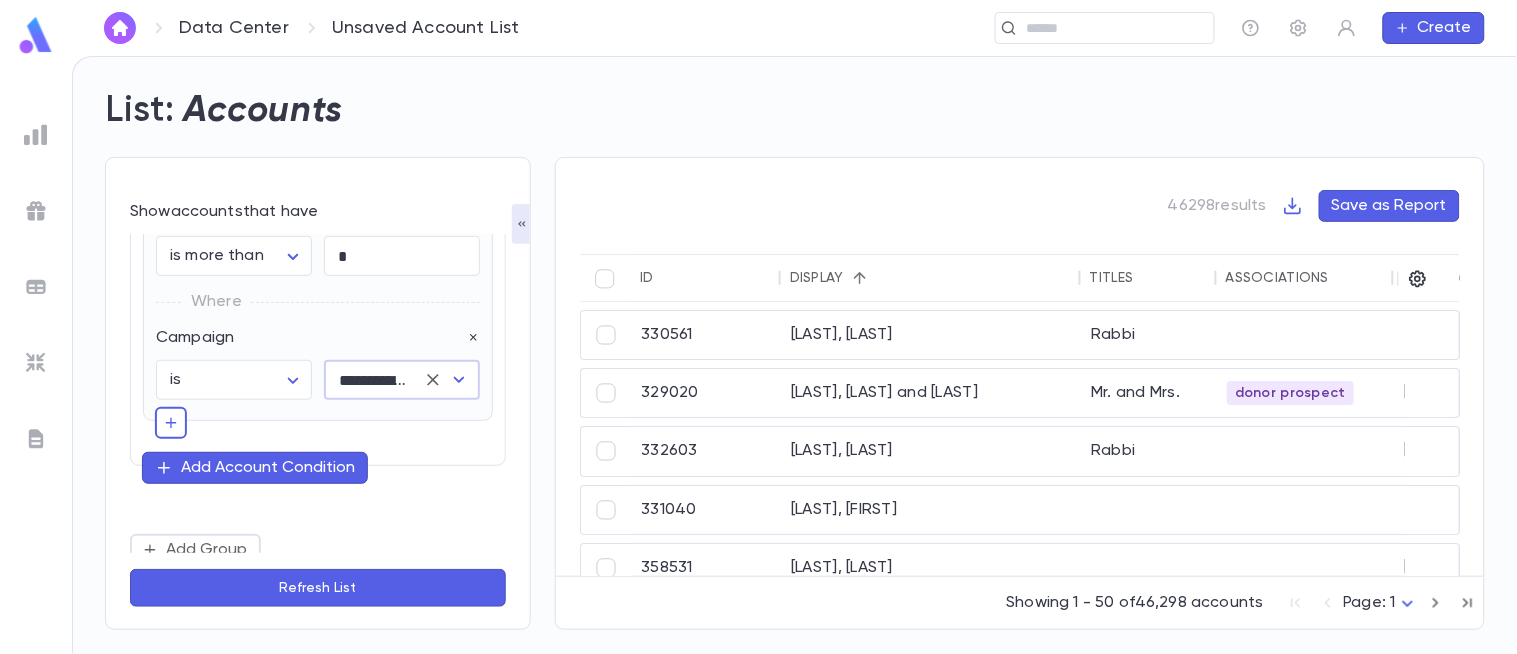 scroll, scrollTop: 371, scrollLeft: 0, axis: vertical 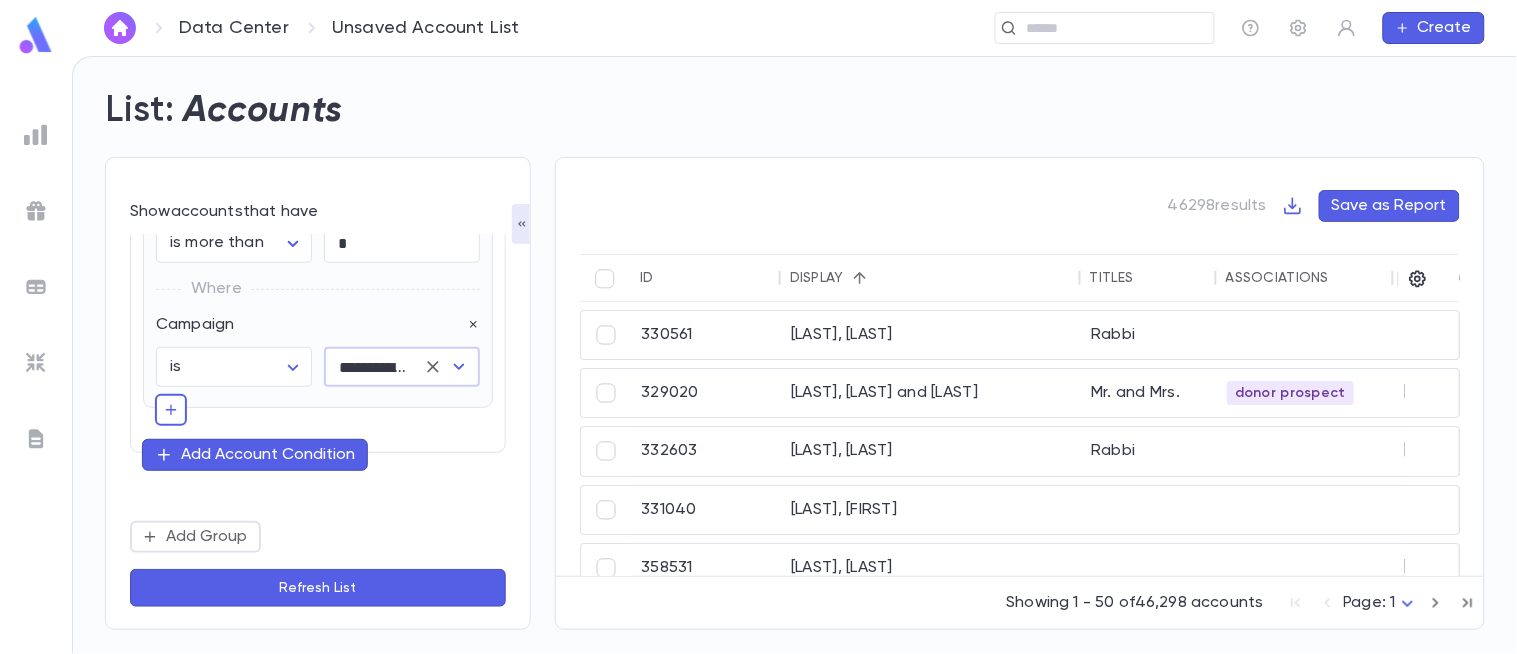 type on "**********" 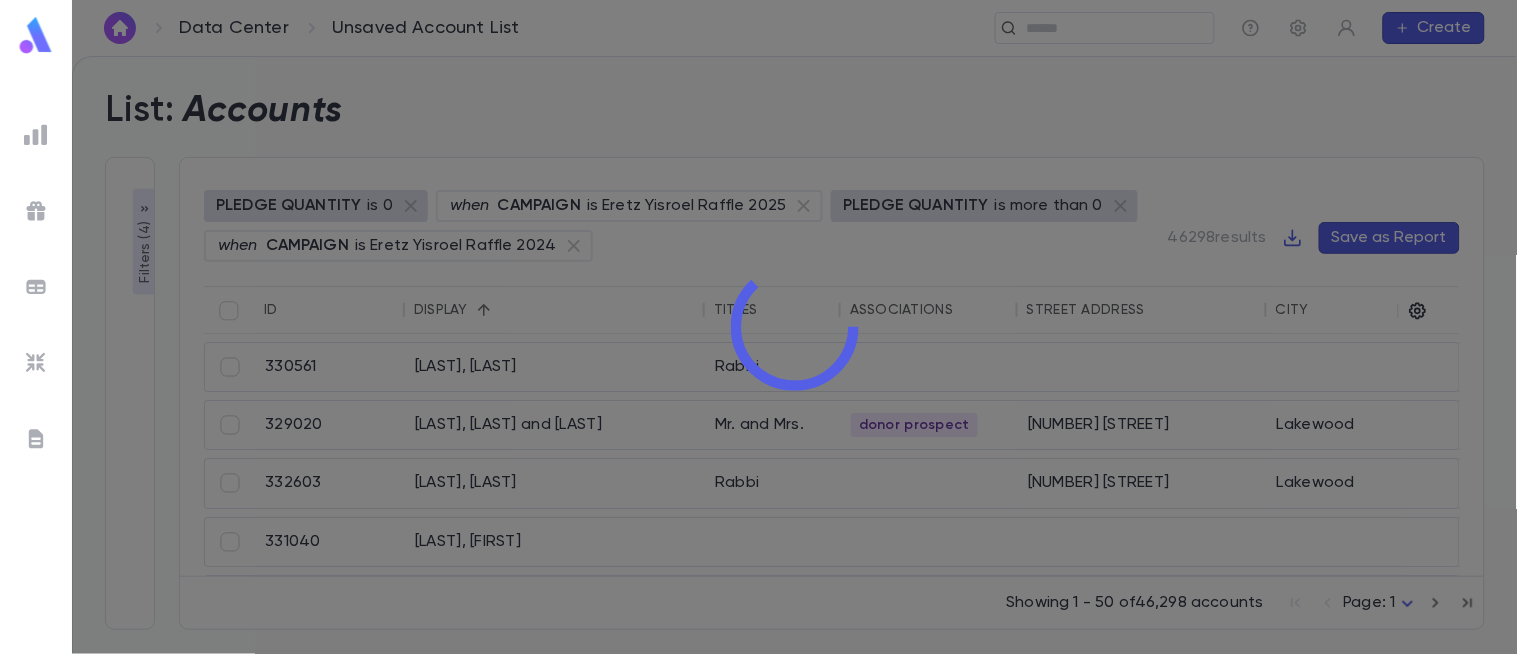 scroll, scrollTop: 515, scrollLeft: 0, axis: vertical 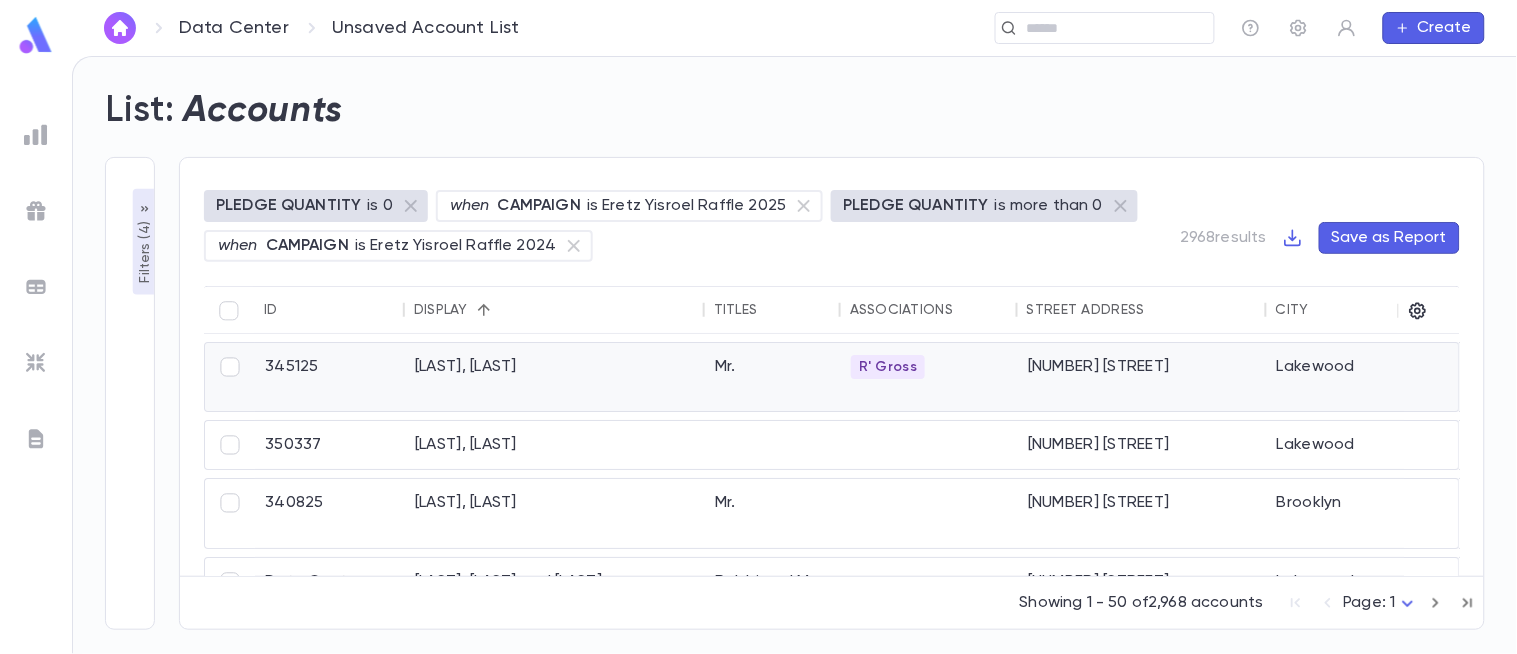 click on "[LAST], [LAST]" at bounding box center [555, 377] 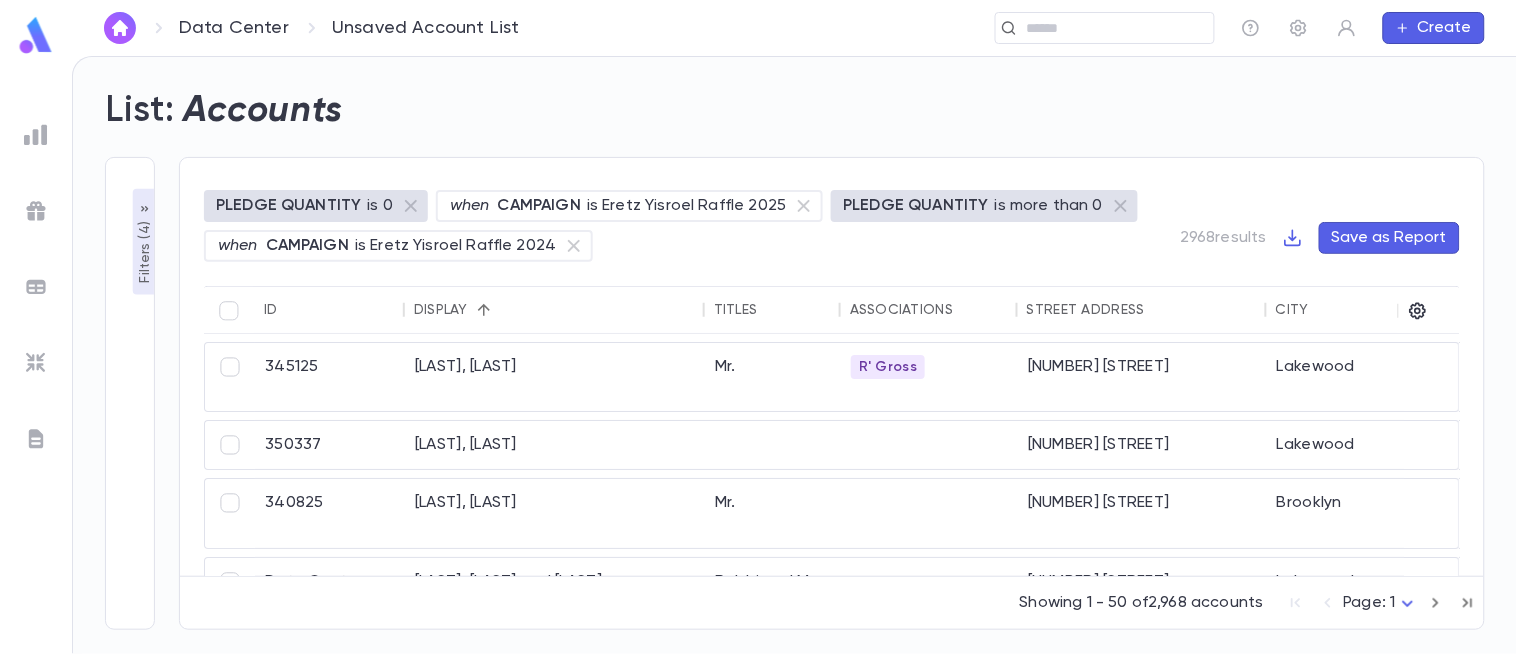 click on "Filters ( 4 )" at bounding box center (145, 250) 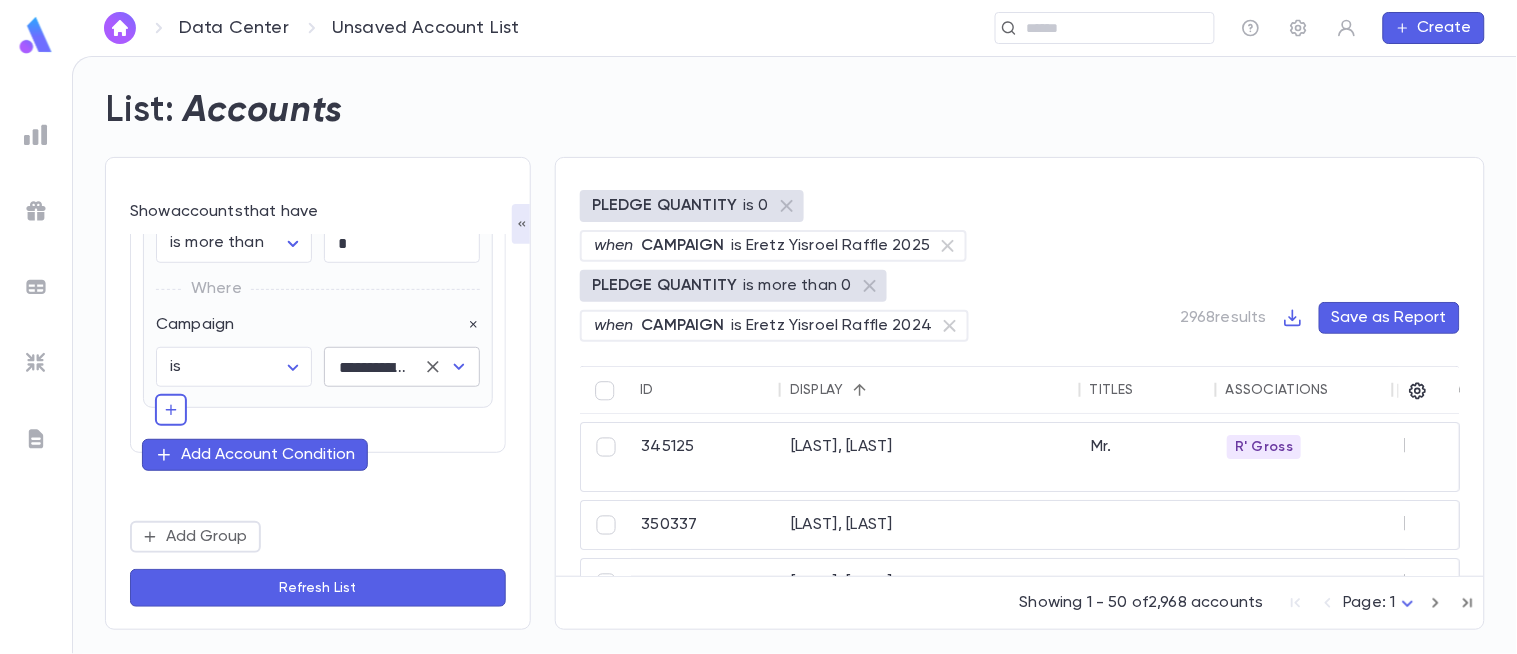 scroll, scrollTop: 0, scrollLeft: 0, axis: both 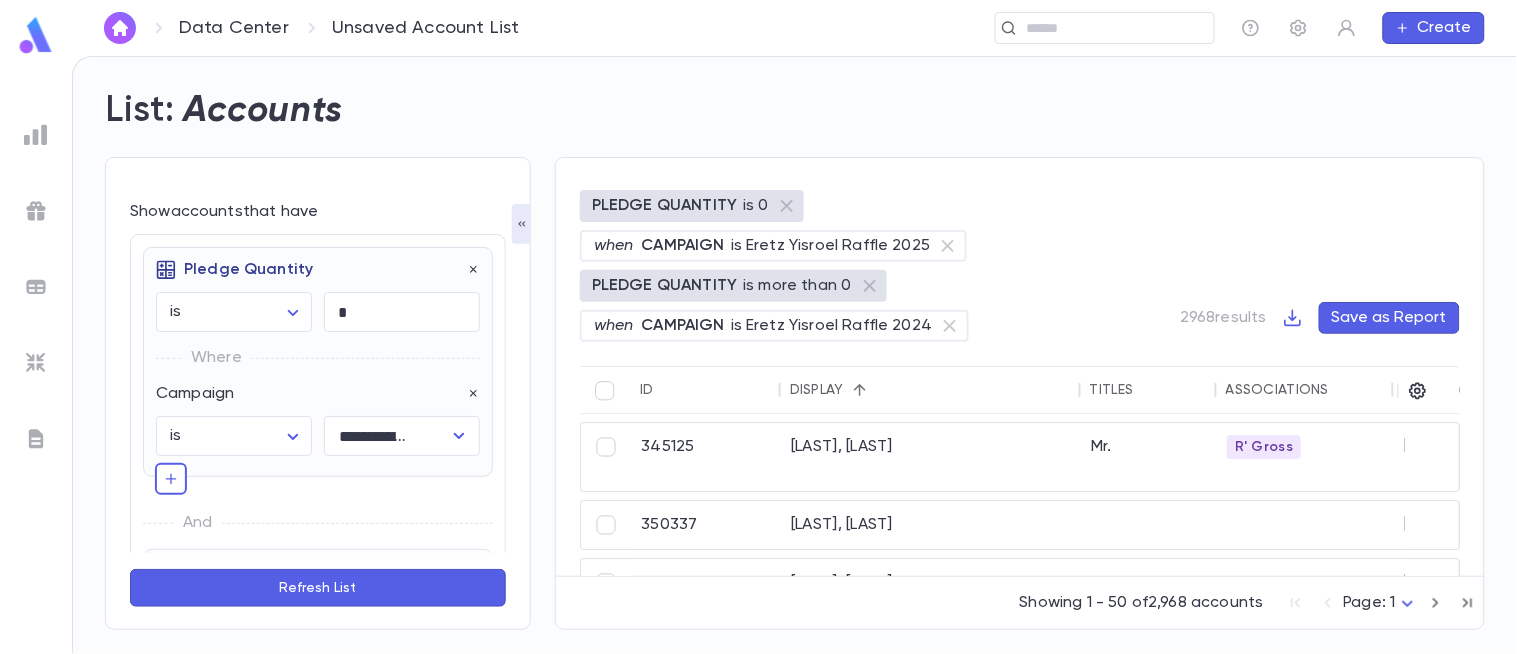 type 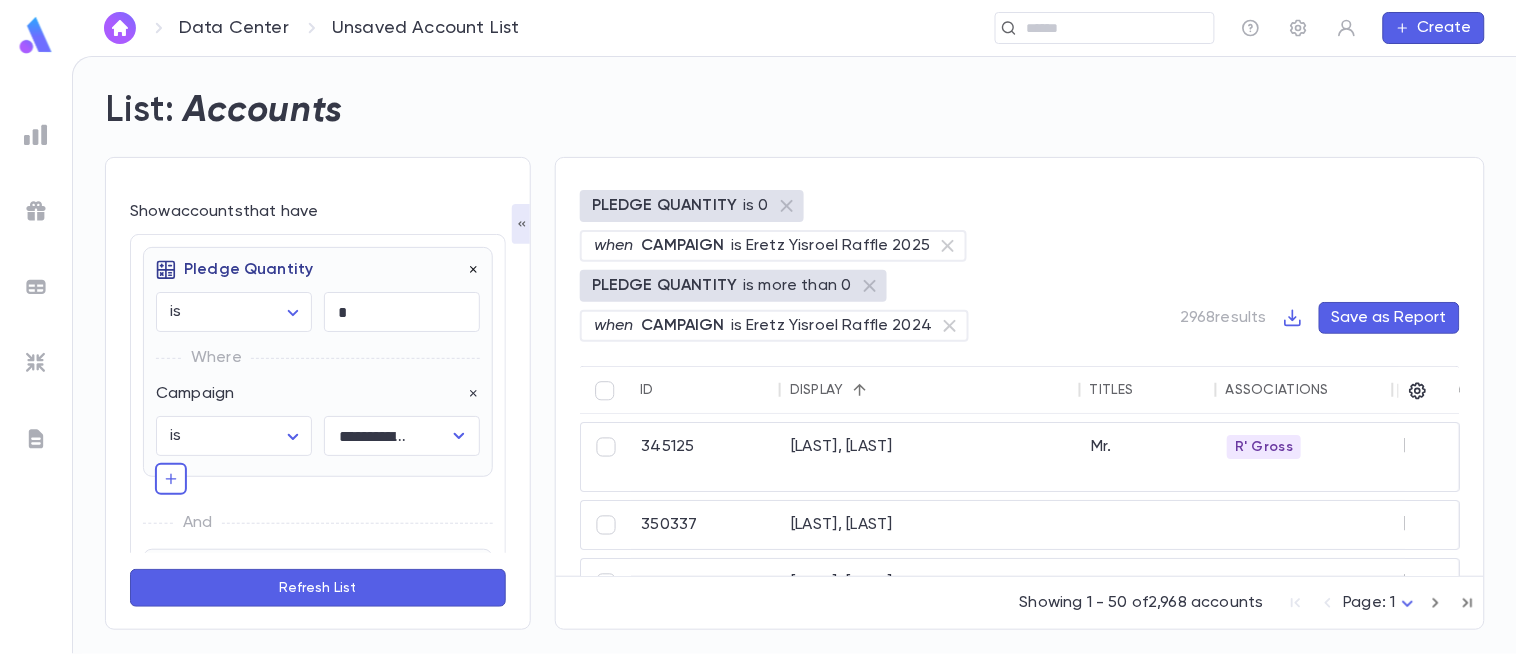 click 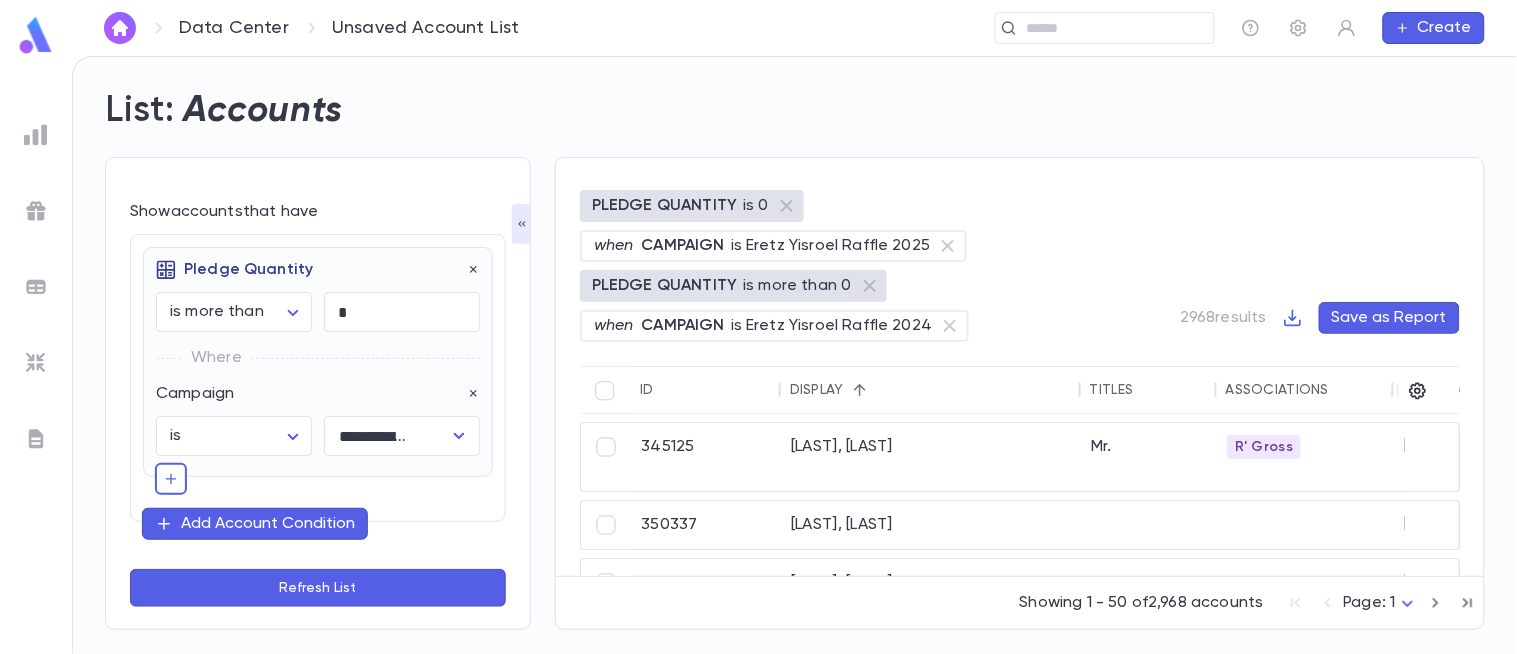 click 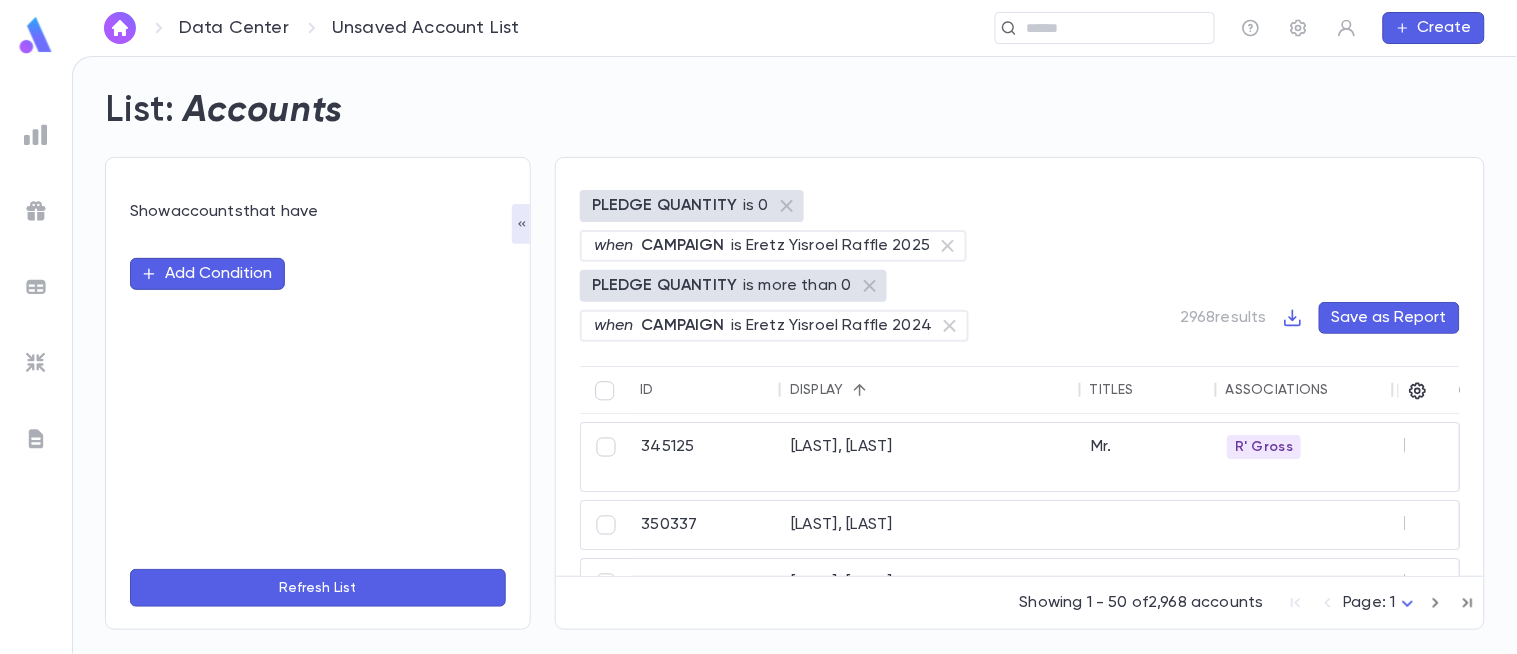 click on "Add Condition" at bounding box center [207, 274] 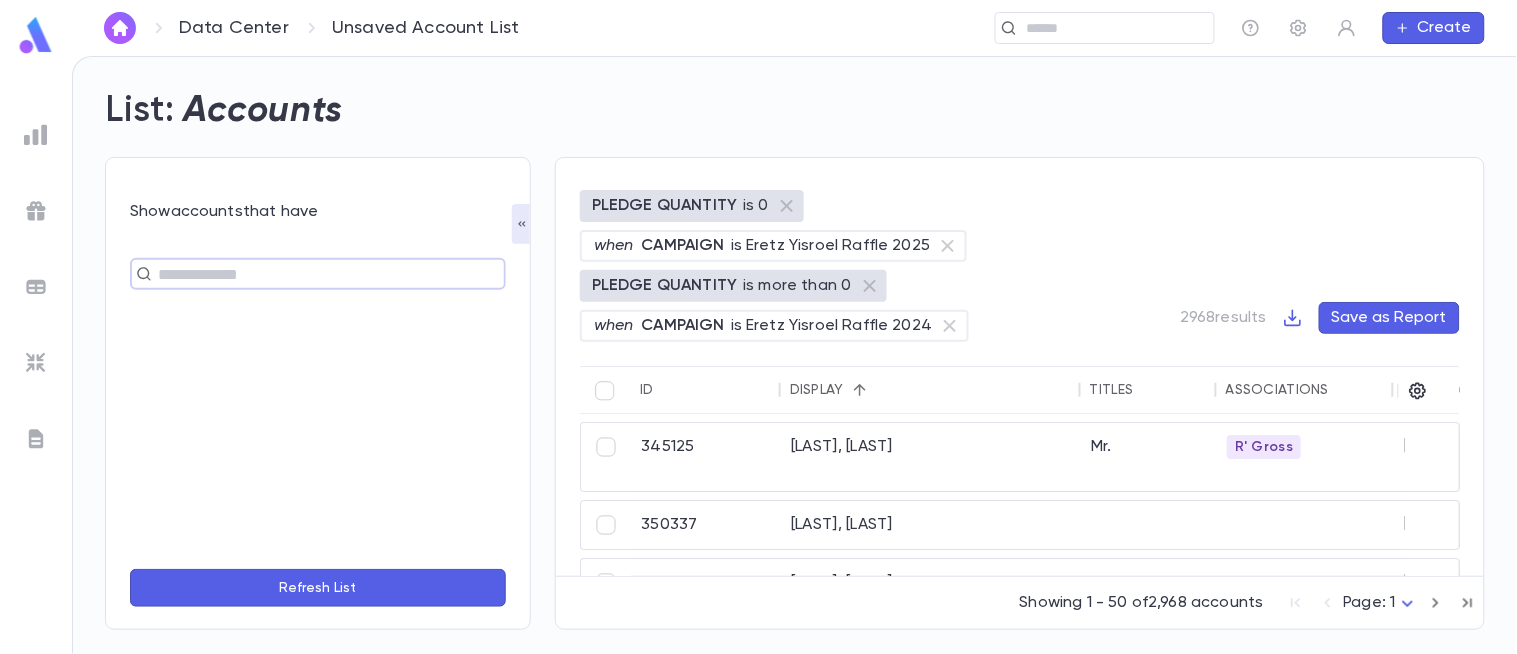 click at bounding box center [309, 274] 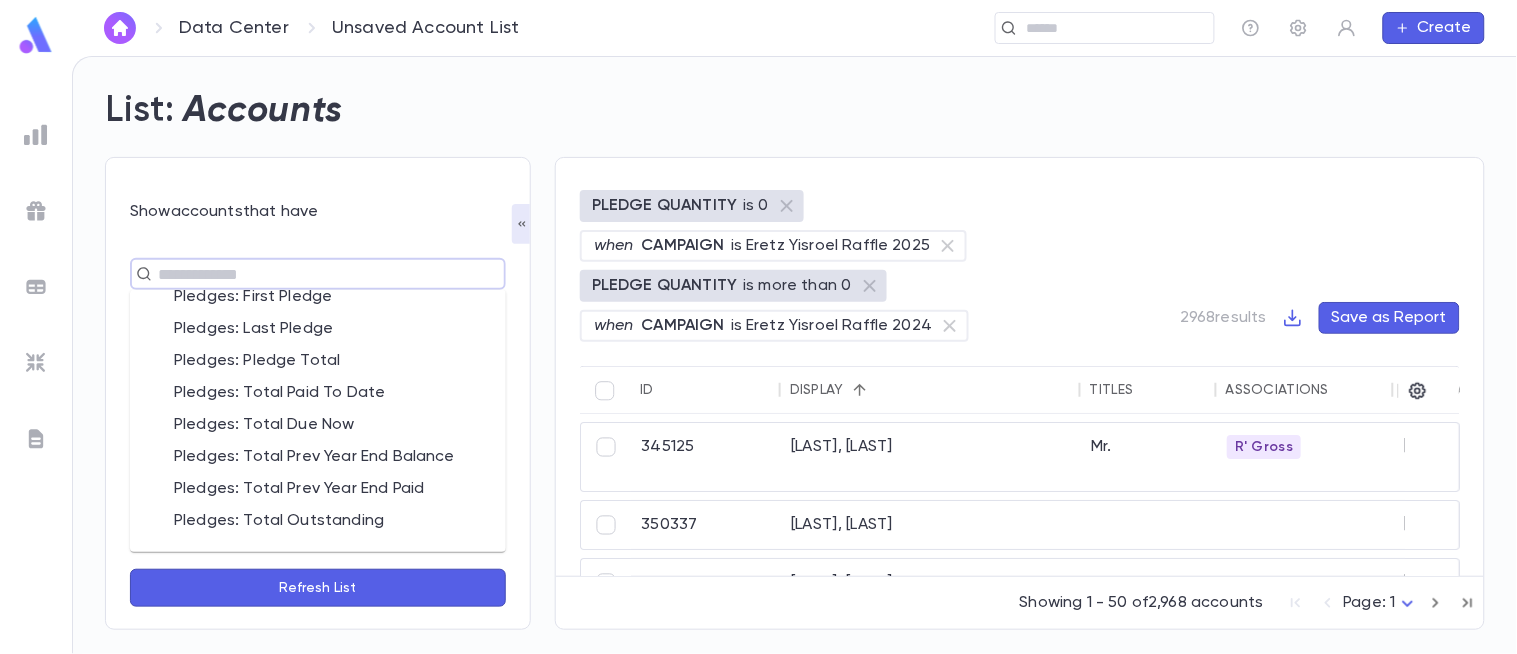 scroll, scrollTop: 1328, scrollLeft: 0, axis: vertical 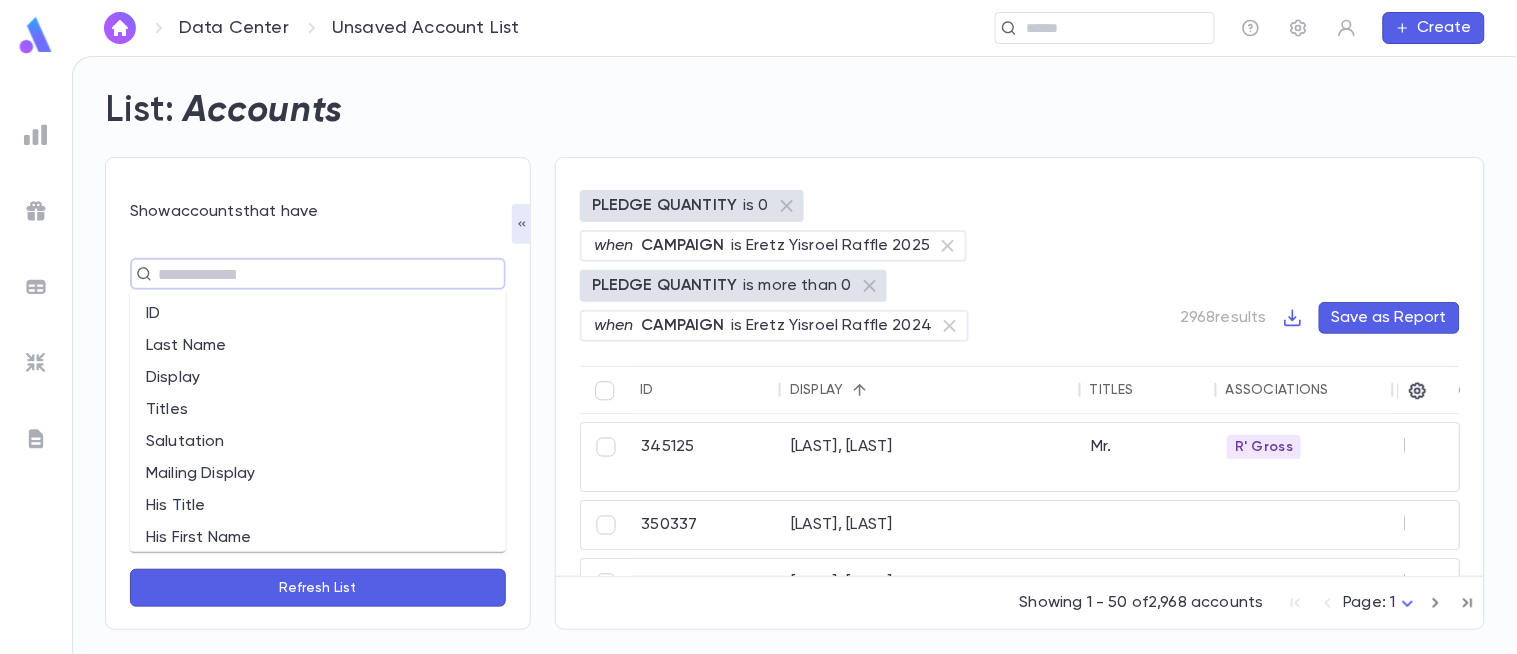 click at bounding box center [309, 274] 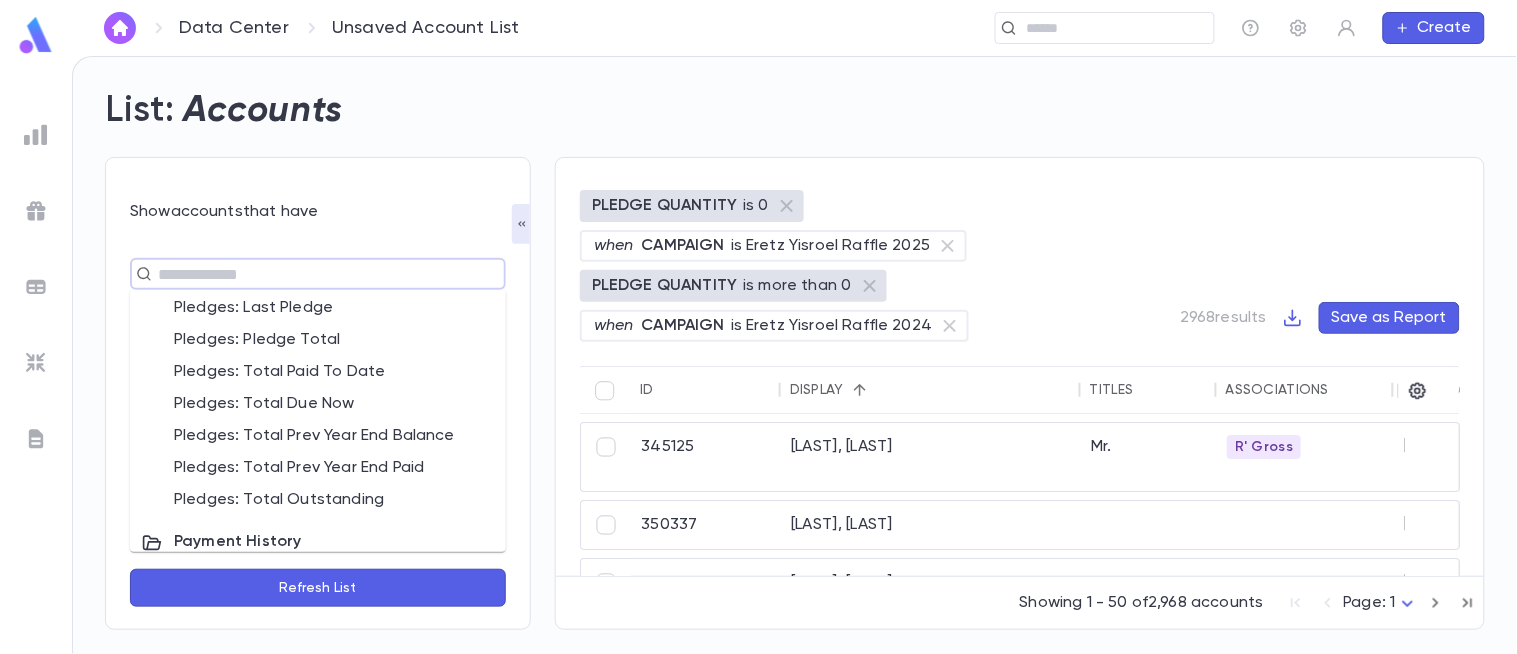scroll, scrollTop: 1328, scrollLeft: 0, axis: vertical 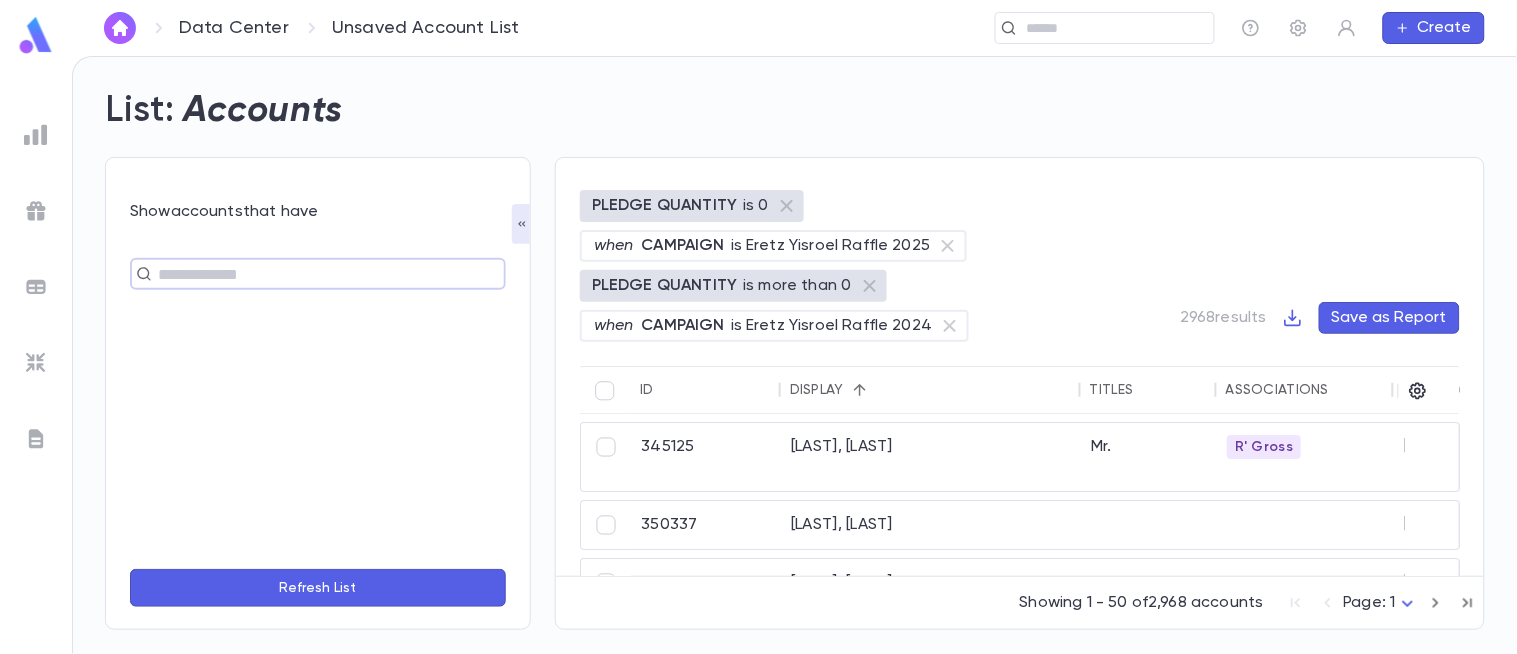 click at bounding box center [309, 274] 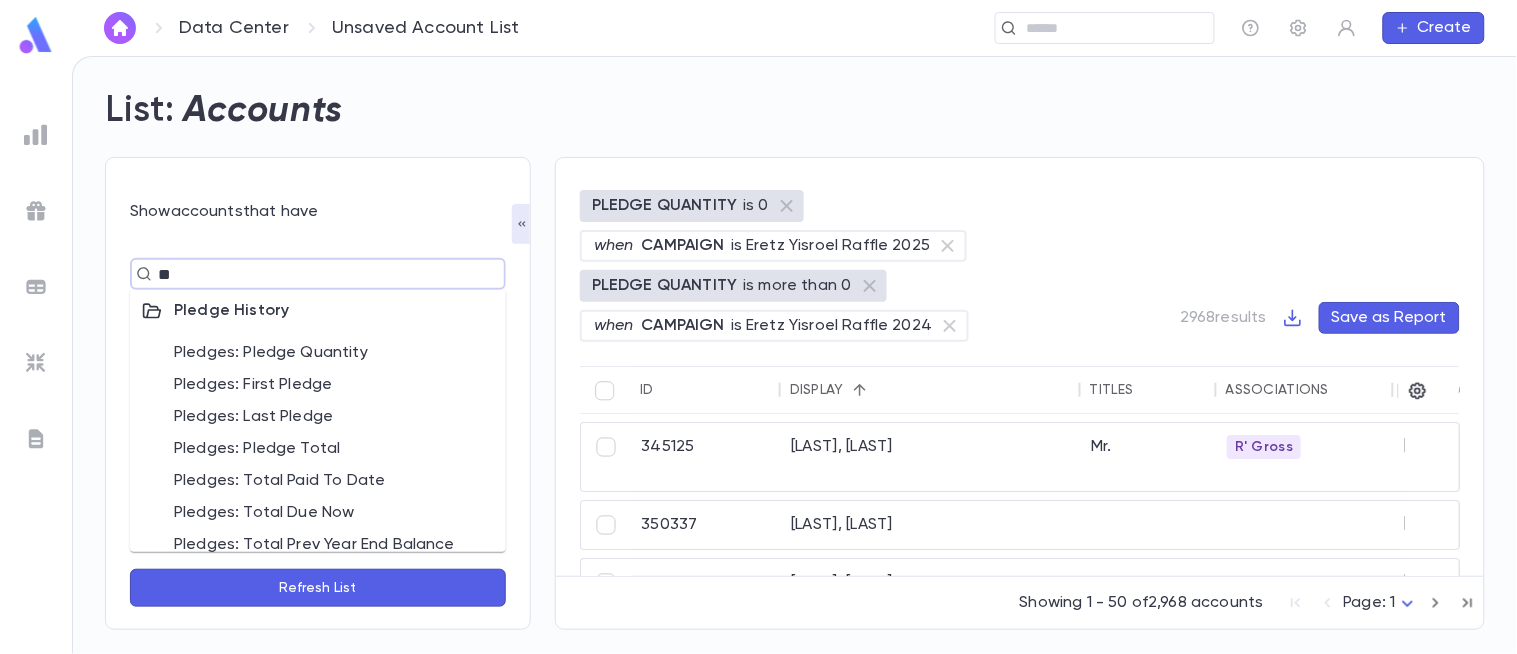 scroll, scrollTop: 157, scrollLeft: 0, axis: vertical 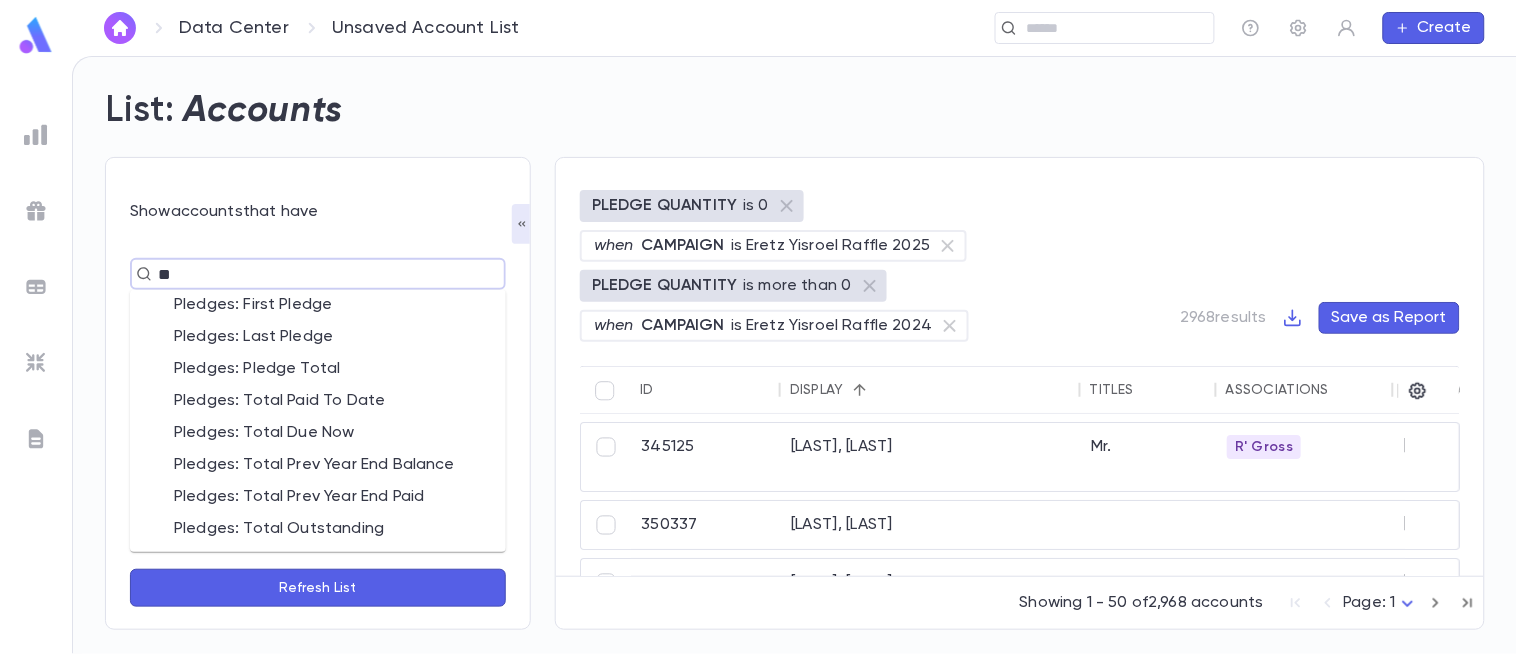 type on "**" 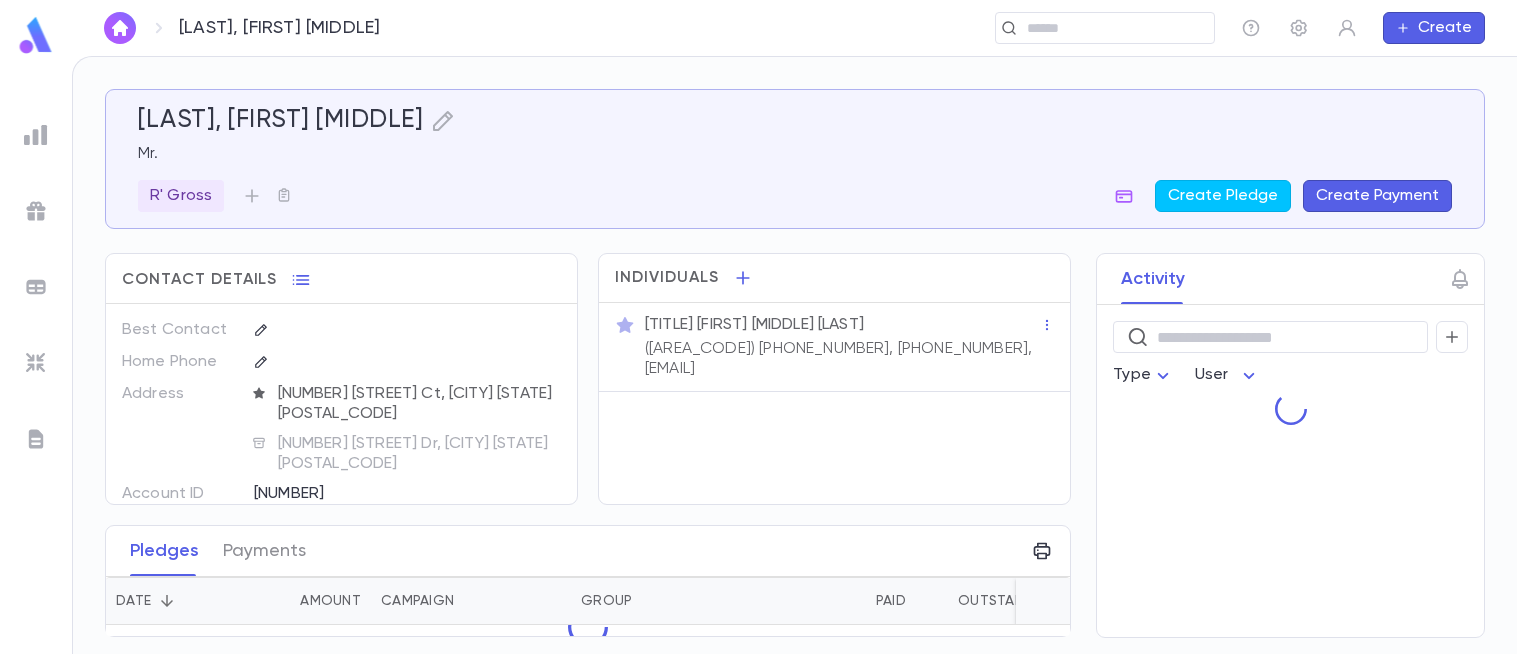 scroll, scrollTop: 0, scrollLeft: 0, axis: both 